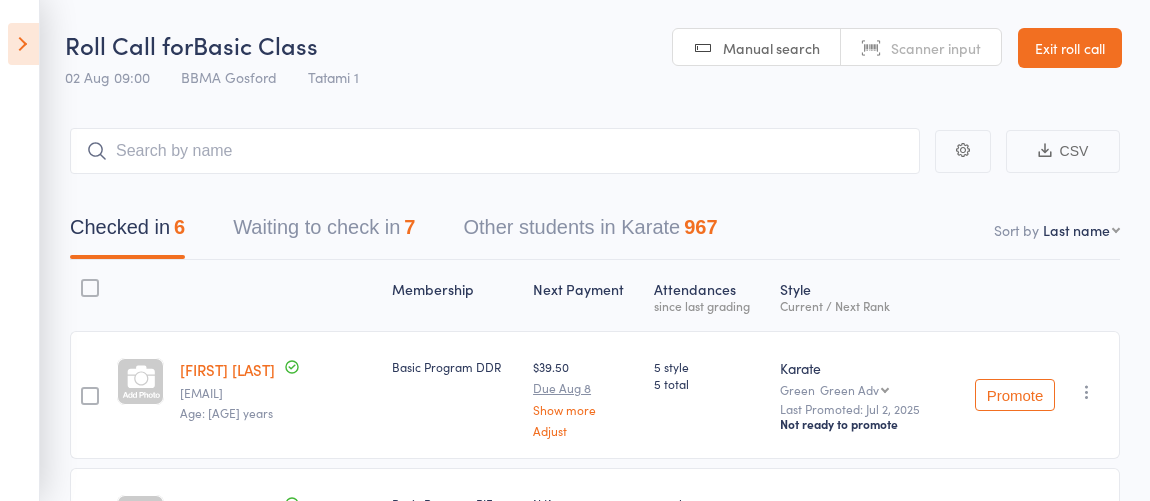 scroll, scrollTop: 0, scrollLeft: 0, axis: both 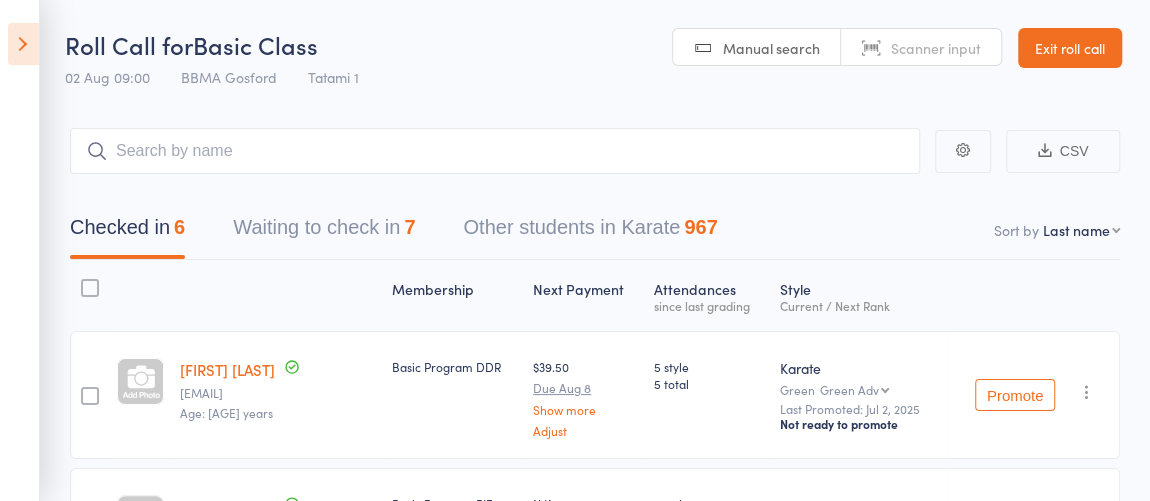click at bounding box center (23, 44) 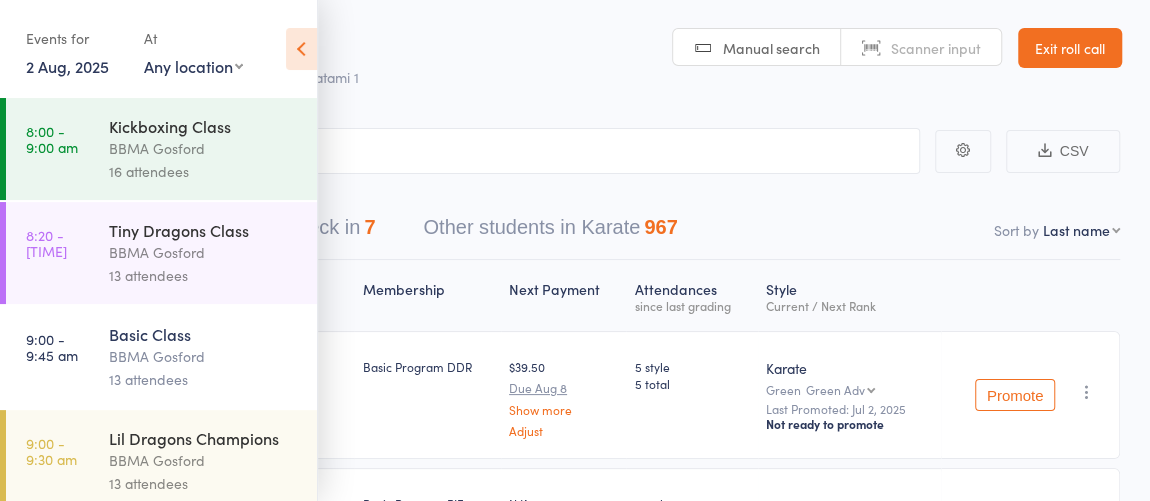 scroll, scrollTop: 107, scrollLeft: 0, axis: vertical 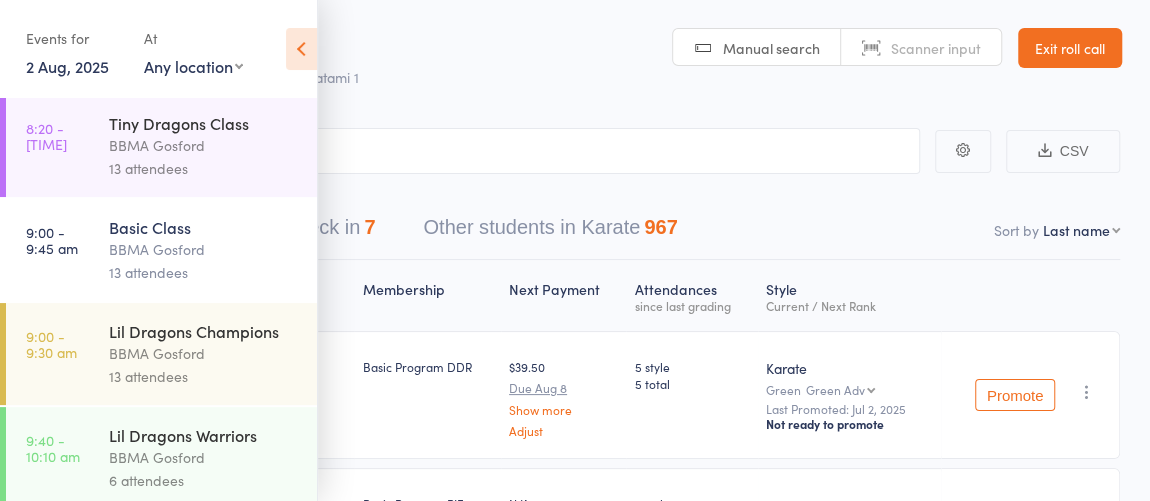 click on "Lil Dragons Warriors" at bounding box center [204, 435] 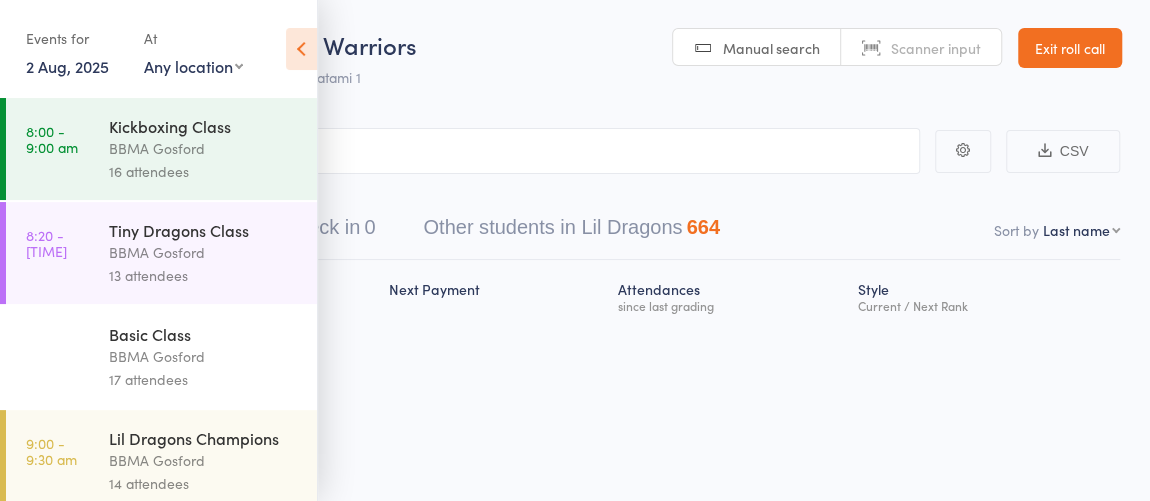 click at bounding box center (301, 49) 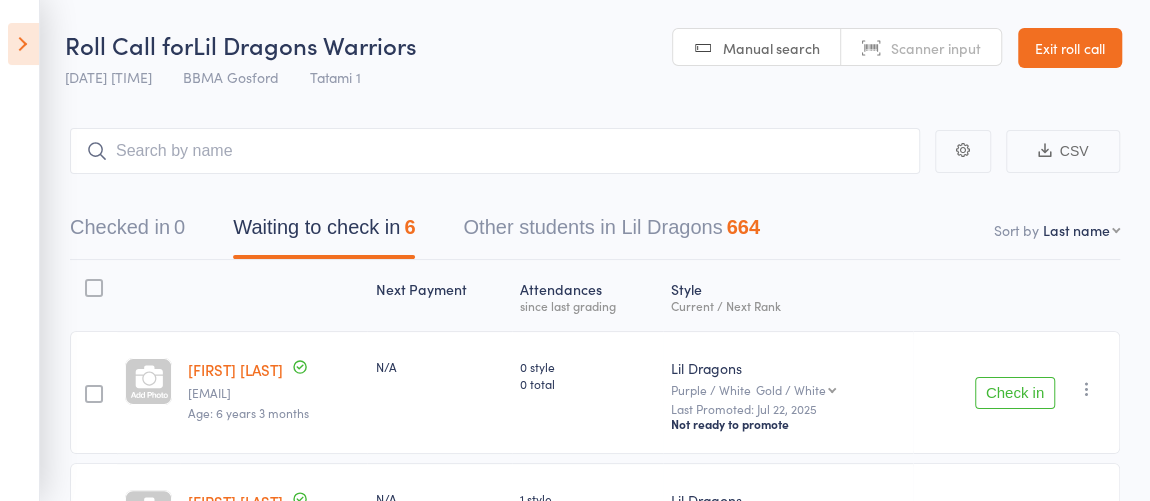 click on "Check in" at bounding box center [1015, 393] 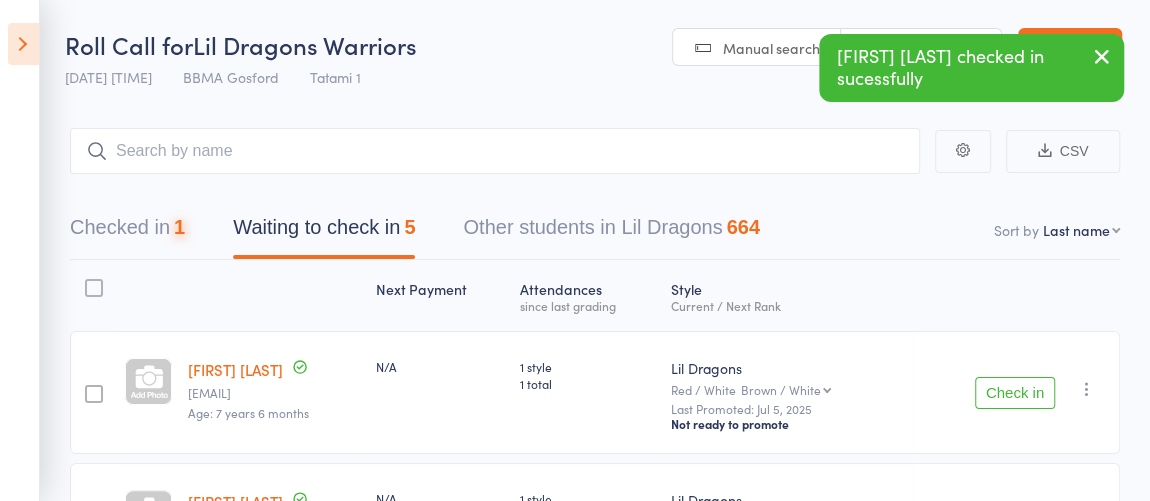click on "Check in" at bounding box center (1015, 393) 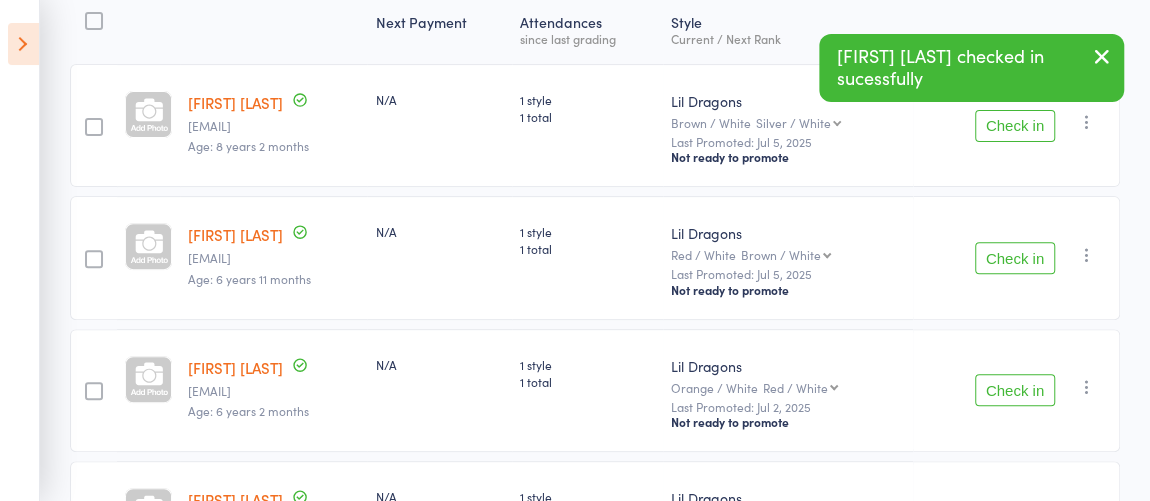 scroll, scrollTop: 277, scrollLeft: 0, axis: vertical 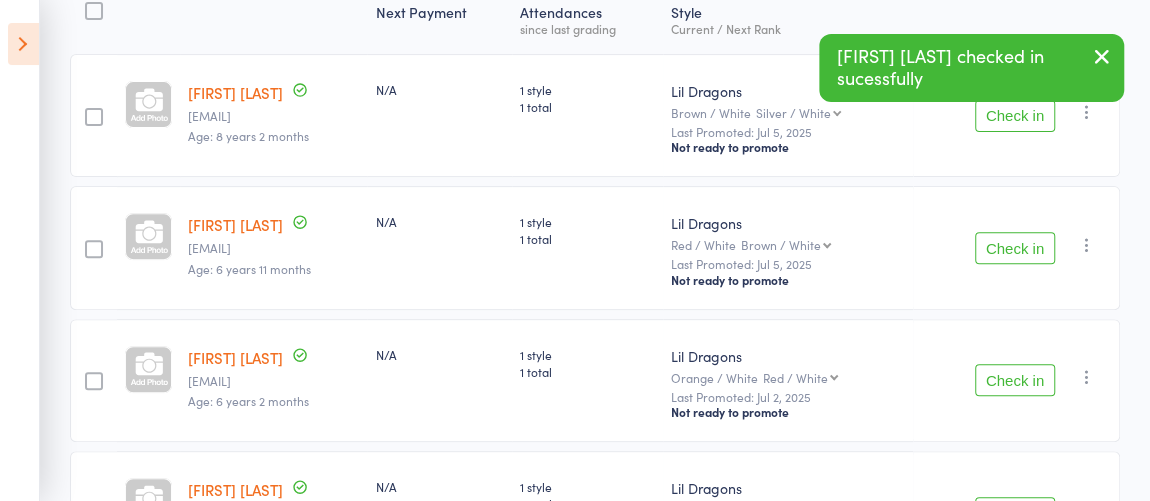 click on "Check in" at bounding box center [1015, 380] 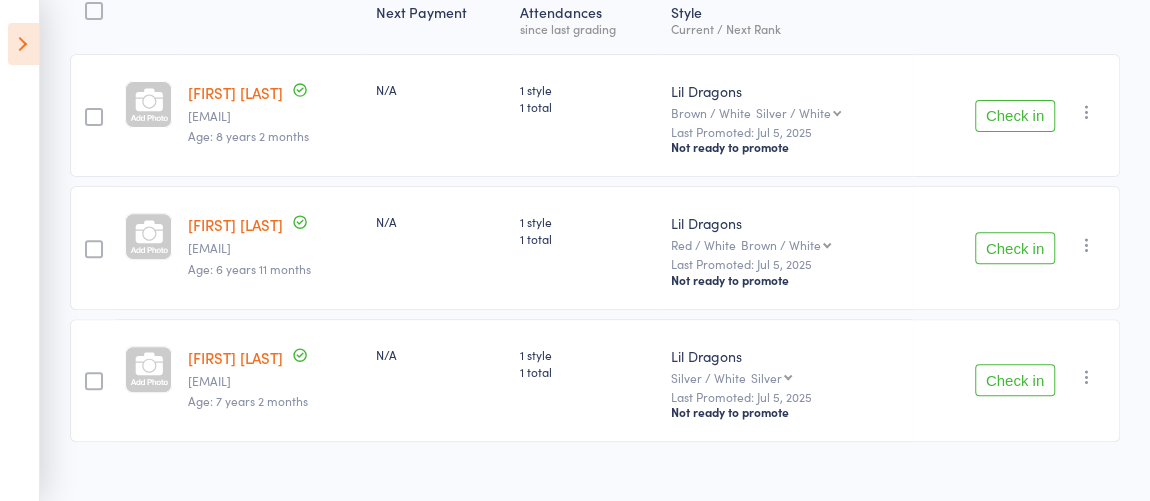 scroll, scrollTop: 0, scrollLeft: 0, axis: both 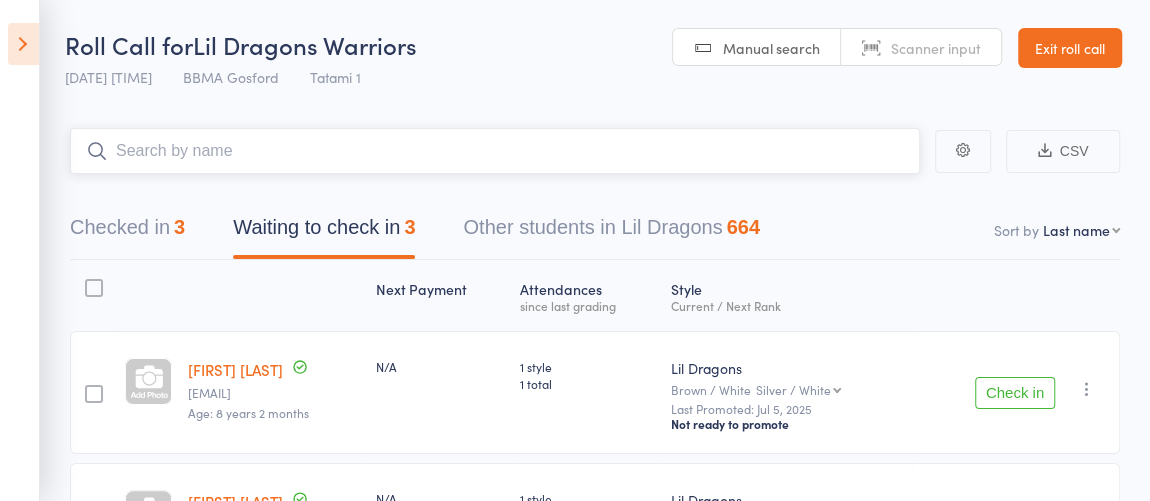 click at bounding box center [495, 151] 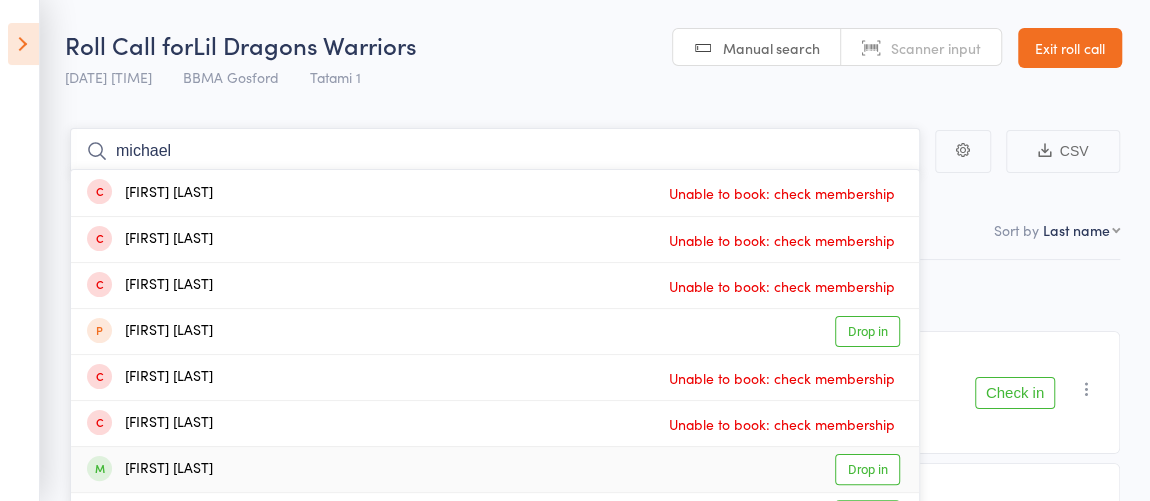 type on "michael" 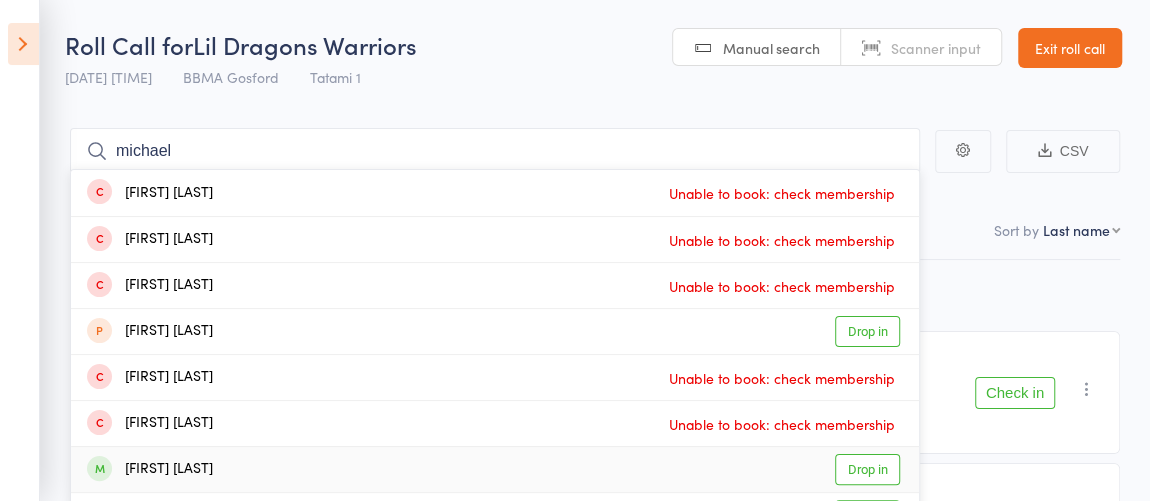 click on "Drop in" at bounding box center [867, 469] 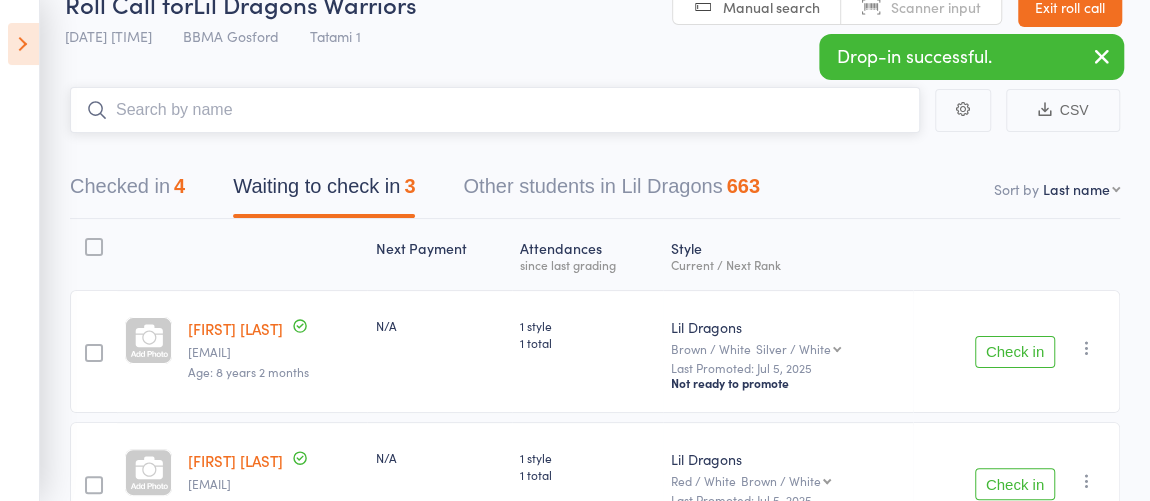 scroll, scrollTop: 36, scrollLeft: 0, axis: vertical 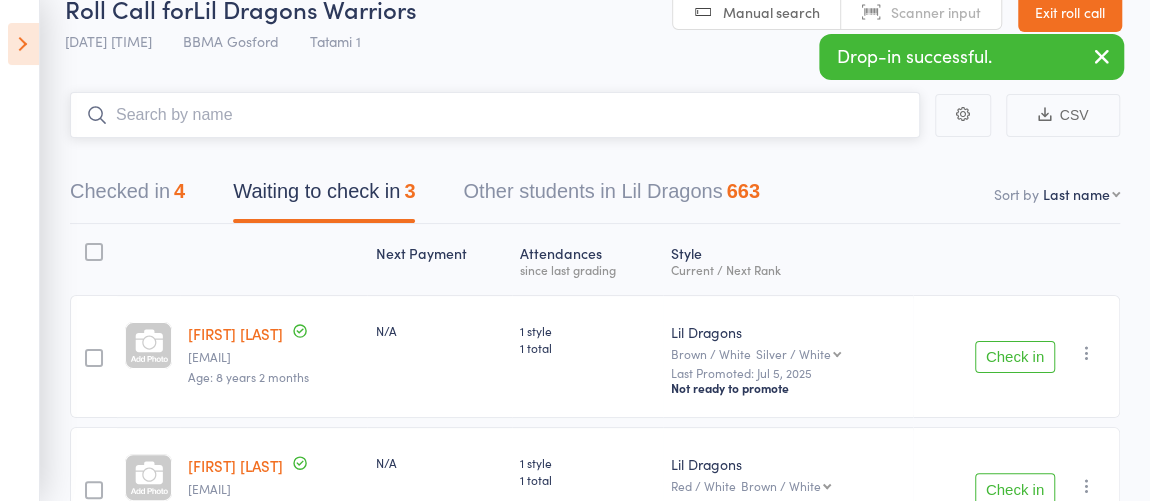 click on "4" at bounding box center (179, 191) 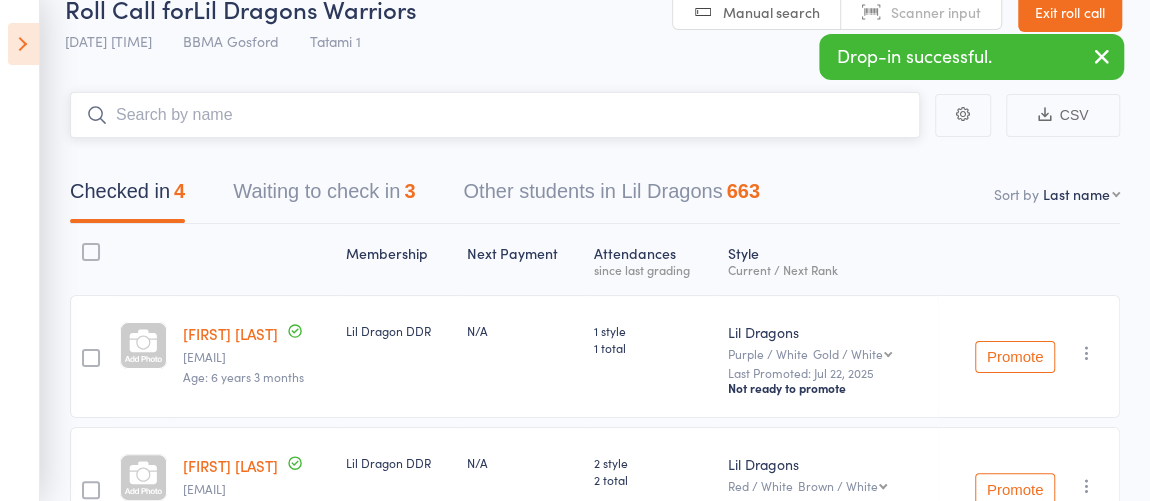 click on "Waiting to check in  3" at bounding box center (324, 196) 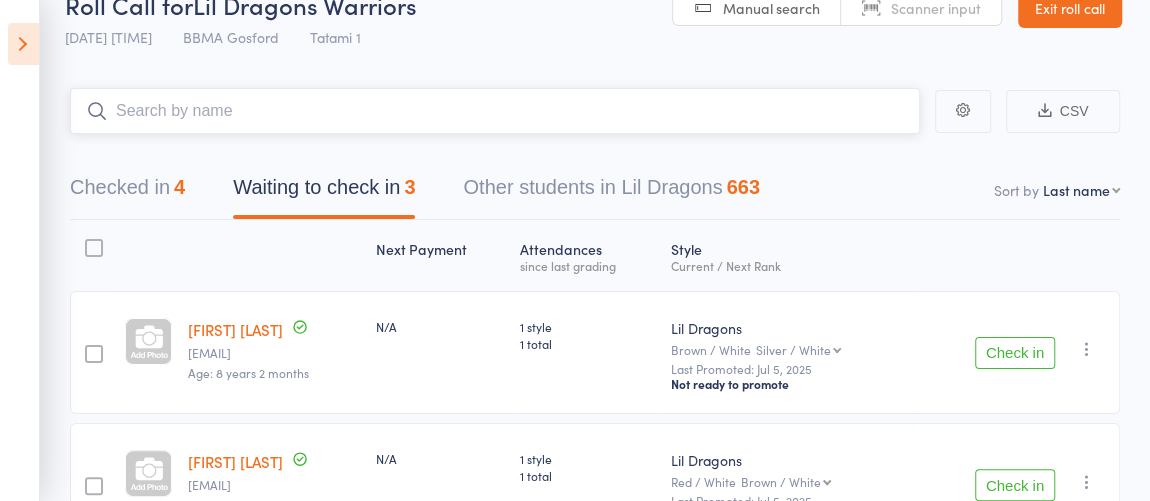 scroll, scrollTop: 26, scrollLeft: 0, axis: vertical 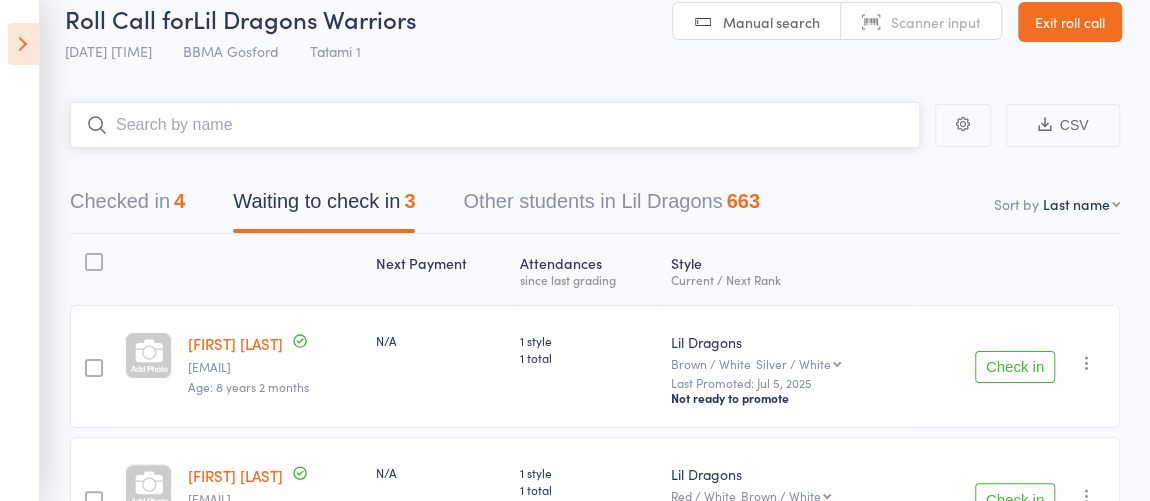 click at bounding box center (495, 125) 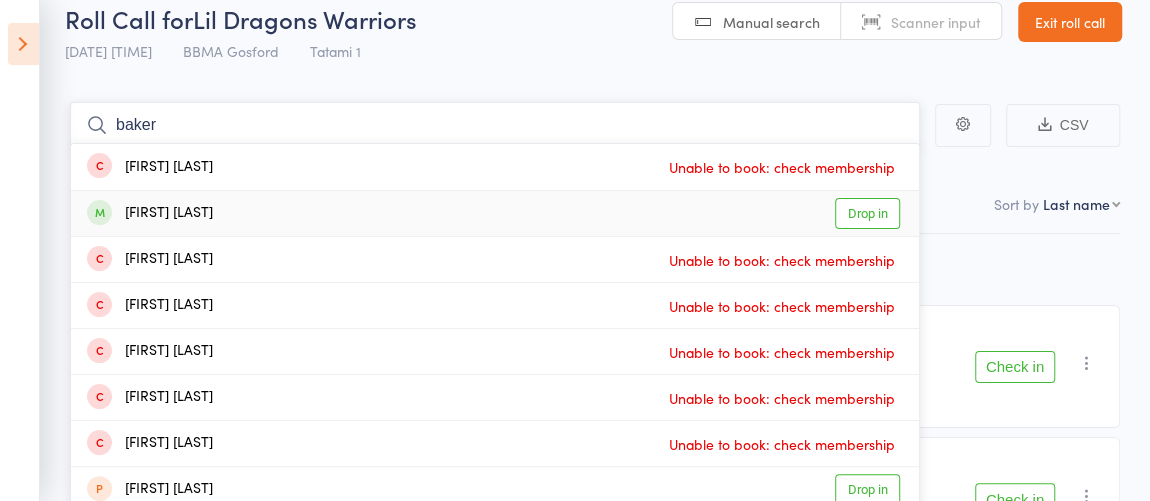 type on "baker" 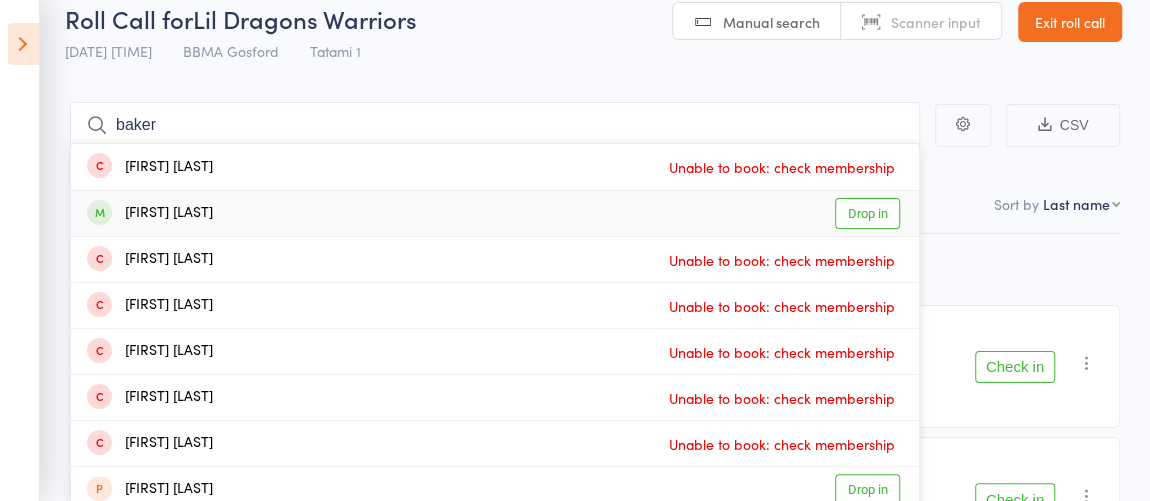 click on "Drop in" at bounding box center [867, 213] 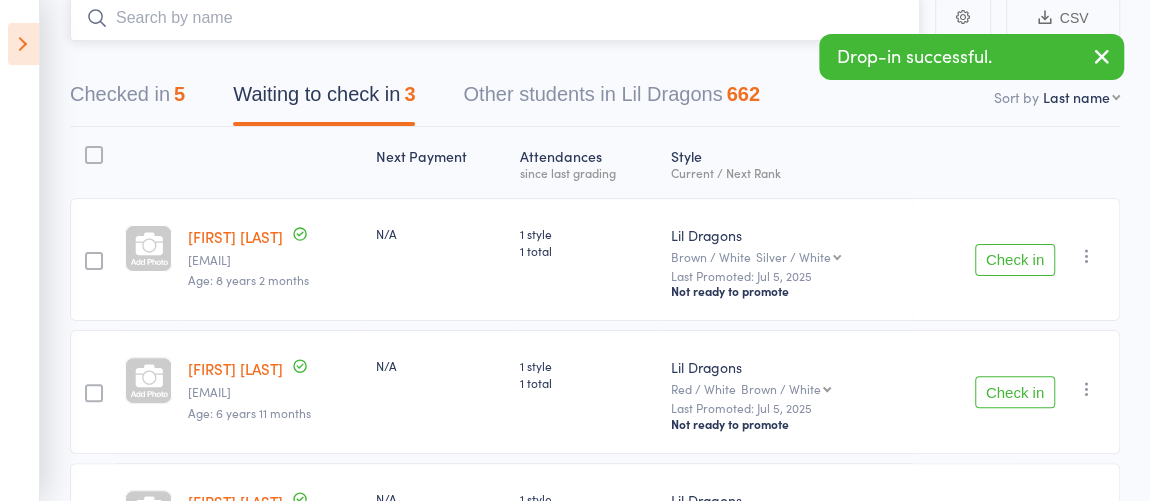 scroll, scrollTop: 163, scrollLeft: 0, axis: vertical 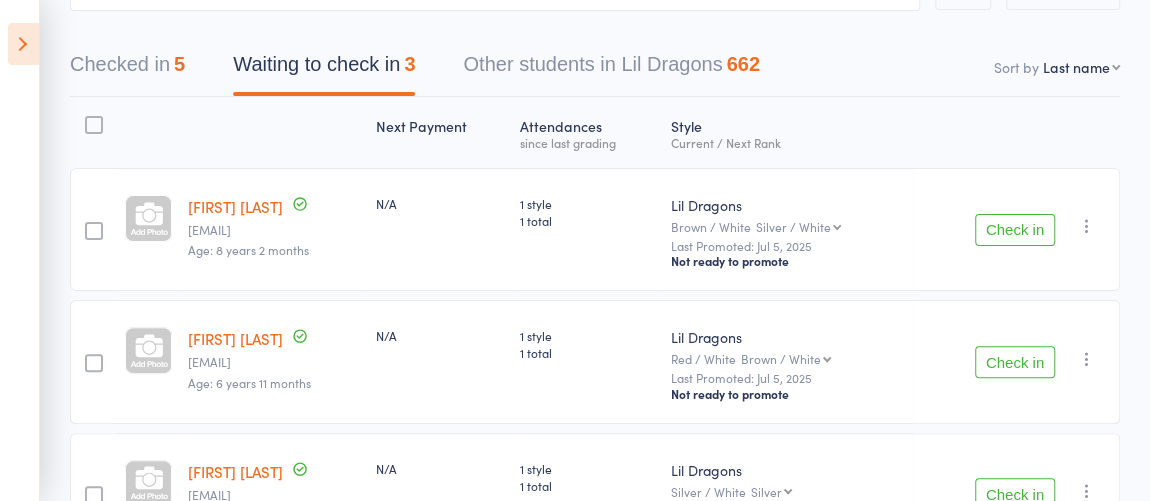 click on "Check in" at bounding box center [1015, 230] 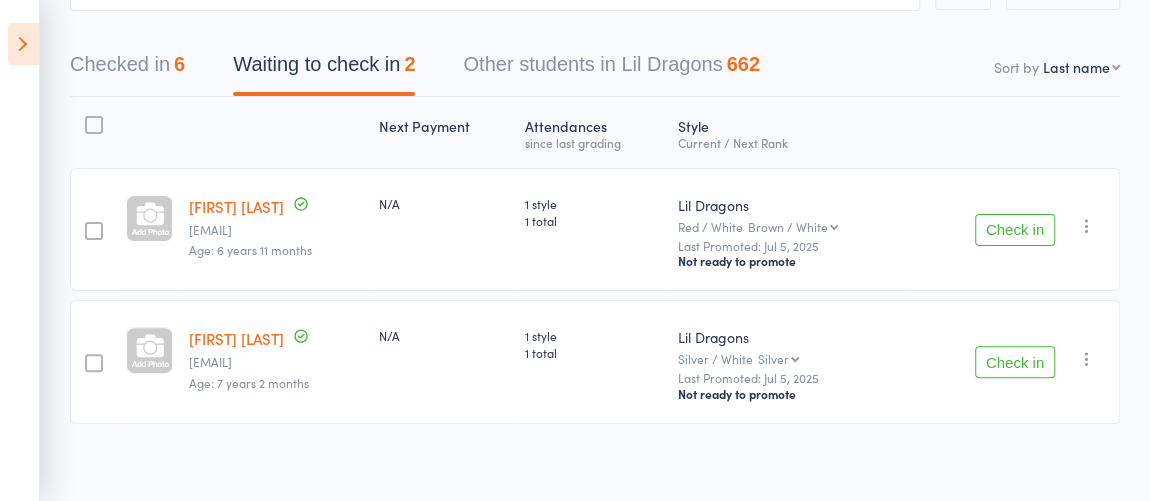 click on "Check in" at bounding box center (1015, 230) 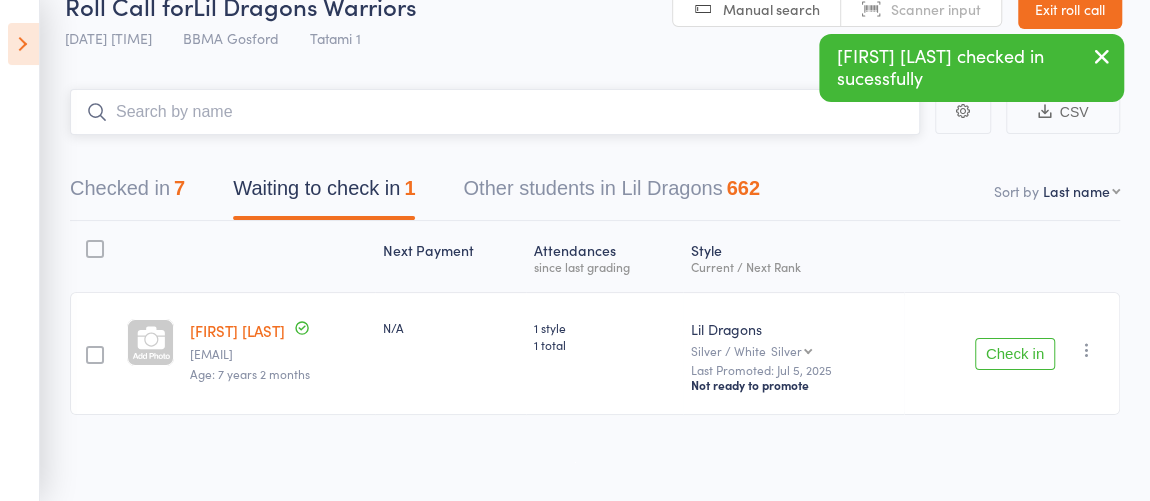 click at bounding box center [495, 112] 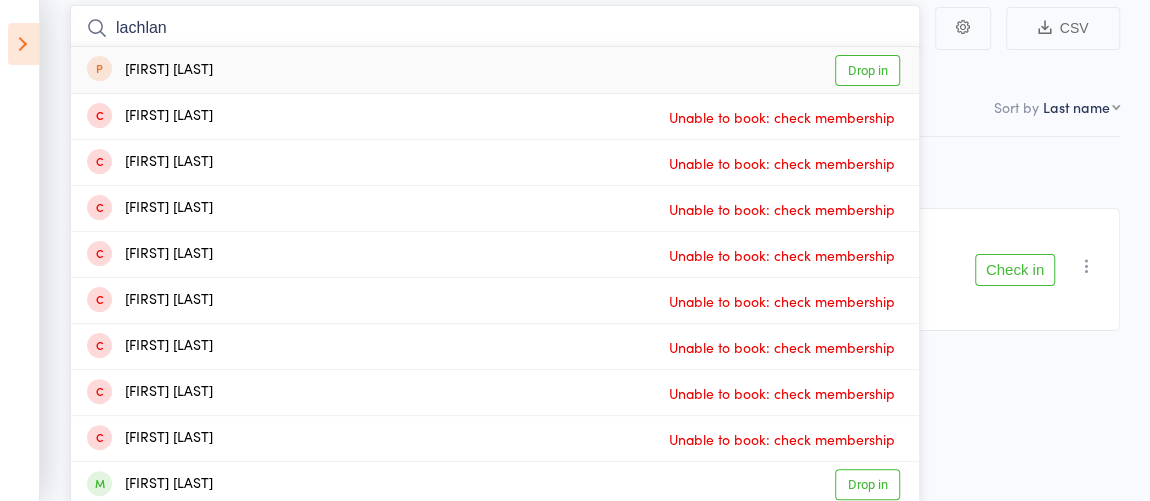 scroll, scrollTop: 129, scrollLeft: 0, axis: vertical 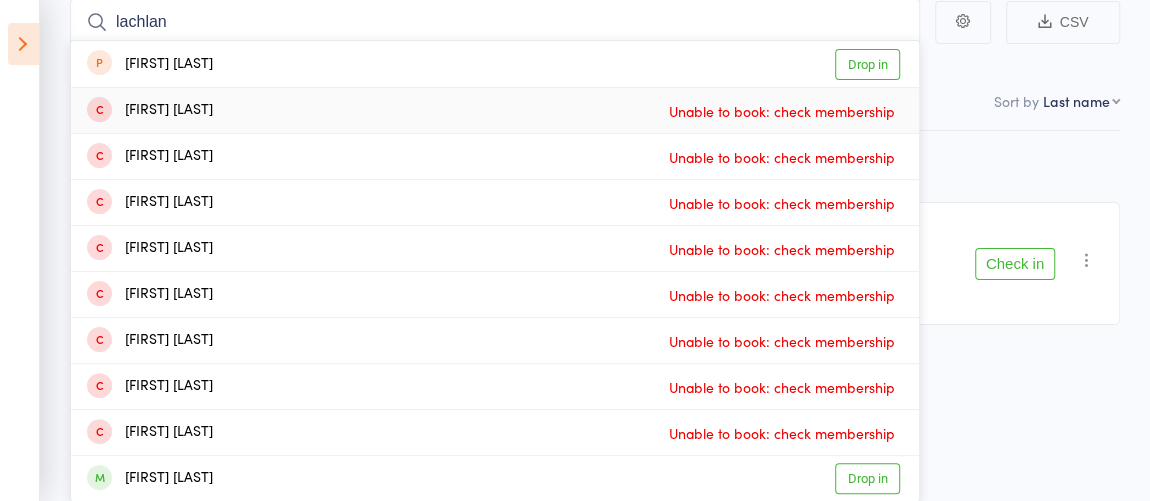 click on "Next Payment Atten­dances since last grading Style Current / Next Rank Lincoln Wanders    matthew@wanders.ca Age: 7 years 2 months N/A 1 style 1 total Lil Dragons Silver / White  Silver  Silver White / Black LD Black Belt Last Promoted: Jul 5, 2025 Not ready to promote Check in Check in Promote Send message Add Note Add Task Add Flag Remove Mark absent" at bounding box center [595, 232] 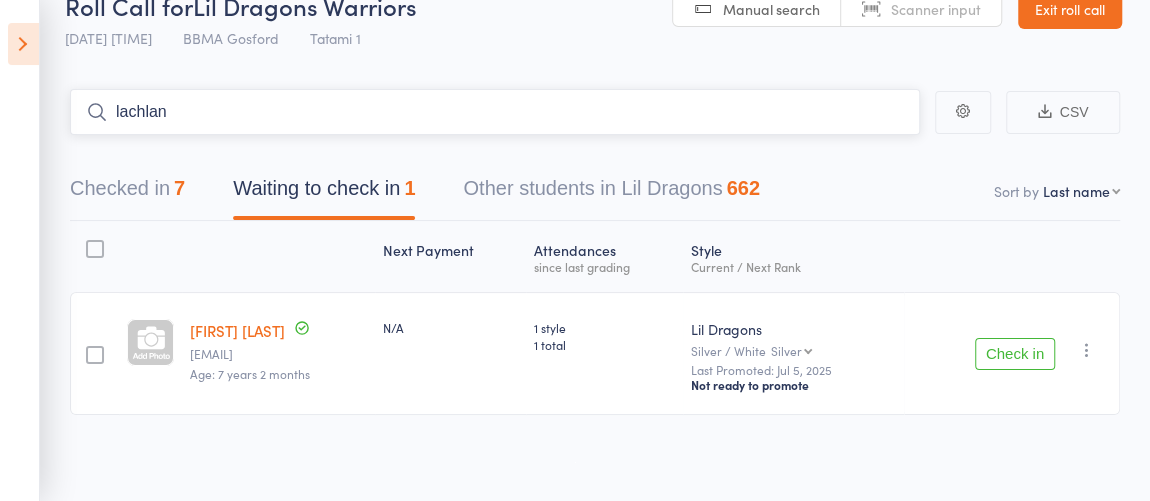 click on "lachlan" at bounding box center (495, 112) 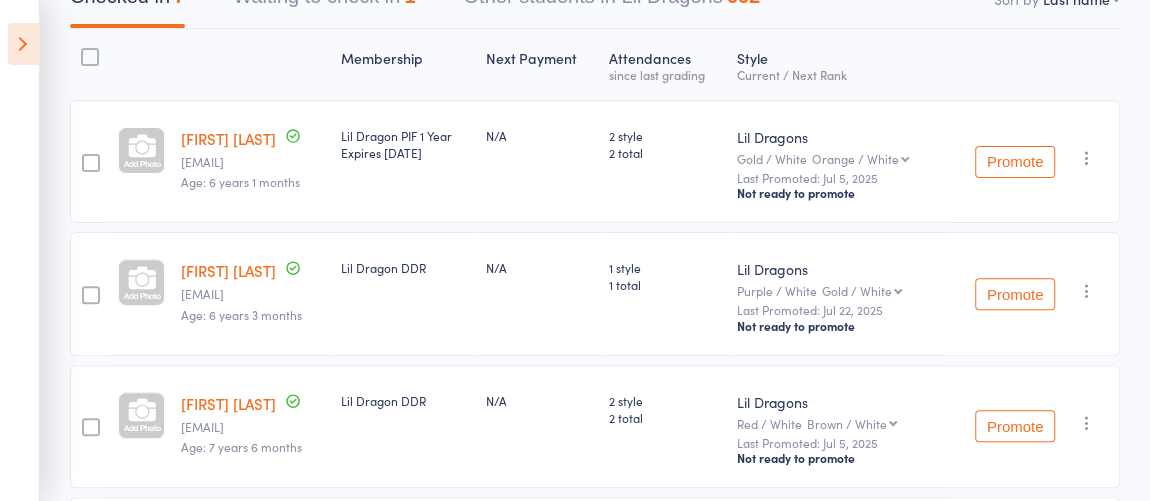 scroll, scrollTop: 0, scrollLeft: 0, axis: both 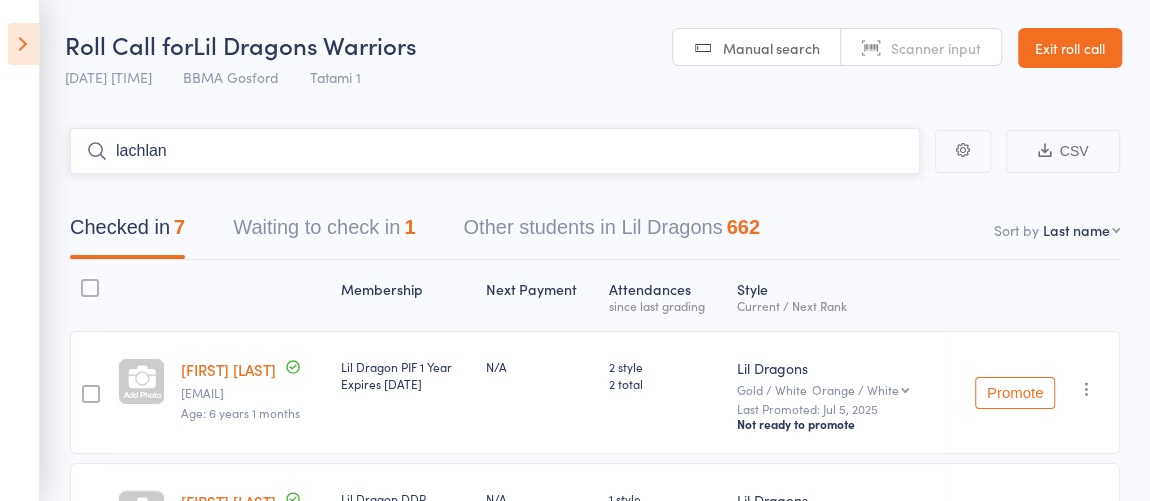 click on "lachlan" at bounding box center [495, 151] 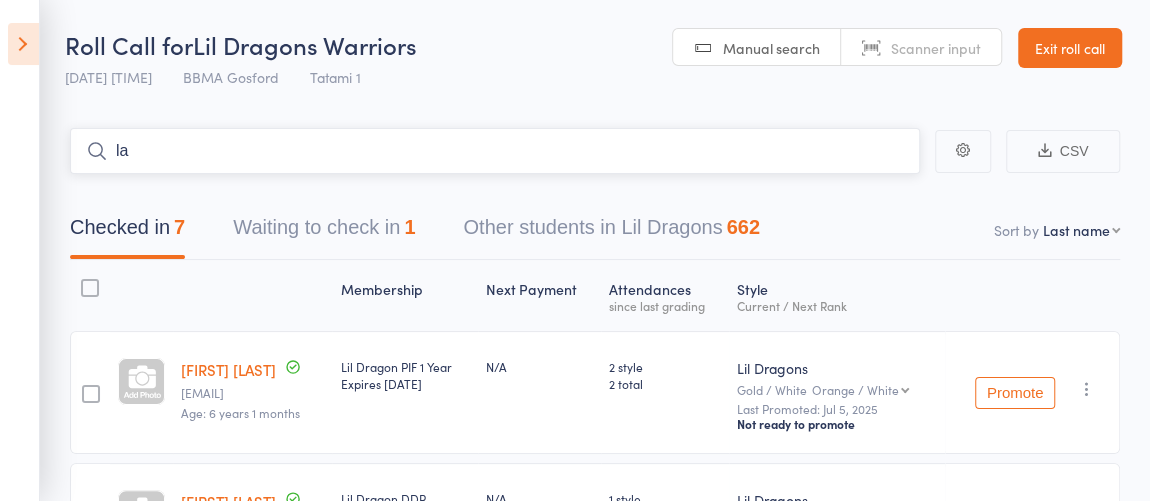type on "l" 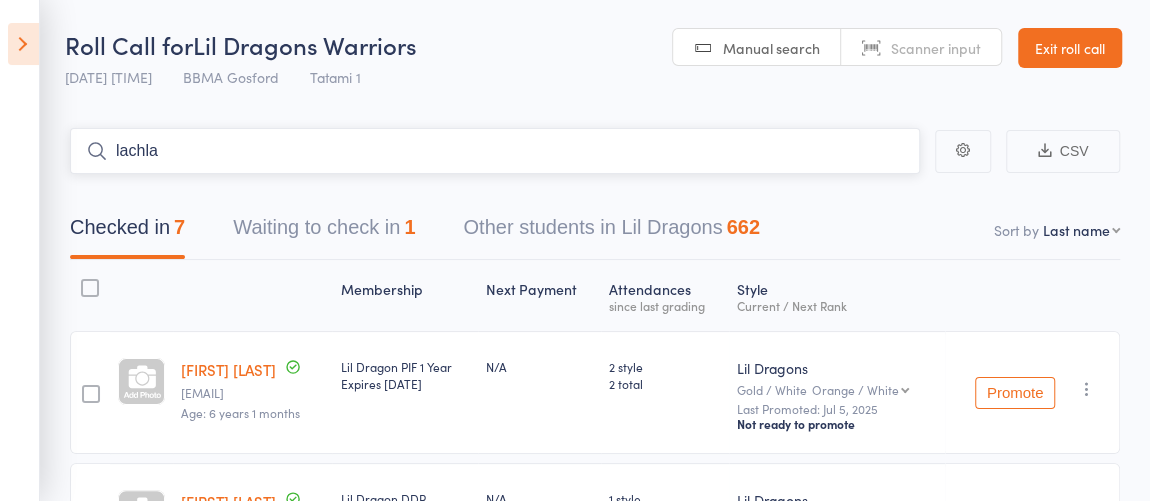 type on "lachlan" 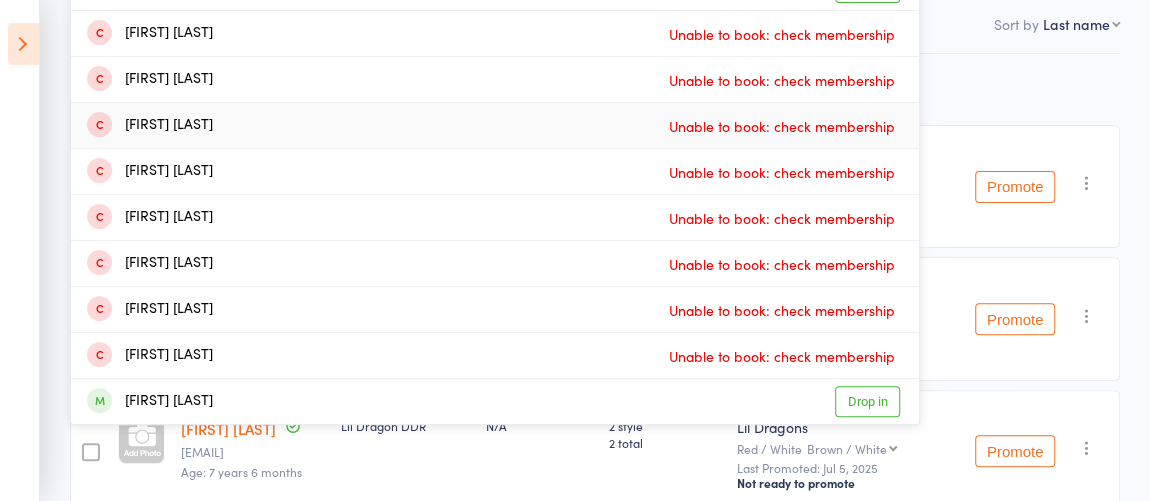 scroll, scrollTop: 207, scrollLeft: 0, axis: vertical 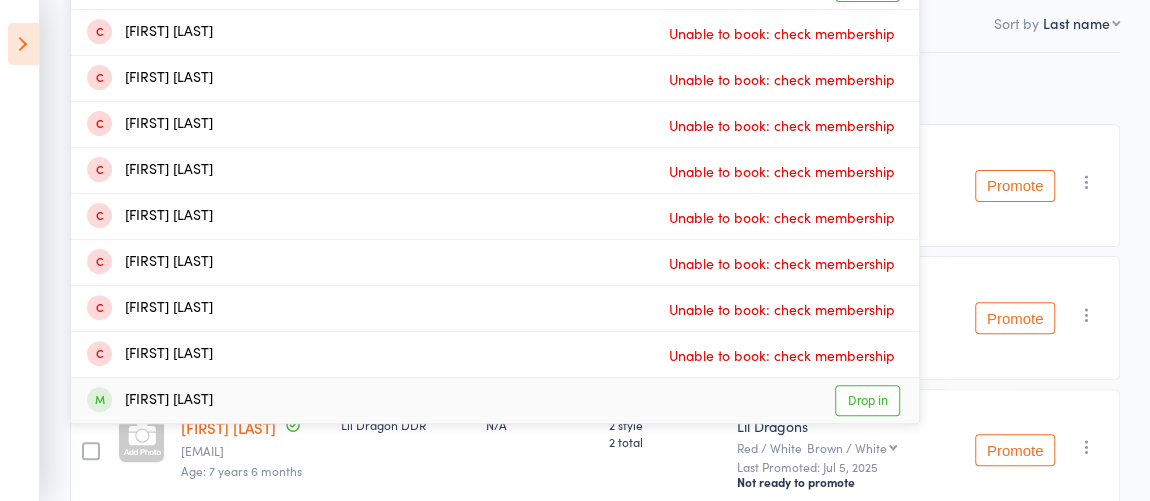 click on "Drop in" at bounding box center (867, 400) 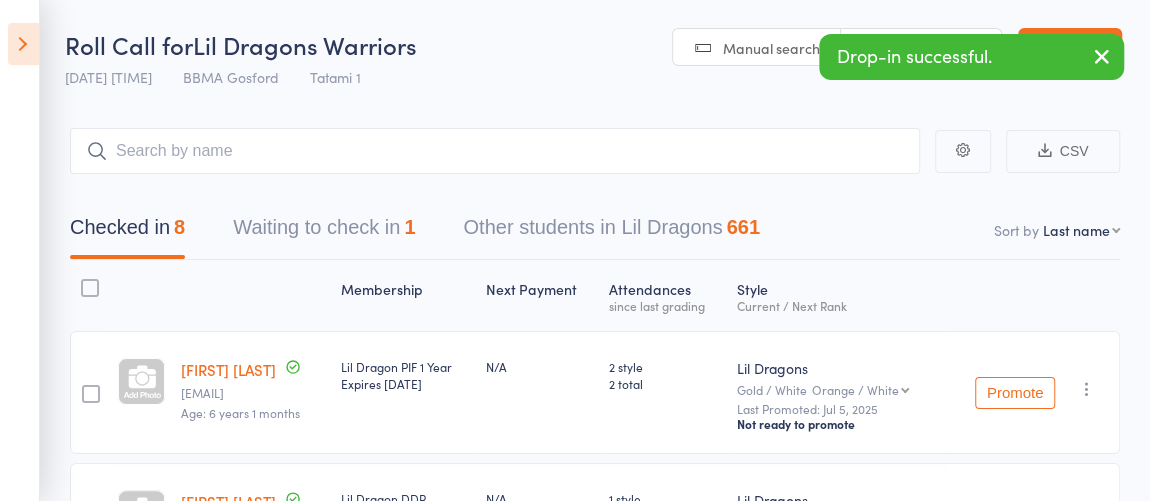 click at bounding box center [1102, 56] 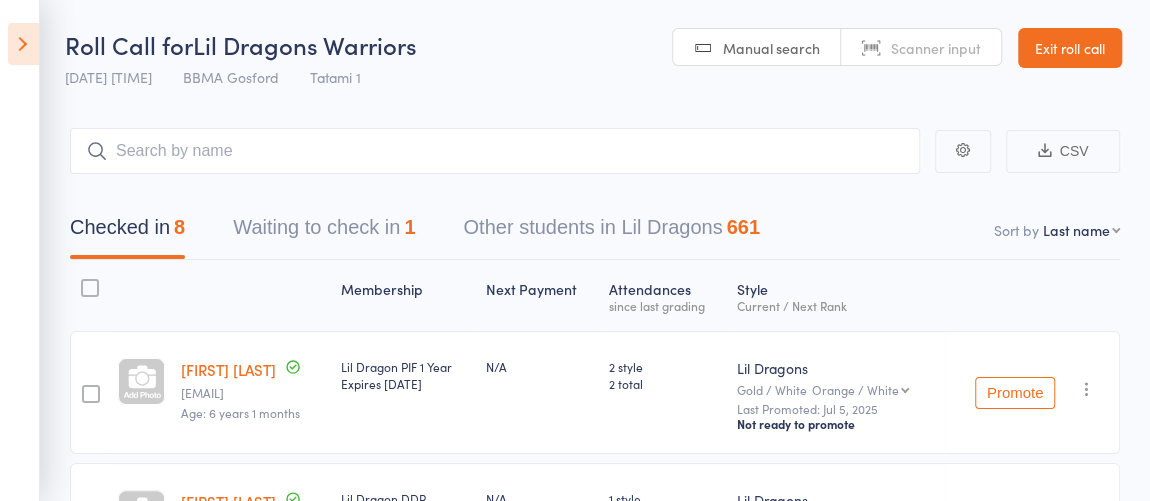 click on "Exit roll call" at bounding box center (1070, 48) 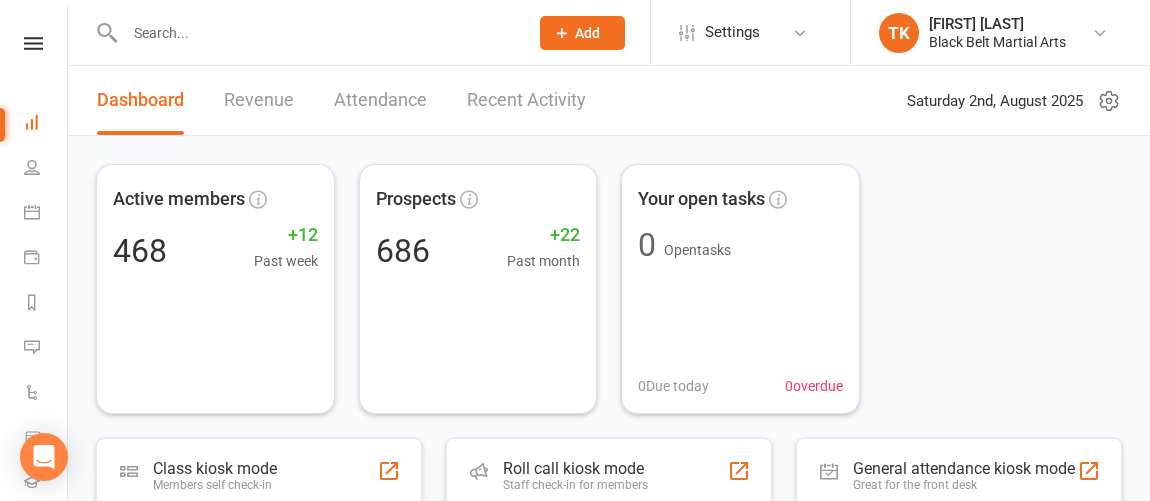 scroll, scrollTop: 0, scrollLeft: 0, axis: both 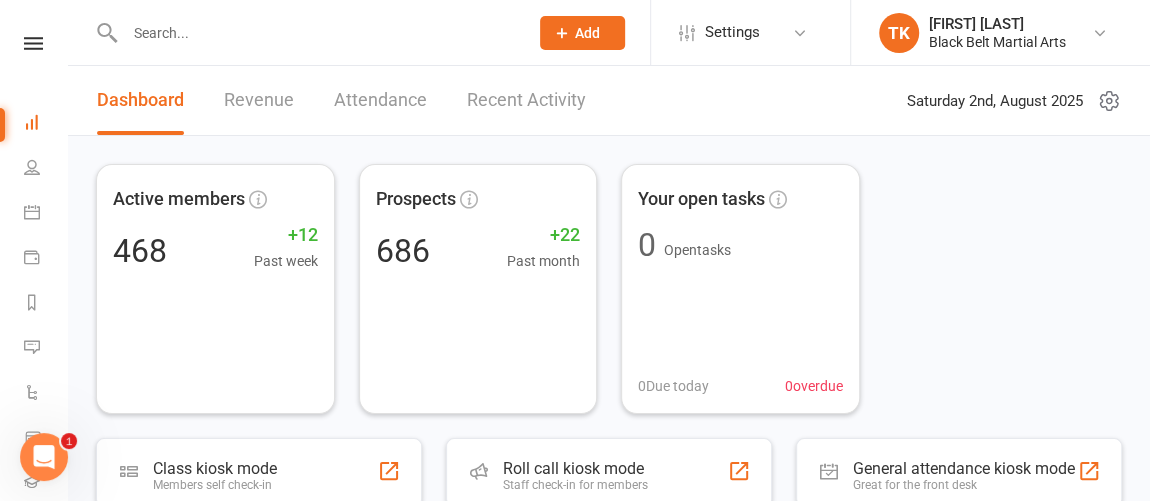 click on "Add" 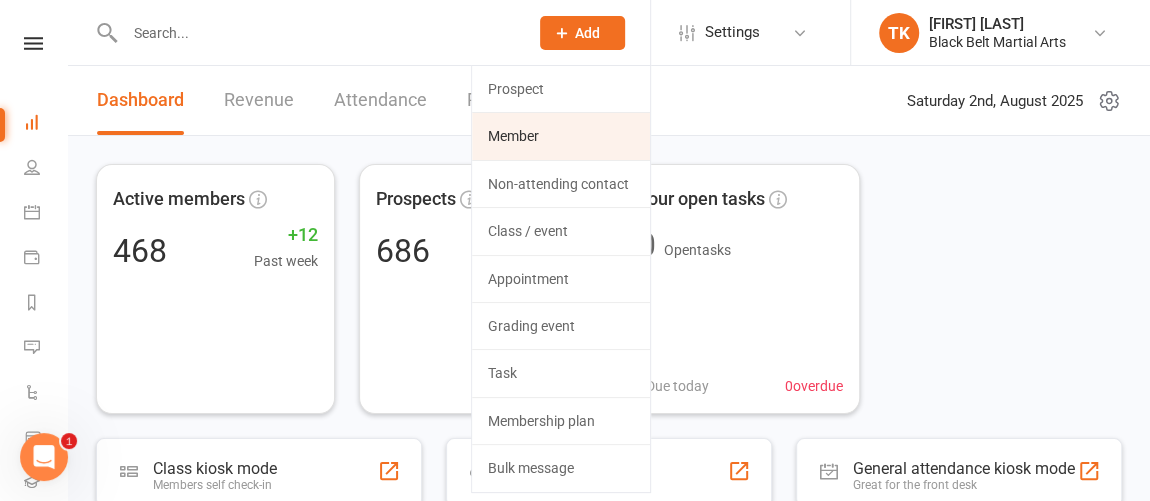 click on "Member" 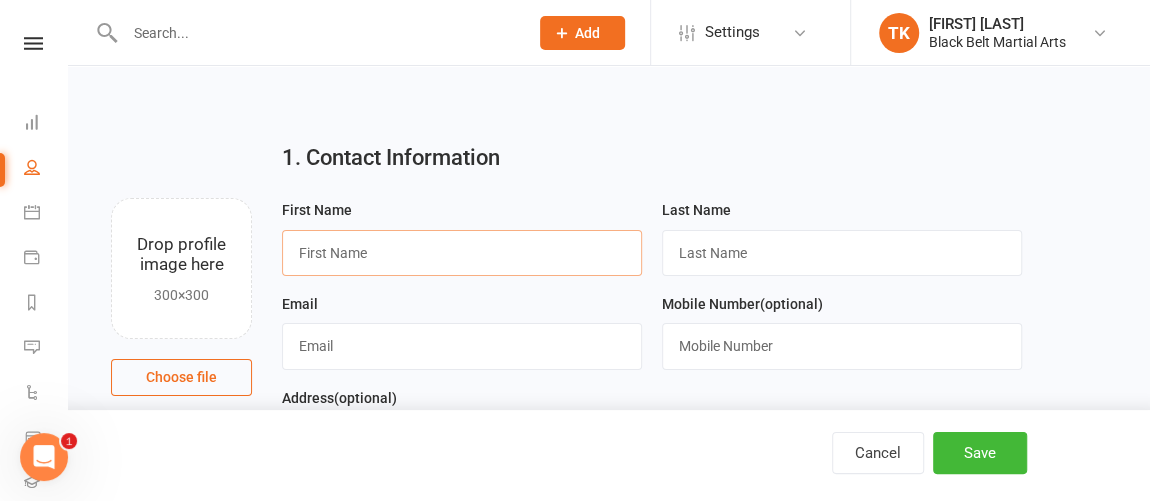 click at bounding box center [462, 253] 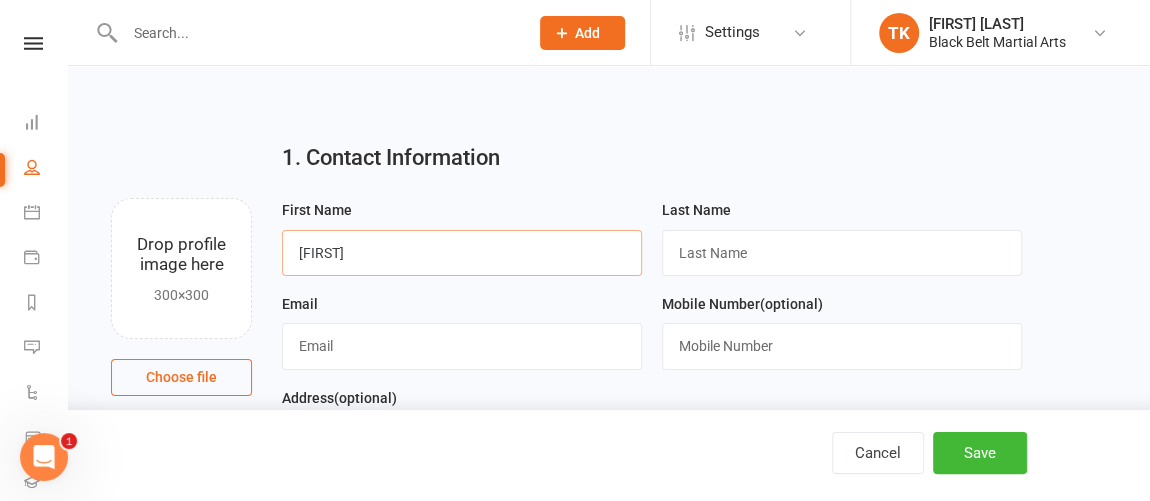 type on "[FIRST]" 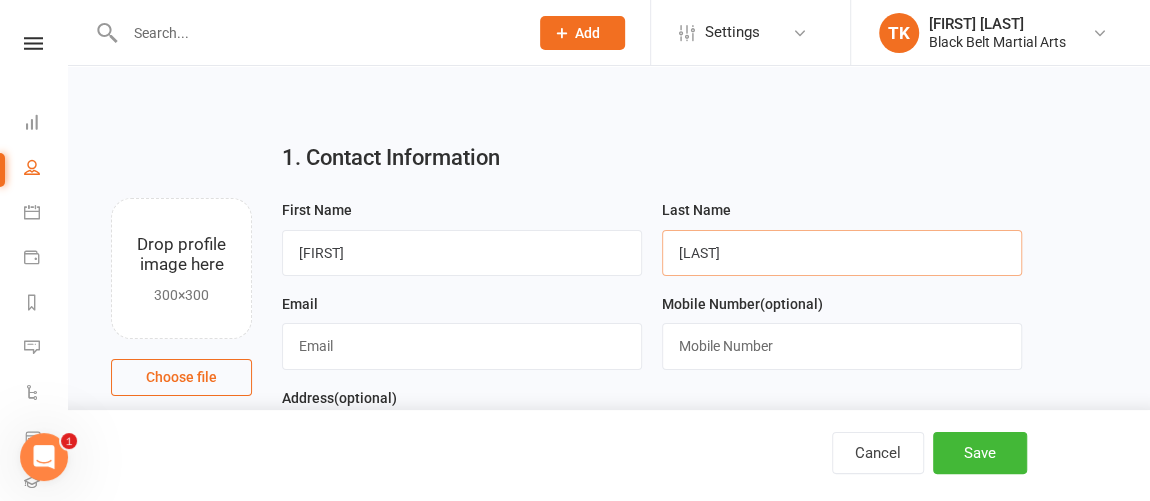 type on "[LAST]" 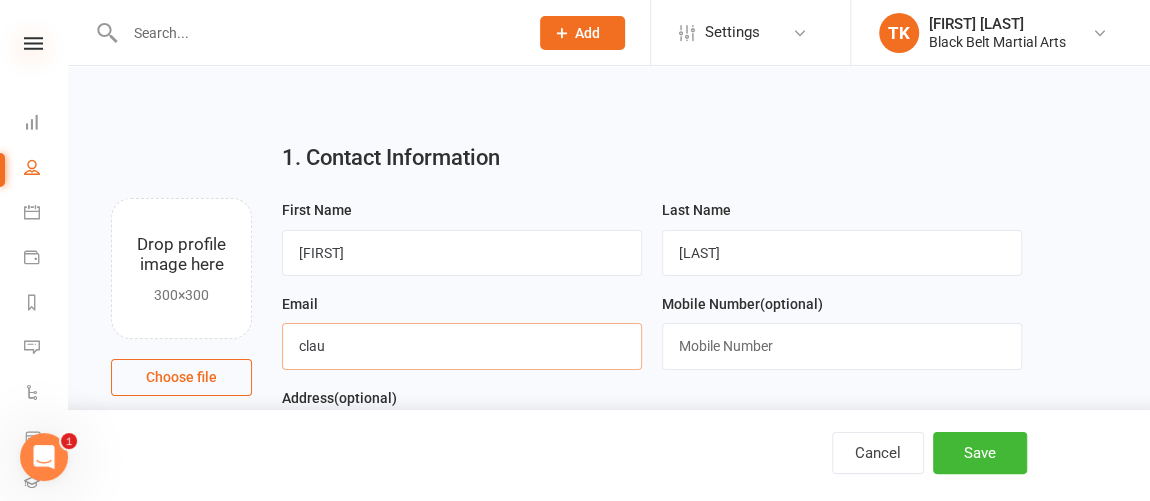 type on "clau" 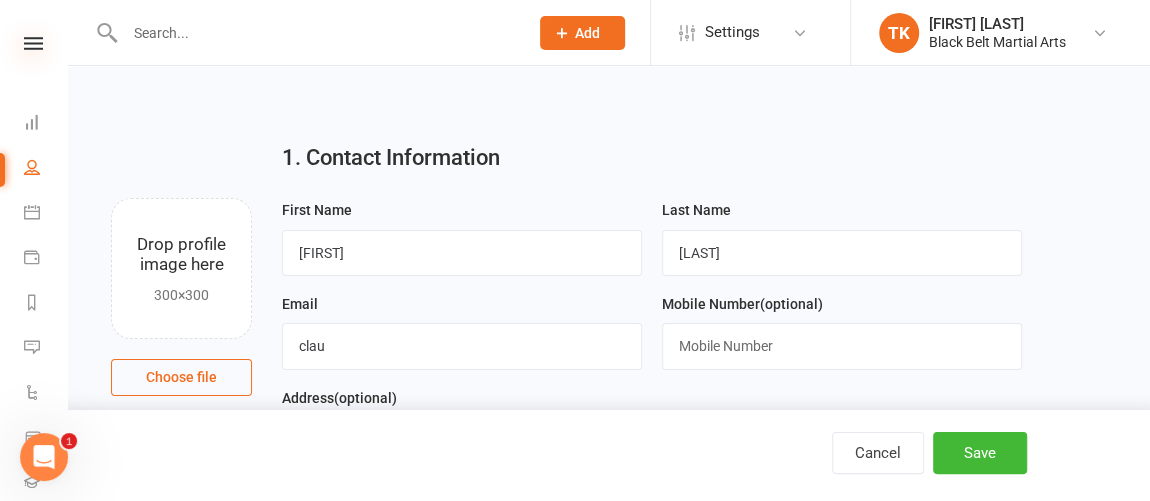 click at bounding box center [33, 43] 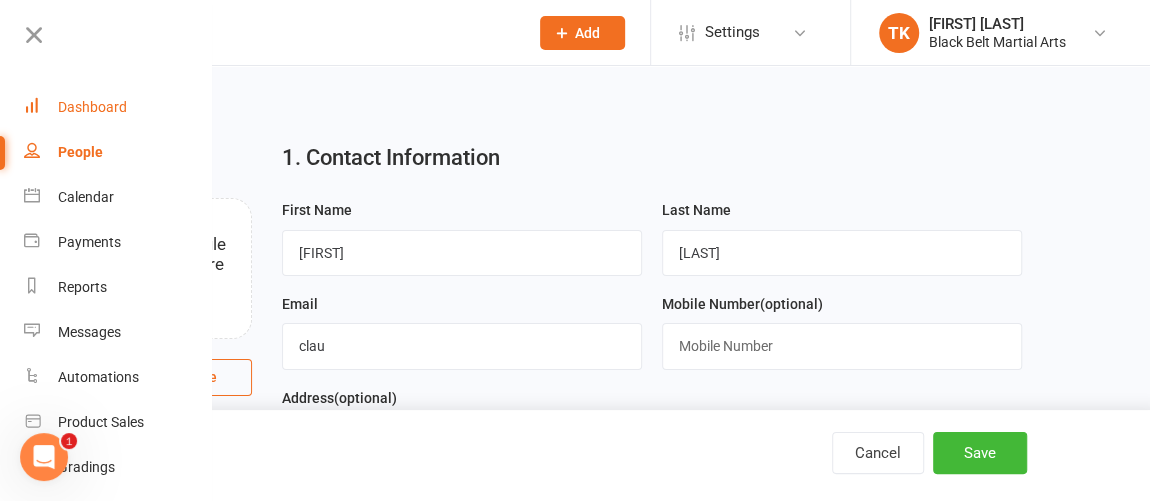 click on "Dashboard" at bounding box center [118, 107] 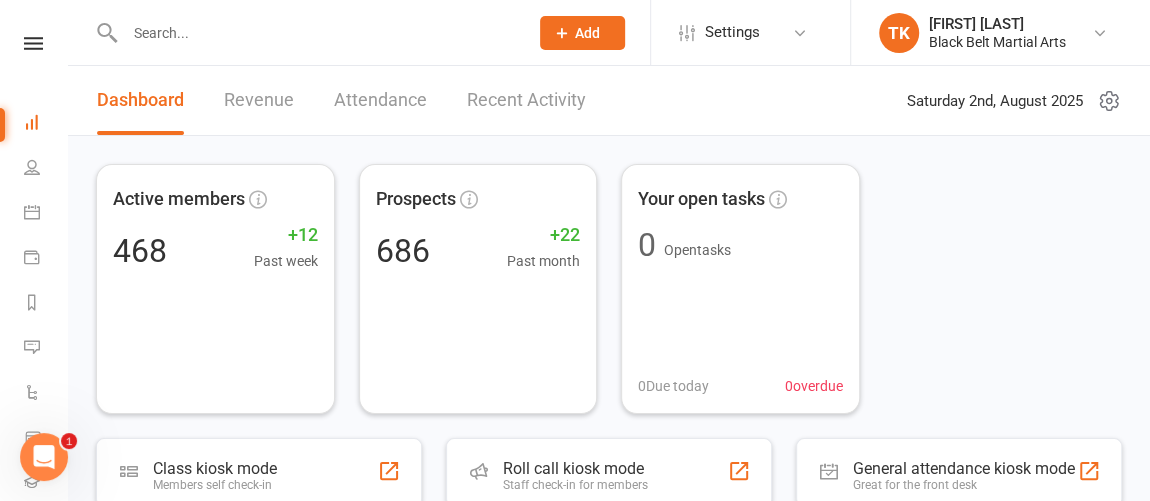 click on "Add" 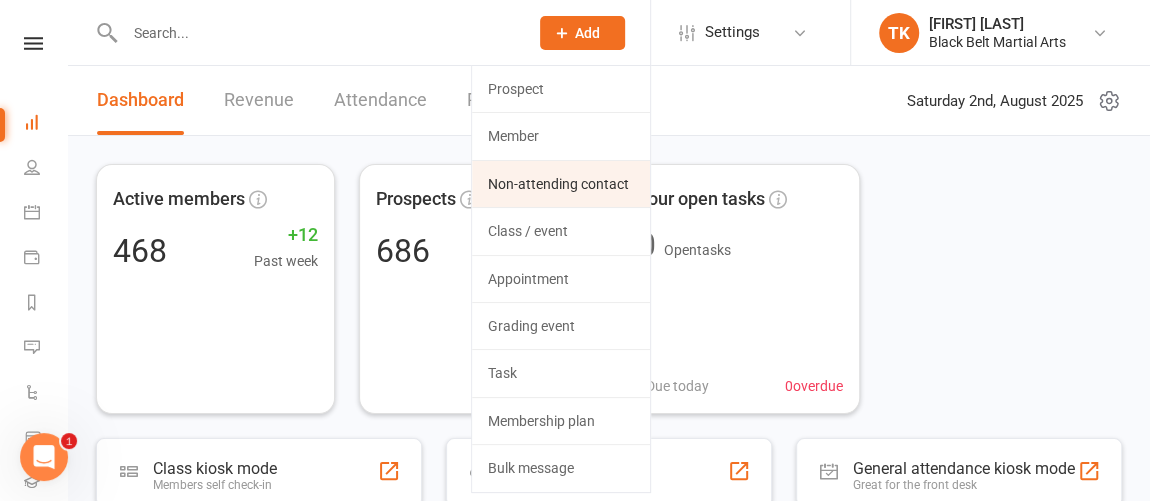 click on "Non-attending contact" 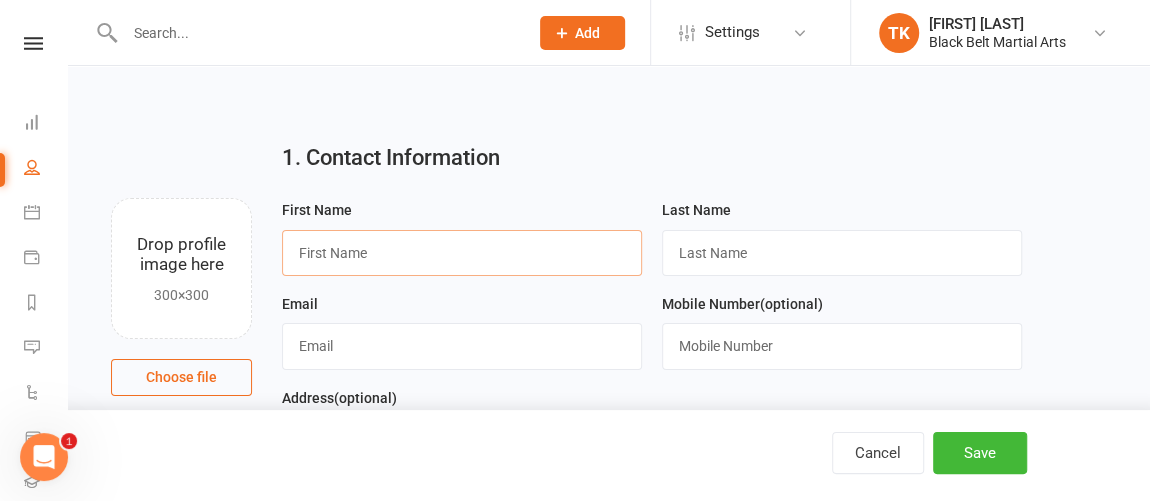 click at bounding box center [462, 253] 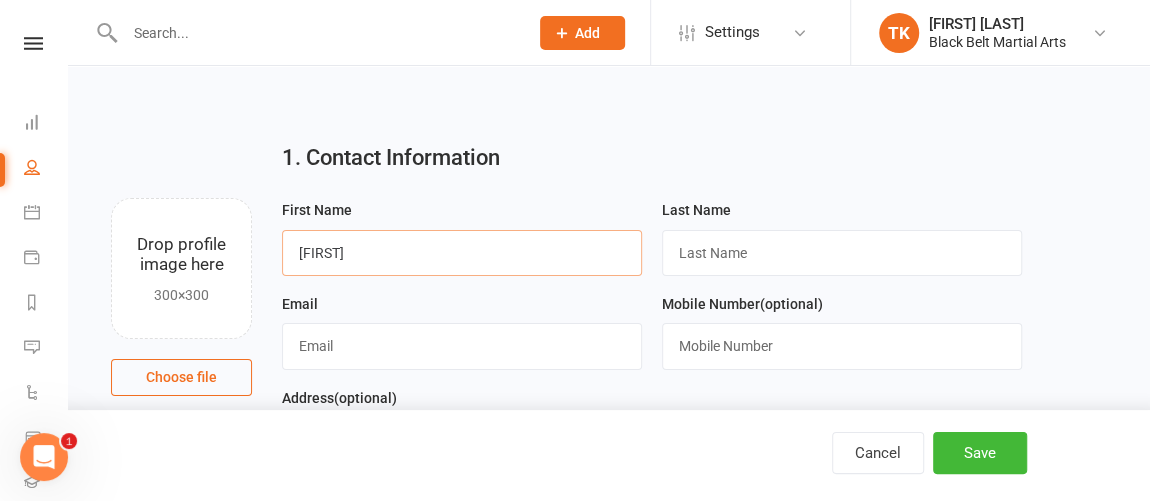 type on "[FIRST]" 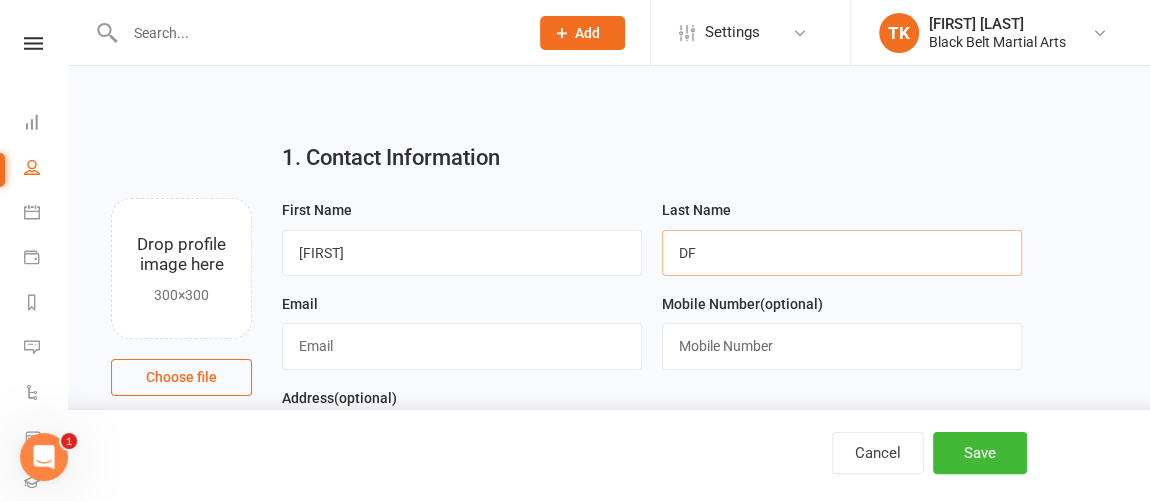 type on "D" 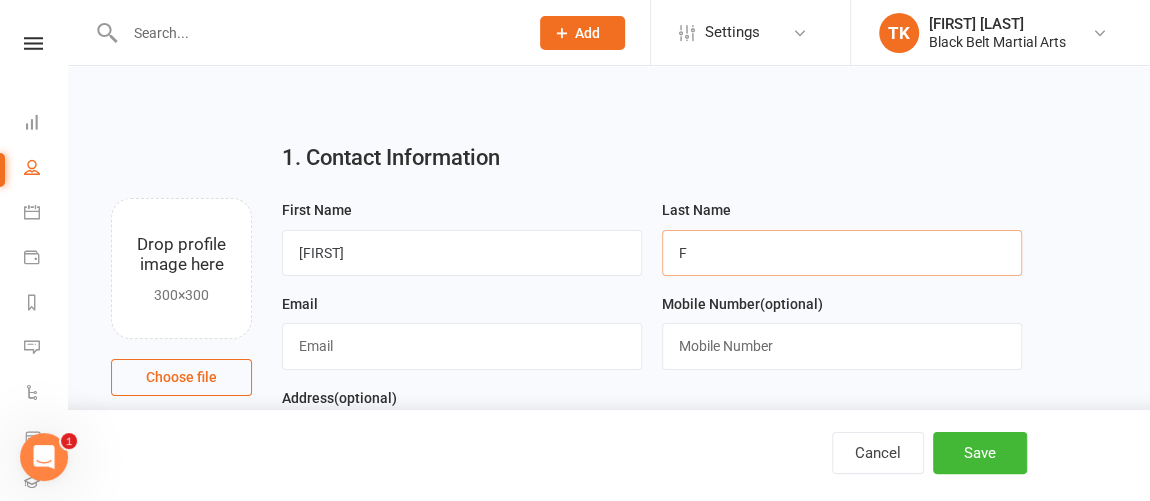 type on "F" 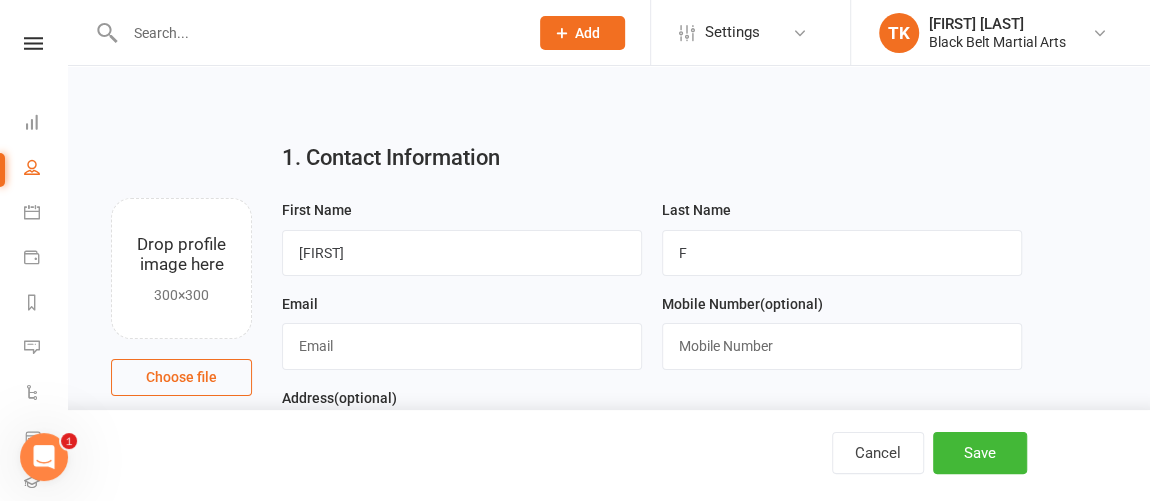 click at bounding box center (316, 33) 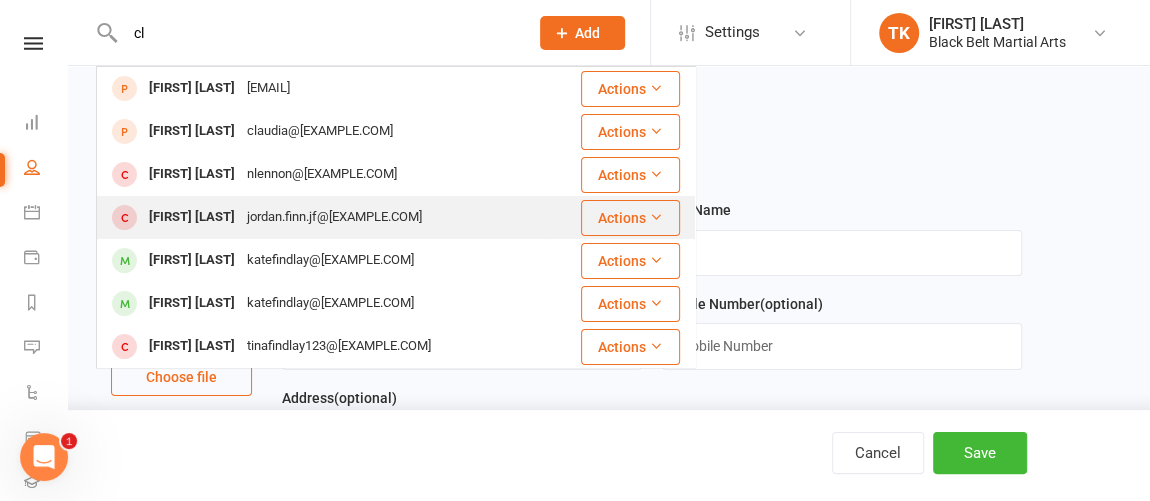 type on "c" 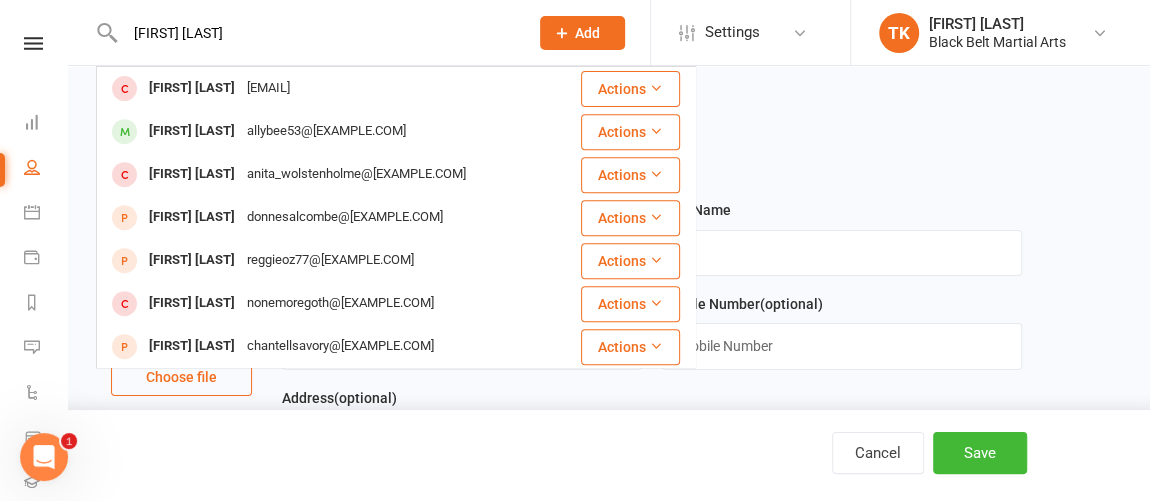 scroll, scrollTop: 558, scrollLeft: 0, axis: vertical 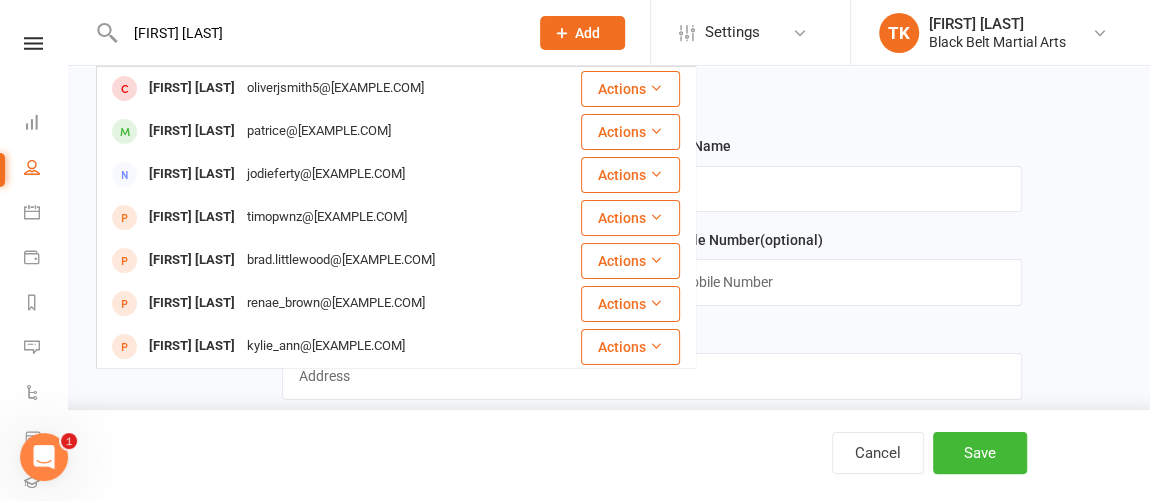 click on "oliver fink" at bounding box center (316, 33) 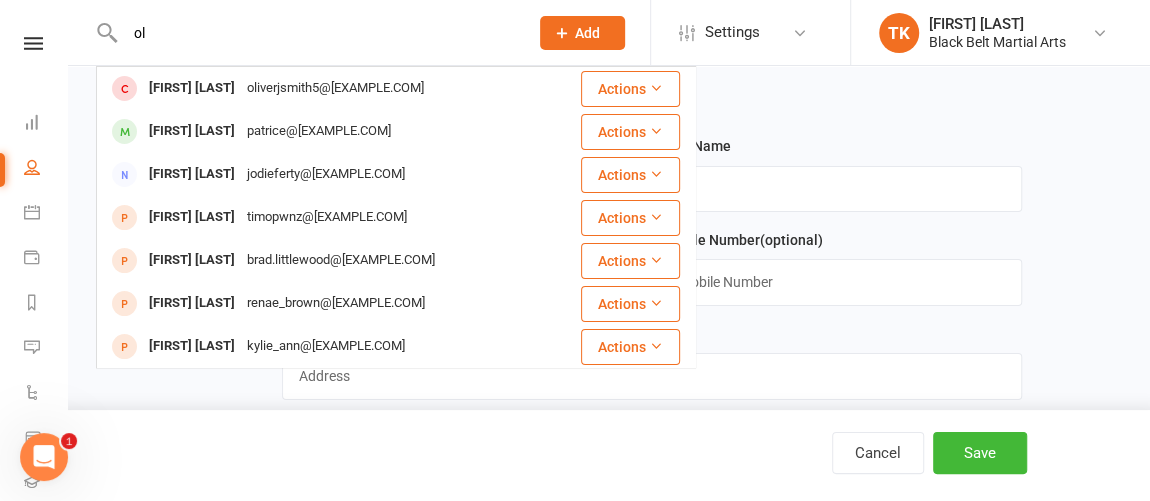 type on "o" 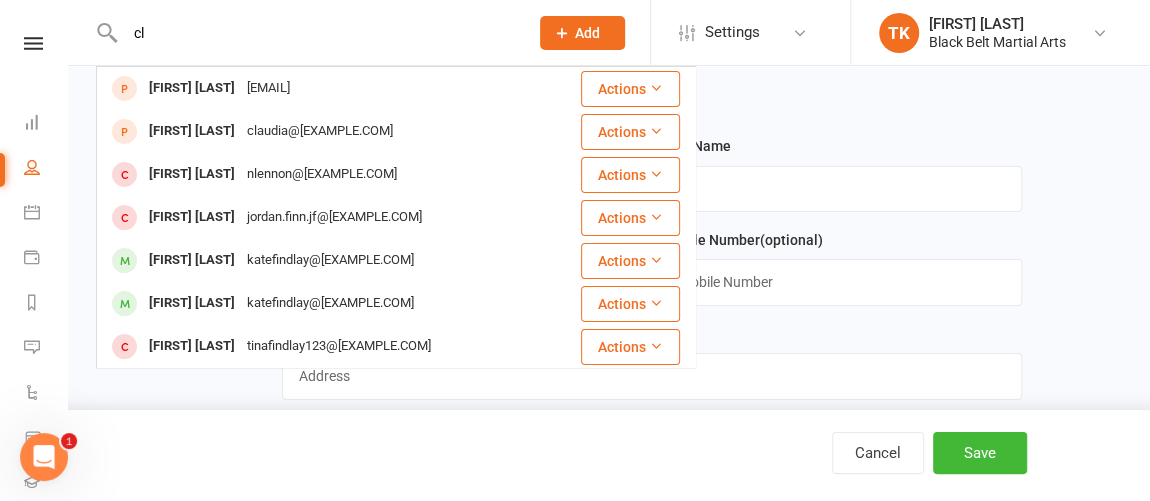 type on "c" 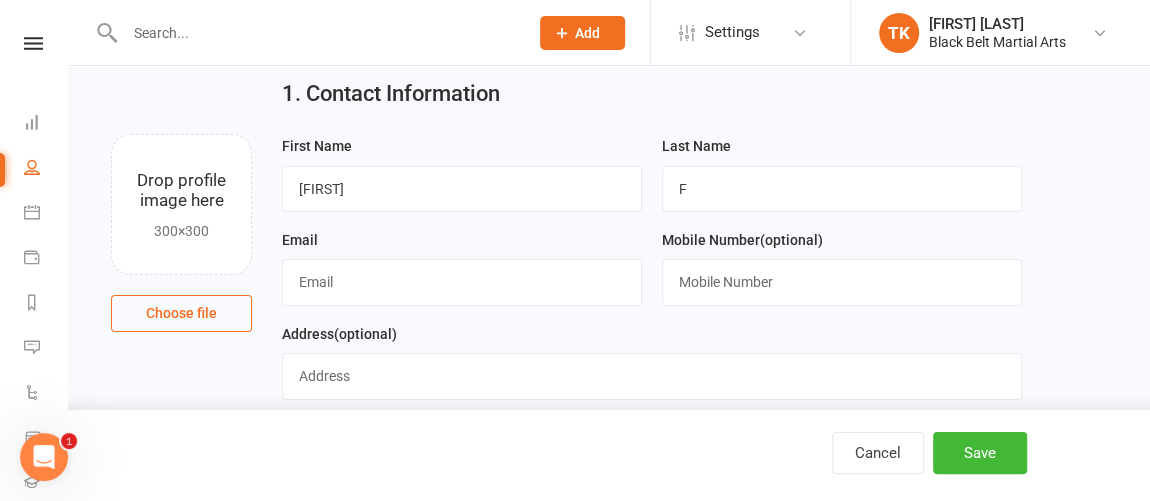 type 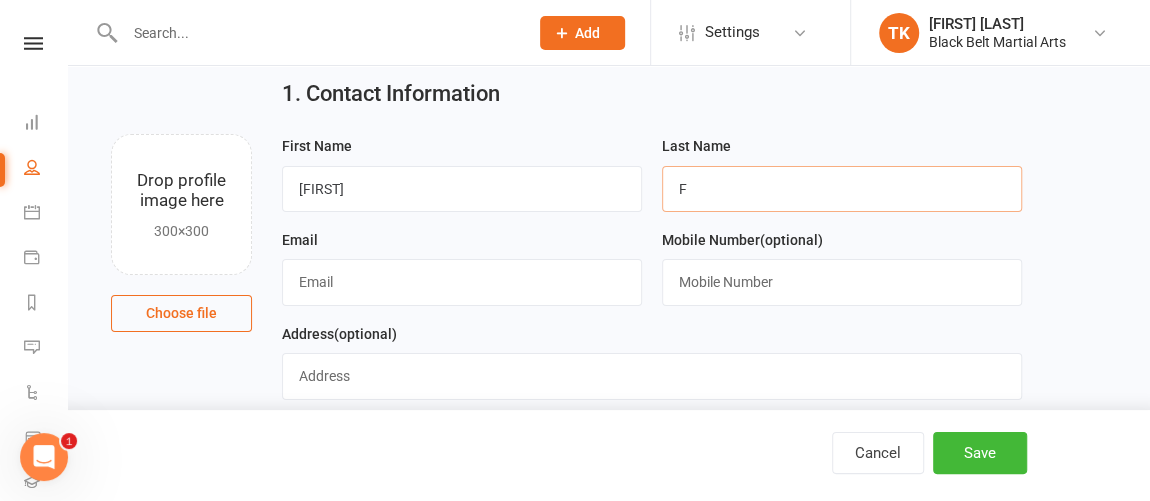 click on "F" at bounding box center (842, 189) 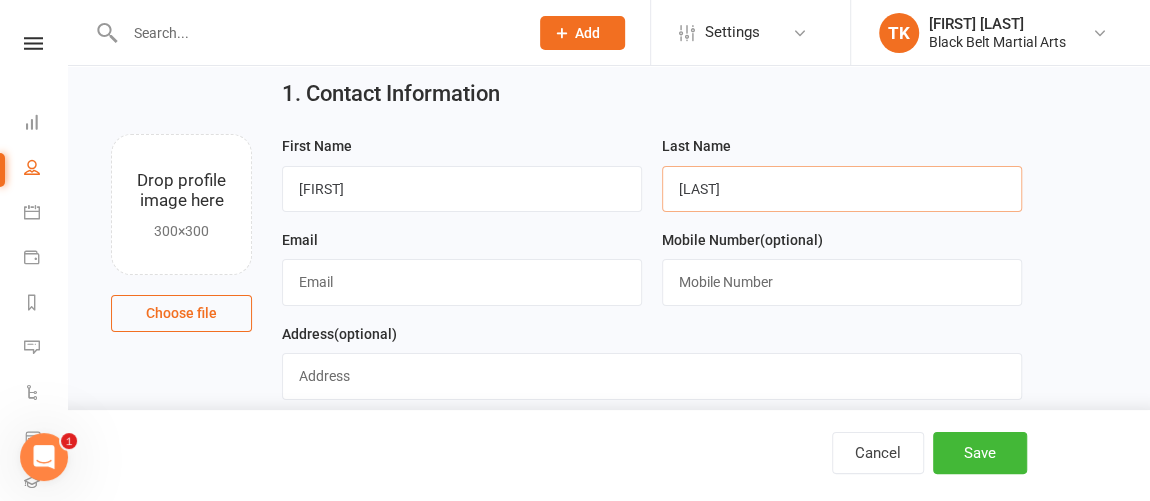 type on "Fink" 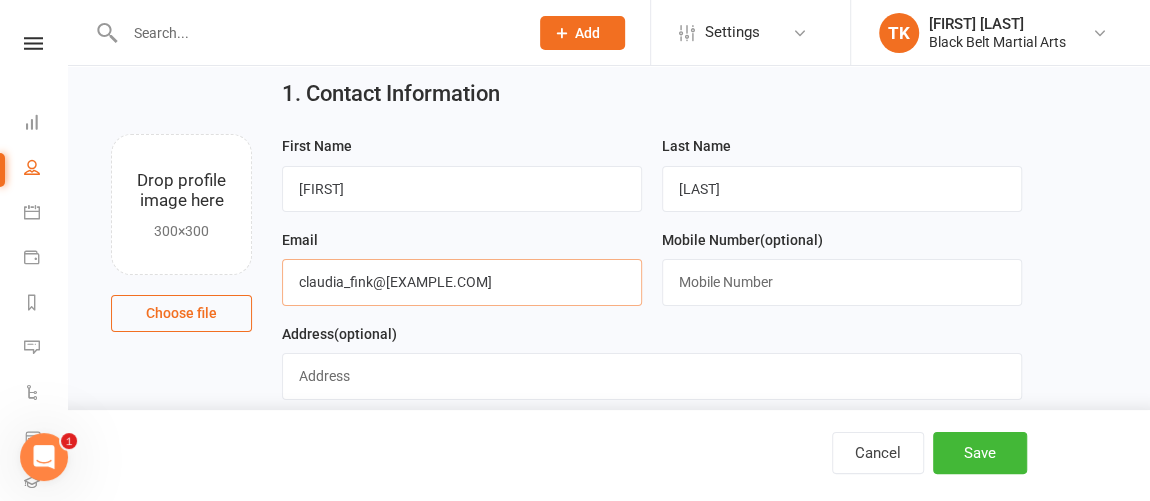 type on "claudia_fink@outlook.com" 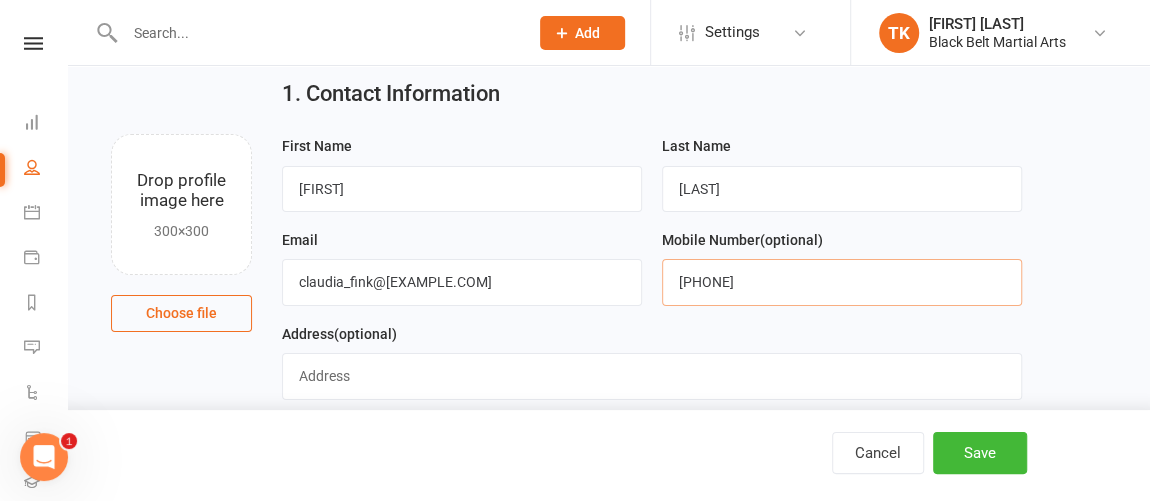 type on "0420 224 074" 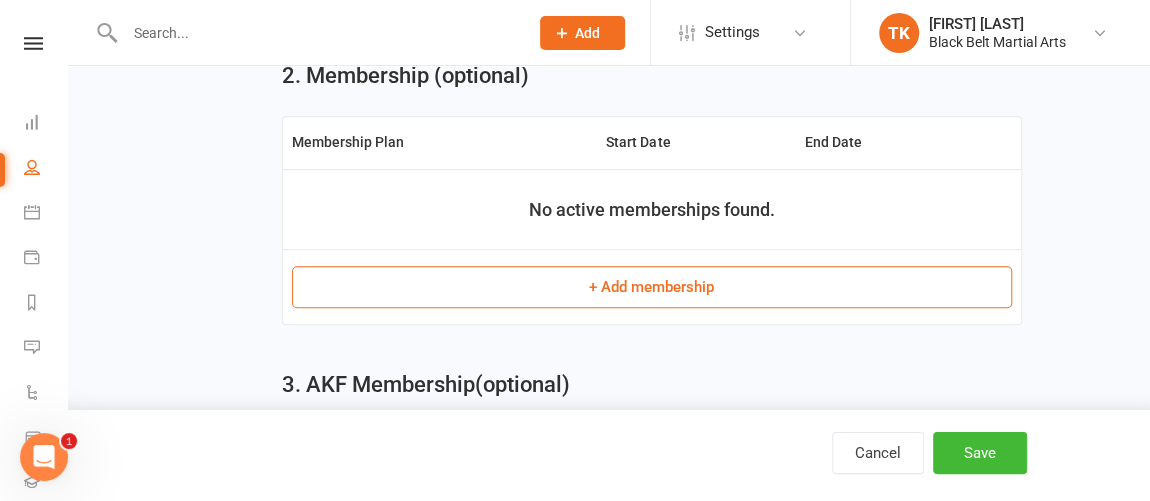 scroll, scrollTop: 623, scrollLeft: 0, axis: vertical 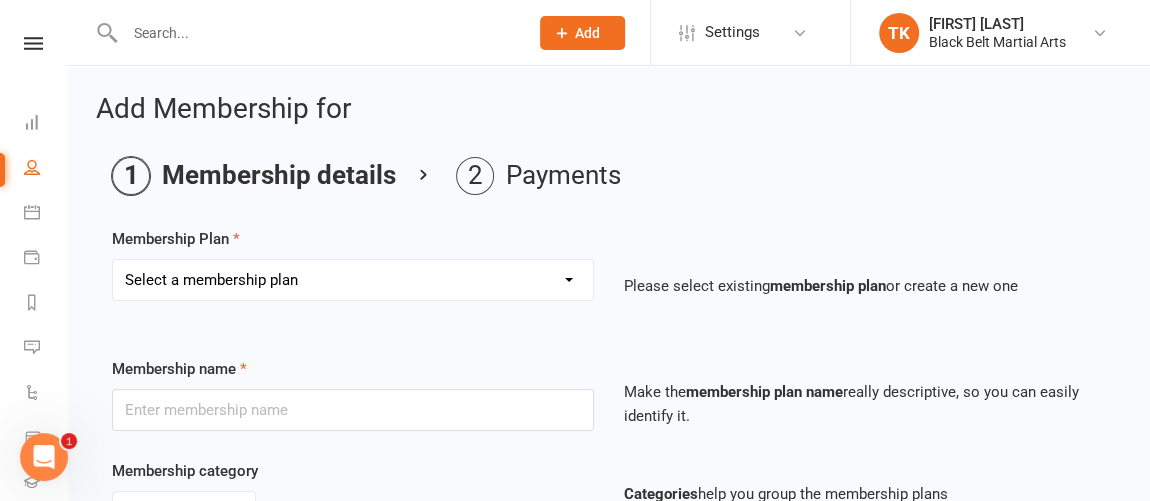 click on "Select a membership plan Create new Membership Plan Billing Contract Basic Program DDR Basic Program PIF Lil Dragon DDR Lil Dragon PIF 1 Year Tiny Dragon DDR Tiny Dragon PIF 1 Year Masterclub PIF 1 Year Masterclub DDR Masterclub PIF Leadership PIF 1 Year Leadership DDR Leadership PIF Kickboxing DDR Kickboxing PIF 1 Year Kobudo PIF 1 Year Kobudo DDR Grand Masters Program Staff Grand Masters Program PIF 1 Year W - Billing Contract W - Lil Dragons (One student) W - Lil Dragons (two students) W - Basic Program (One student) W - Basic Program (Two students) W - Family Membership (1 Basic & 1 LD)" at bounding box center (353, 280) 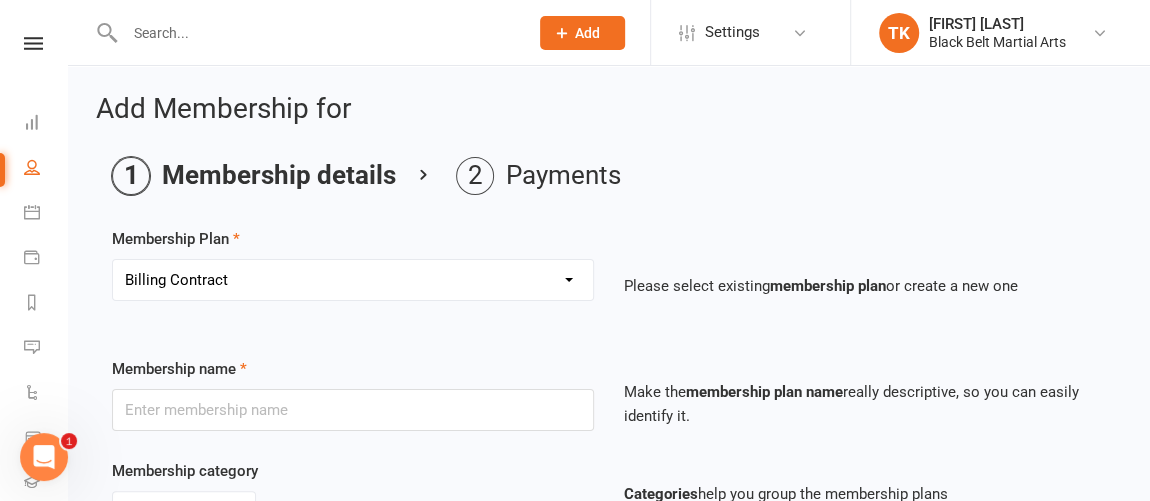 click on "Select a membership plan Create new Membership Plan Billing Contract Basic Program DDR Basic Program PIF Lil Dragon DDR Lil Dragon PIF 1 Year Tiny Dragon DDR Tiny Dragon PIF 1 Year Masterclub PIF 1 Year Masterclub DDR Masterclub PIF Leadership PIF 1 Year Leadership DDR Leadership PIF Kickboxing DDR Kickboxing PIF 1 Year Kobudo PIF 1 Year Kobudo DDR Grand Masters Program Staff Grand Masters Program PIF 1 Year W - Billing Contract W - Lil Dragons (One student) W - Lil Dragons (two students) W - Basic Program (One student) W - Basic Program (Two students) W - Family Membership (1 Basic & 1 LD)" at bounding box center [353, 280] 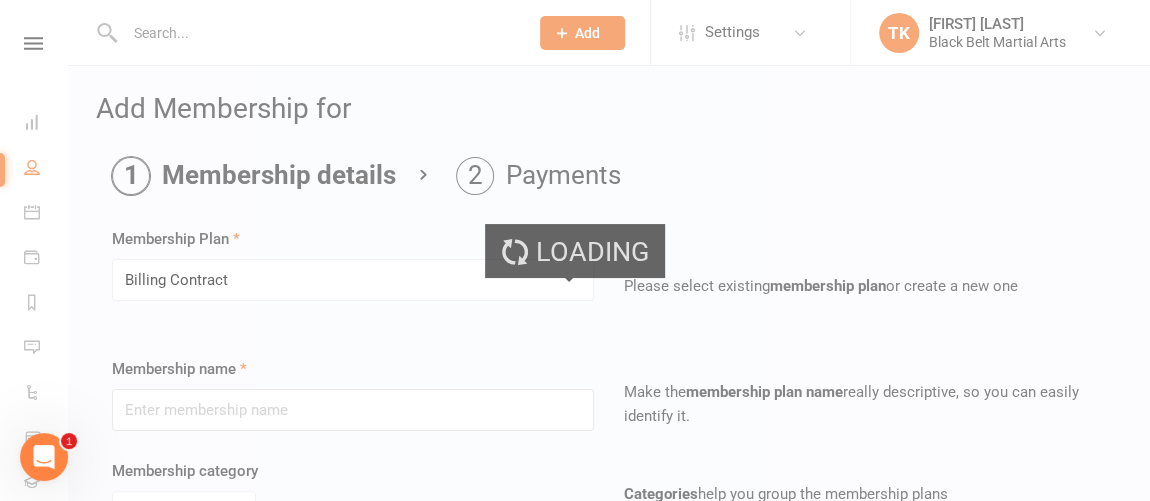 type on "Billing Contract" 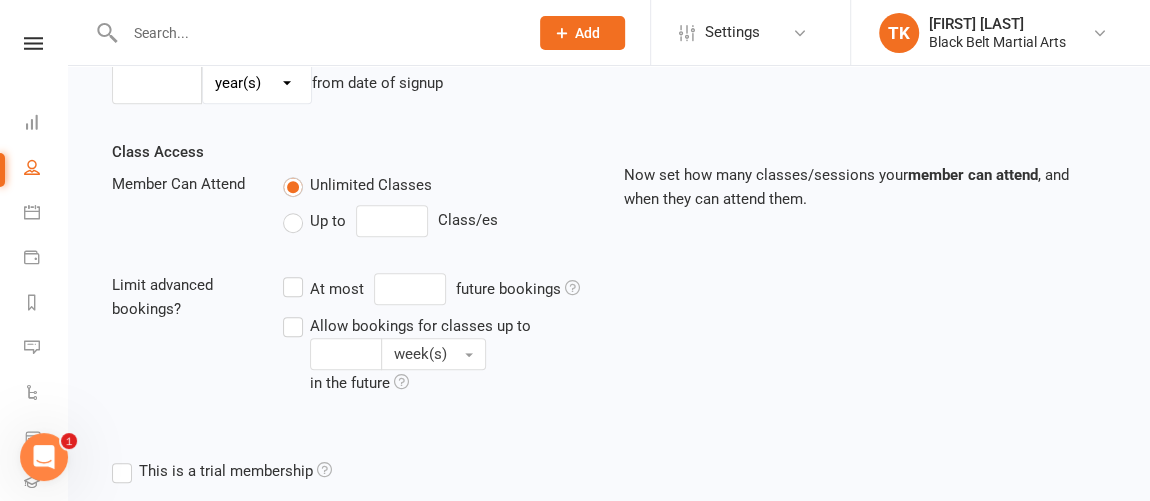 scroll, scrollTop: 827, scrollLeft: 0, axis: vertical 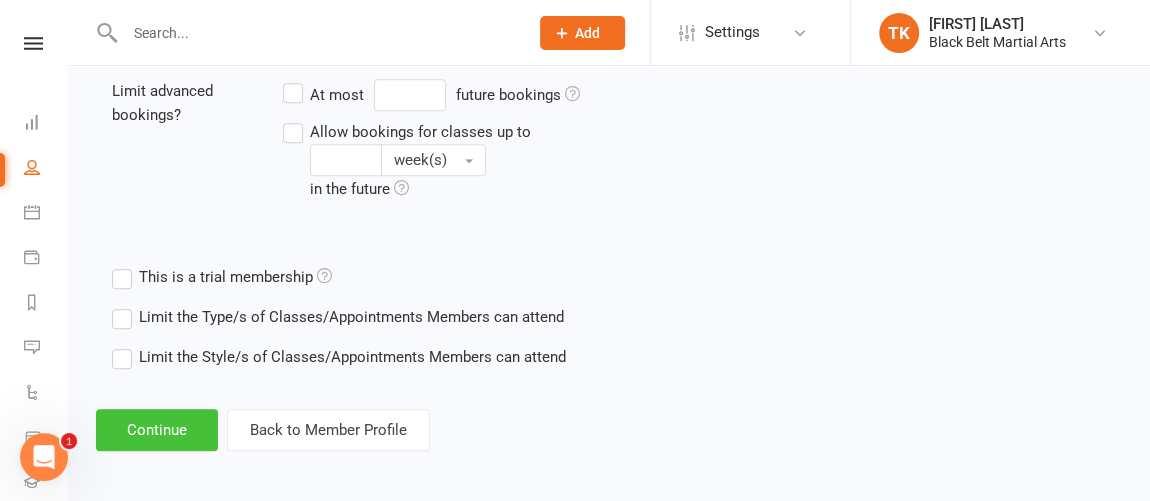 click on "Continue" at bounding box center (157, 430) 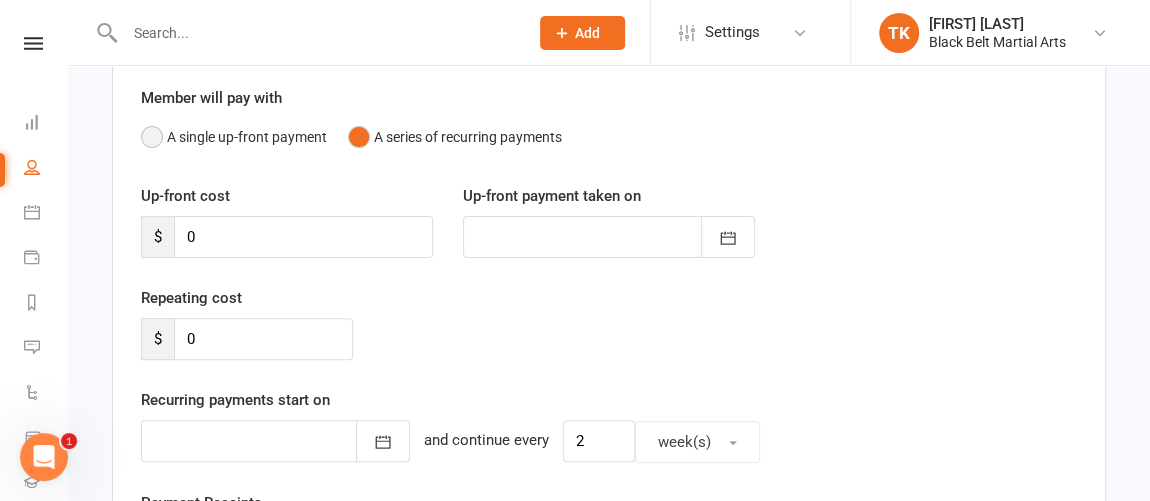 scroll, scrollTop: 170, scrollLeft: 0, axis: vertical 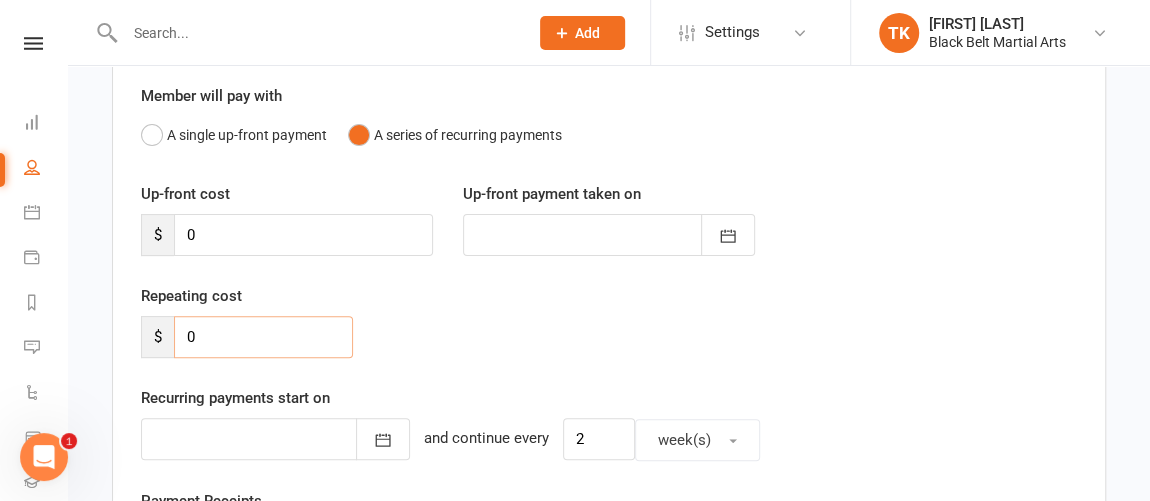 click on "0" at bounding box center (263, 337) 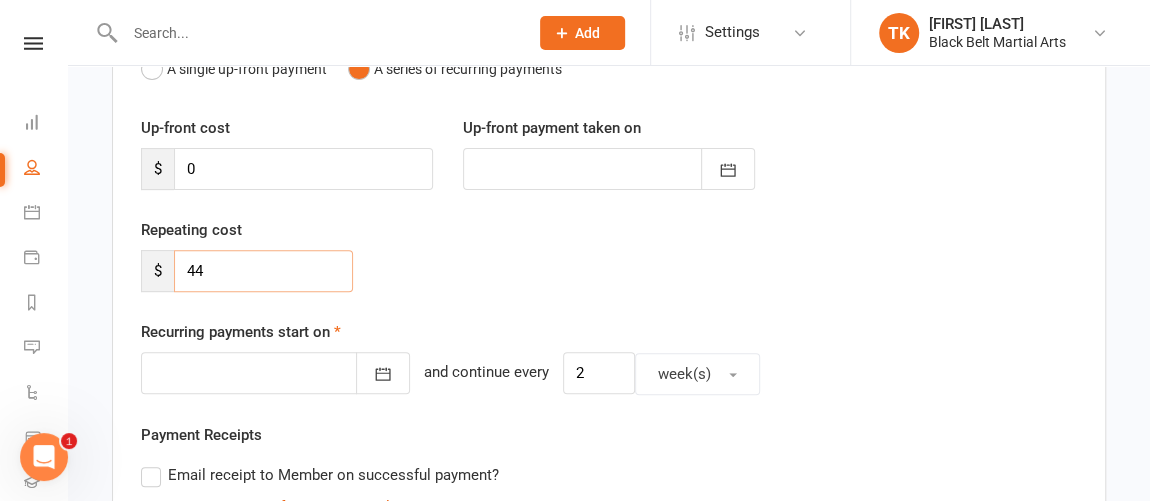 scroll, scrollTop: 235, scrollLeft: 0, axis: vertical 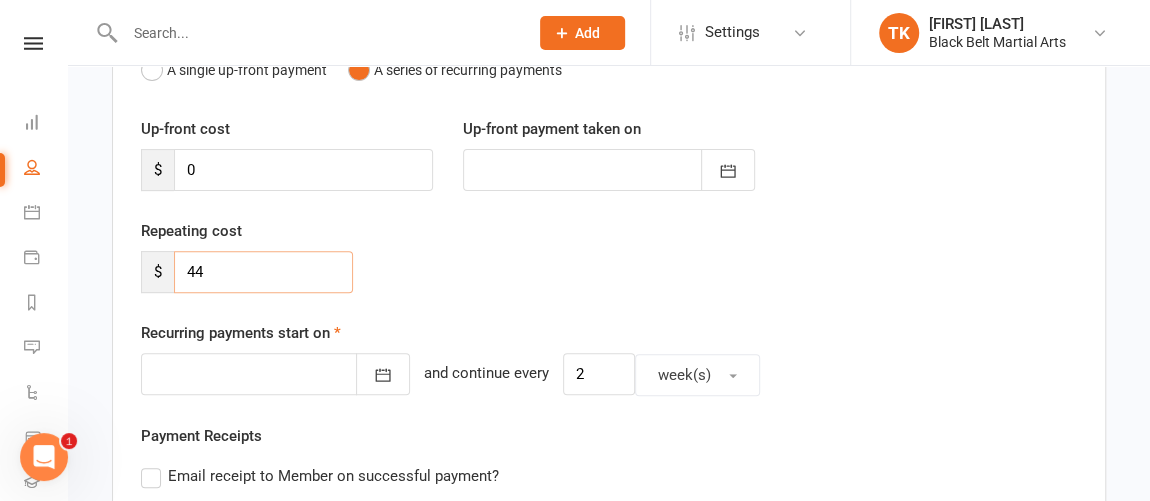 type on "4" 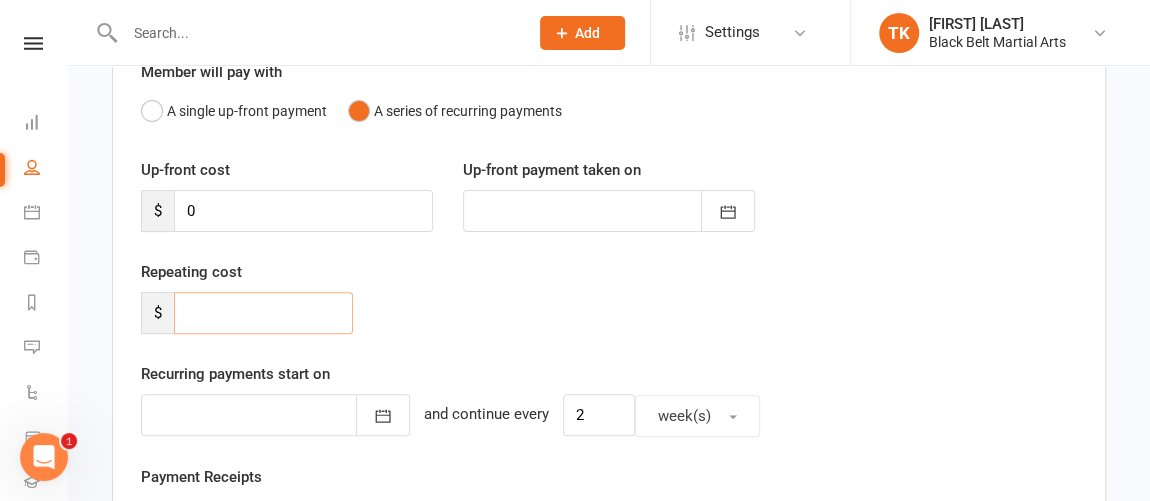 scroll, scrollTop: 193, scrollLeft: 0, axis: vertical 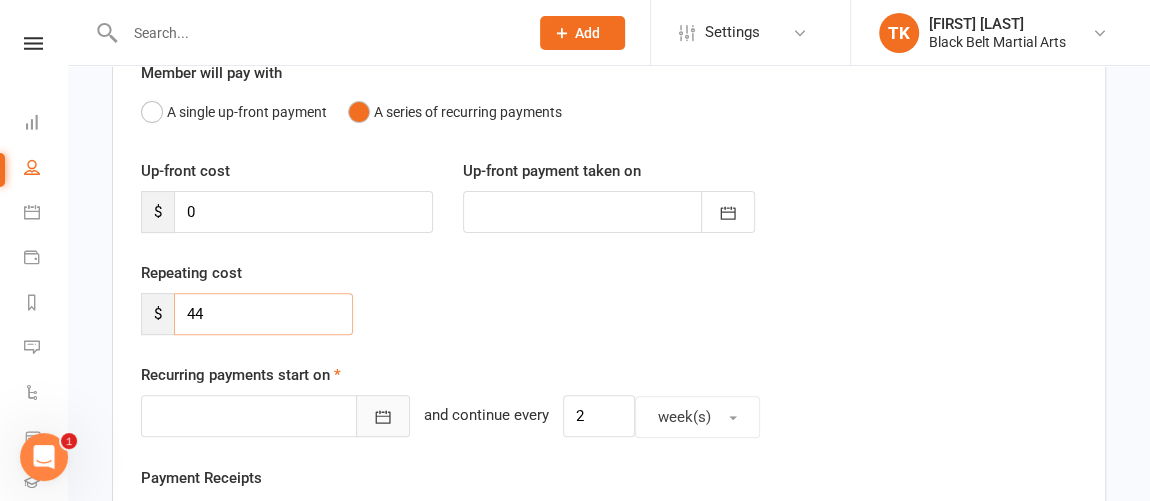 type on "44" 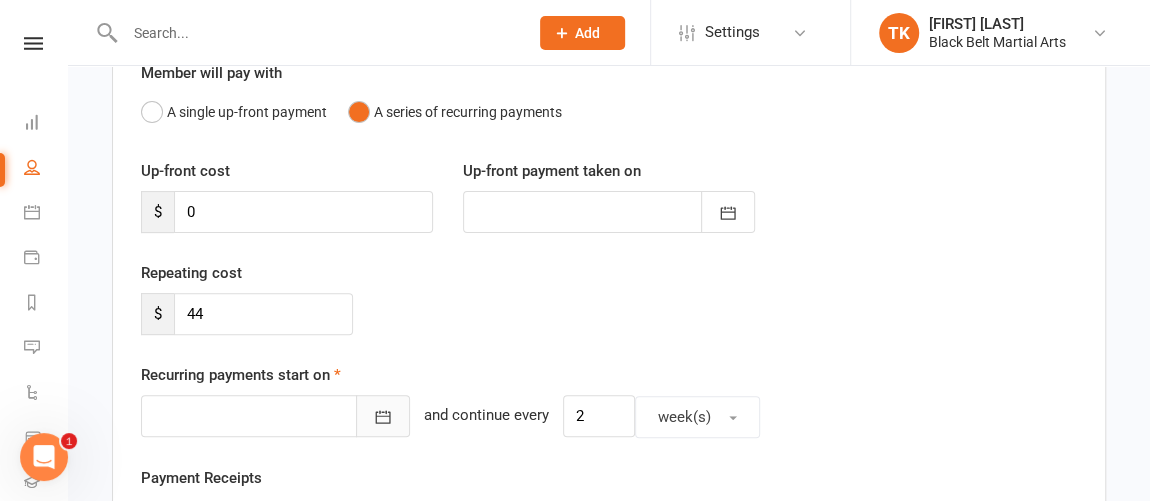 click at bounding box center [383, 416] 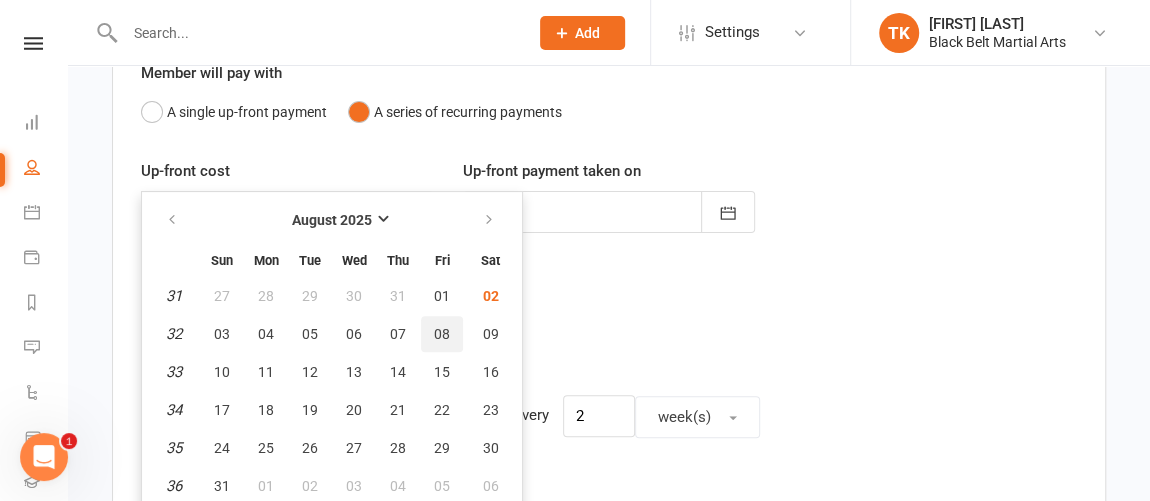 click on "08" at bounding box center [442, 334] 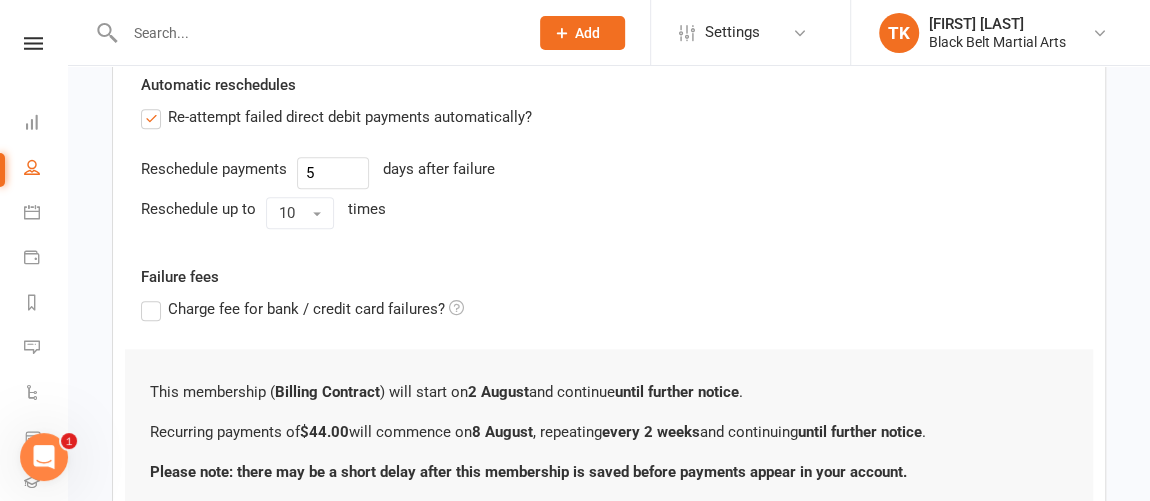scroll, scrollTop: 867, scrollLeft: 0, axis: vertical 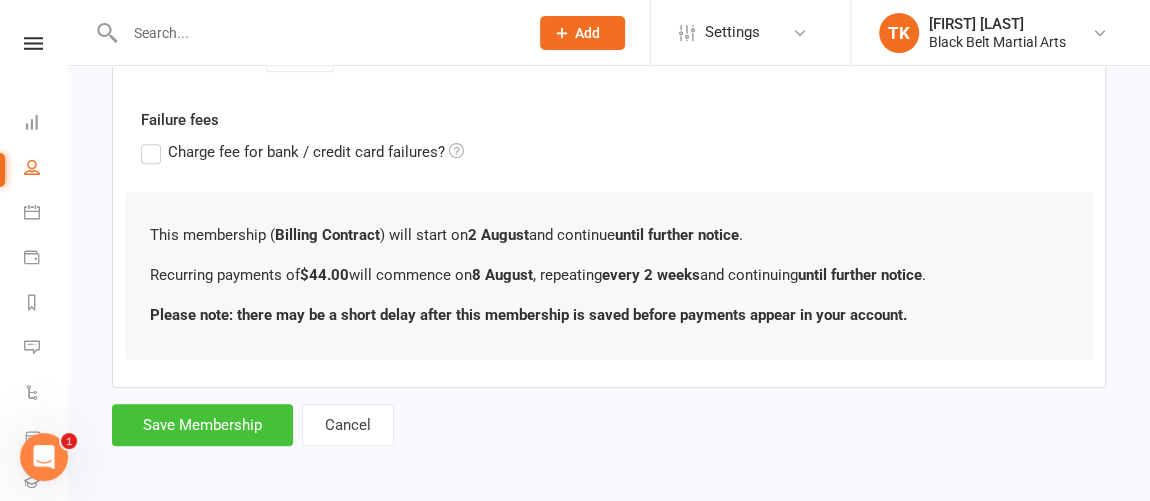 click on "Save Membership" at bounding box center [202, 425] 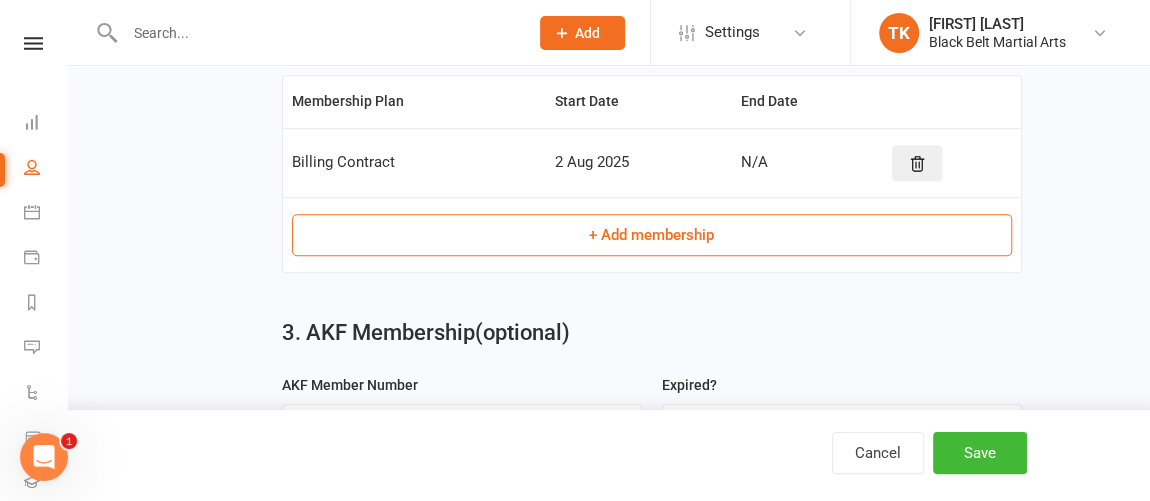 scroll, scrollTop: 734, scrollLeft: 0, axis: vertical 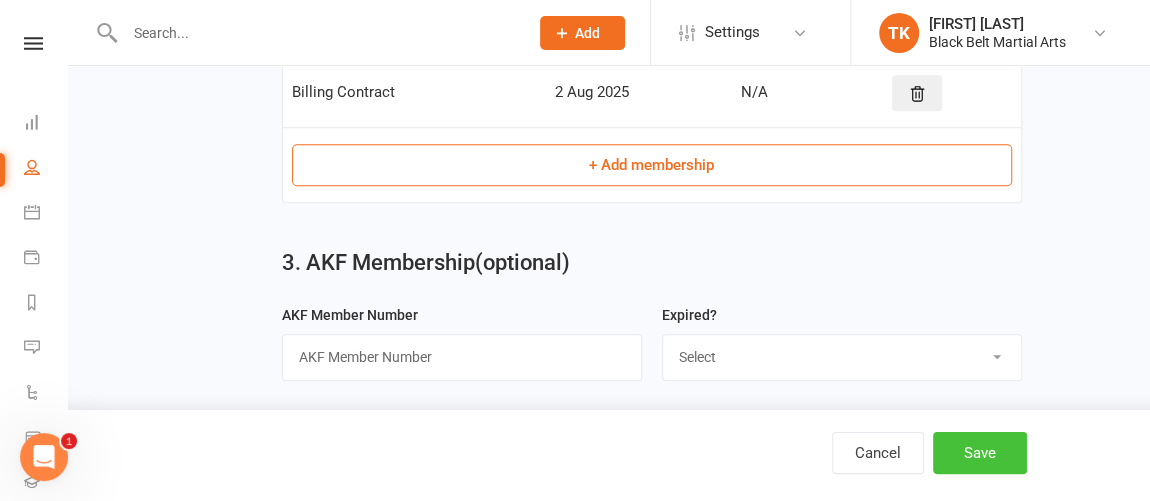 click on "Save" at bounding box center (980, 453) 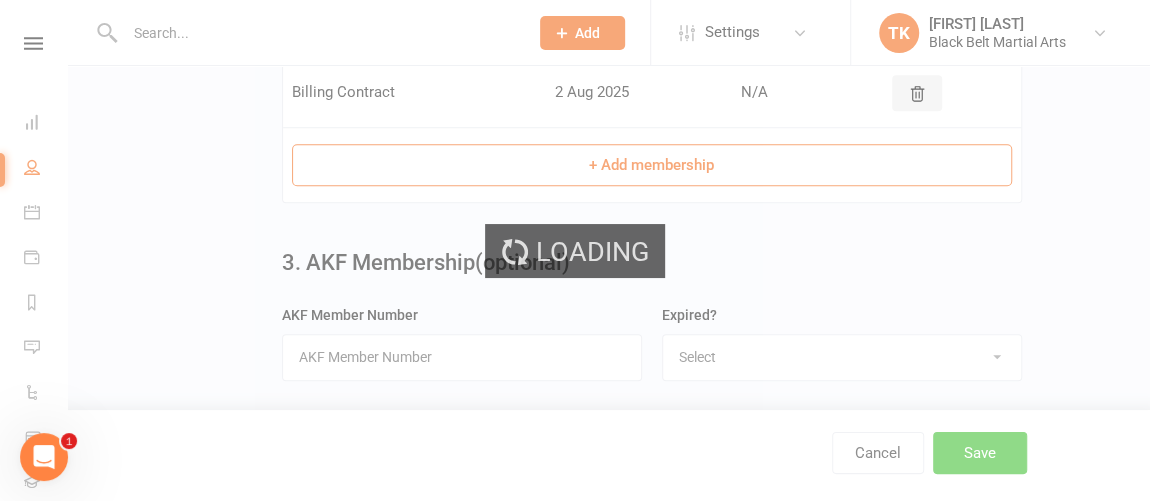 scroll, scrollTop: 0, scrollLeft: 0, axis: both 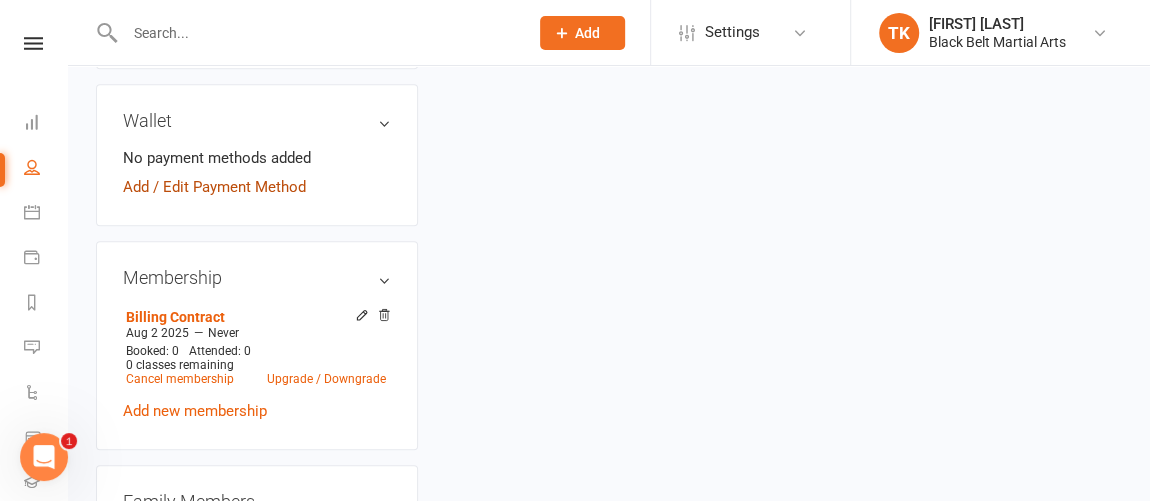 click on "Add / Edit Payment Method" at bounding box center [214, 187] 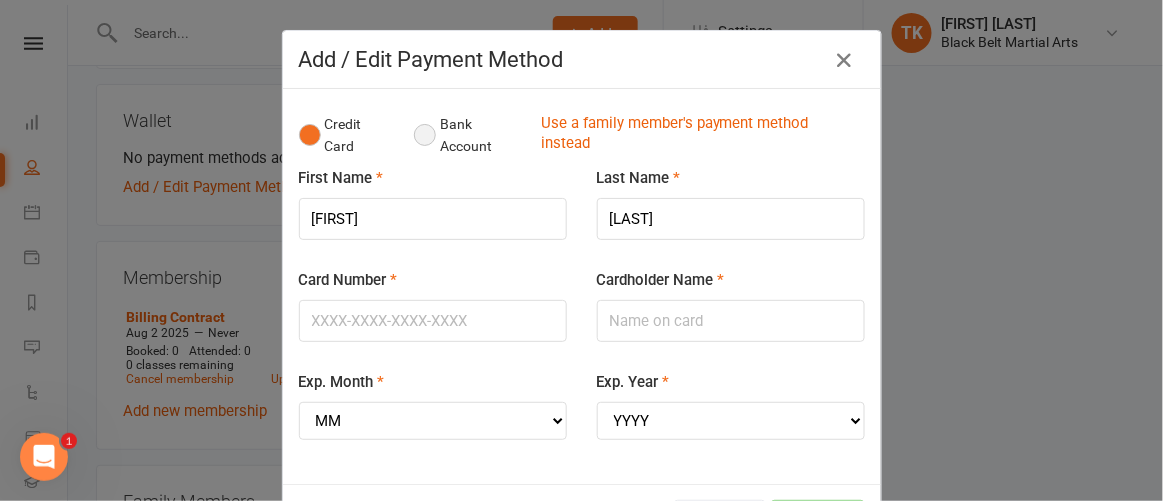 click on "Bank Account" at bounding box center [469, 135] 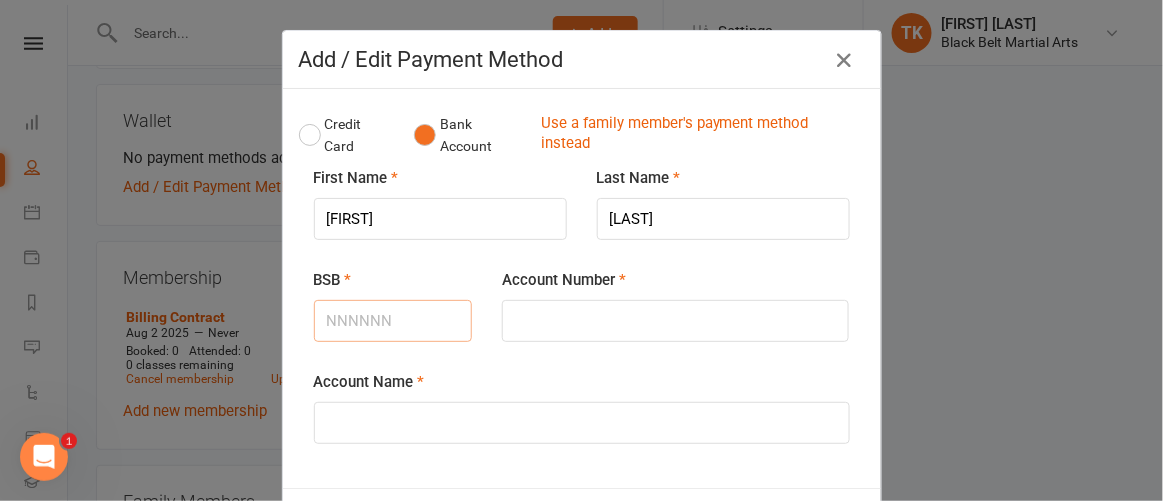 click on "BSB" at bounding box center (393, 321) 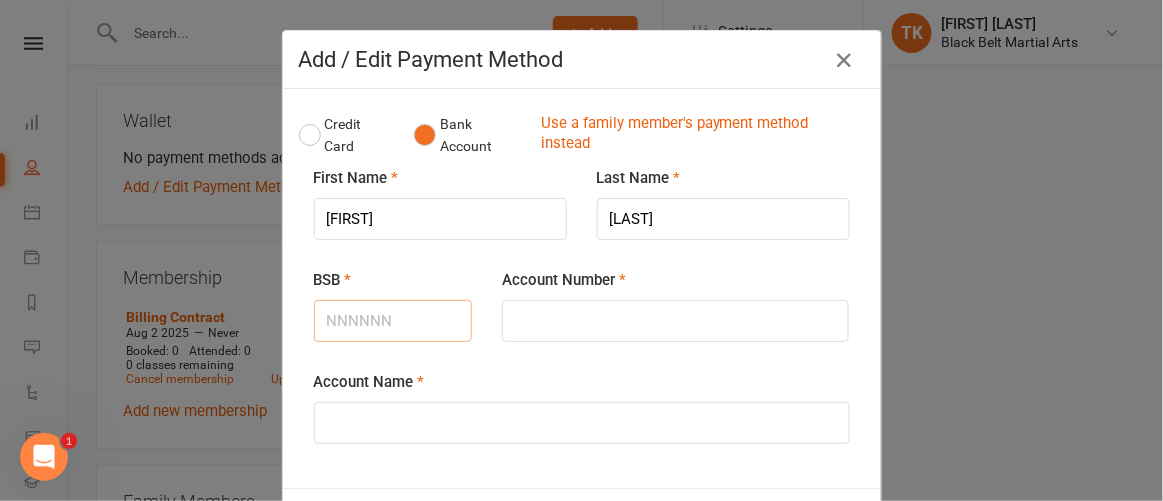 type on "610101" 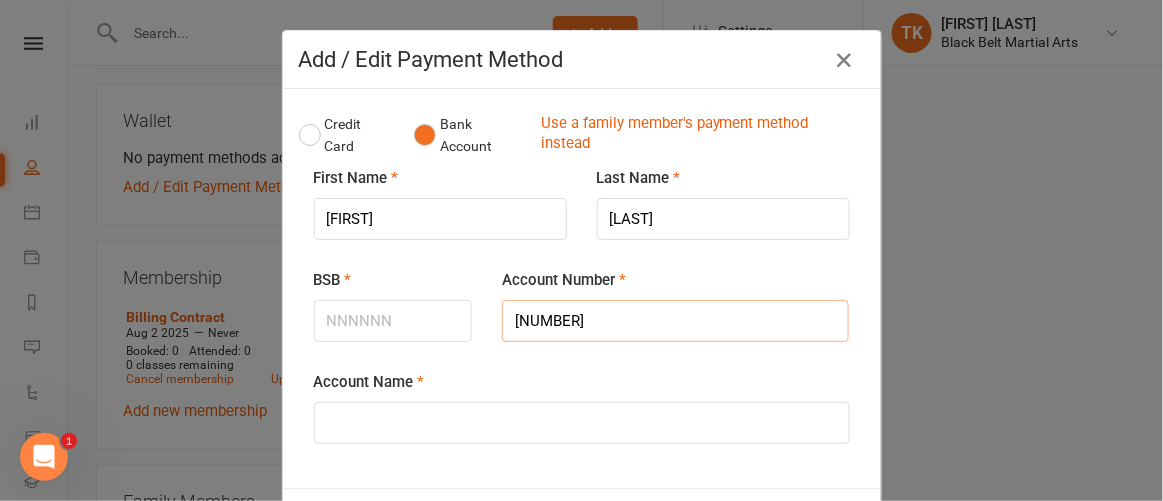 type on "071608319" 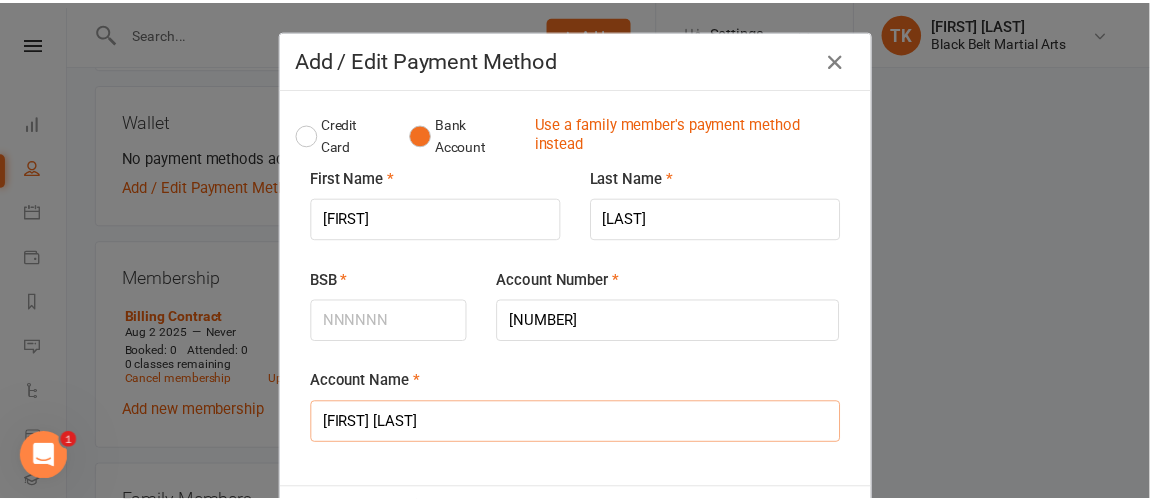 scroll, scrollTop: 86, scrollLeft: 0, axis: vertical 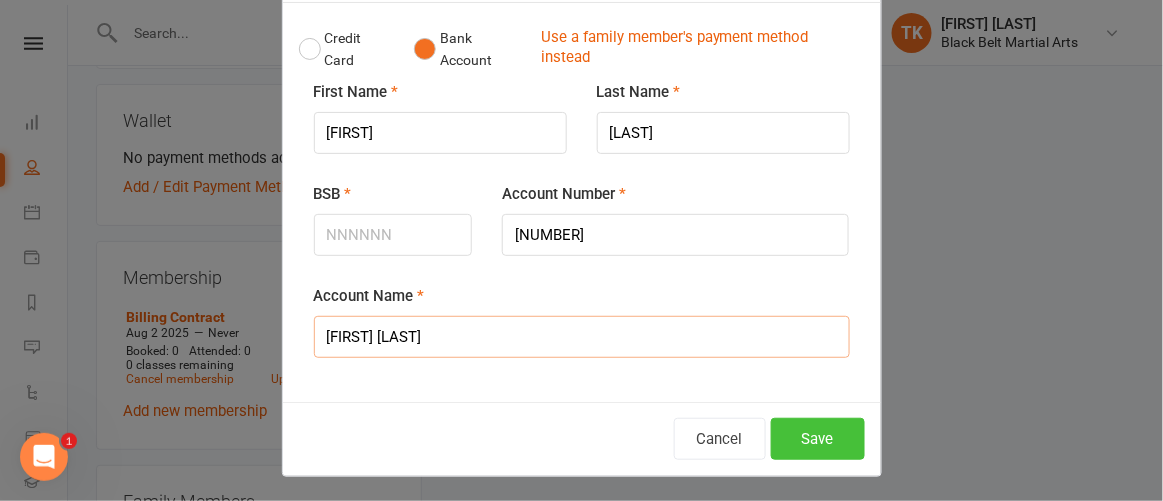 type on "Benjamin Fink" 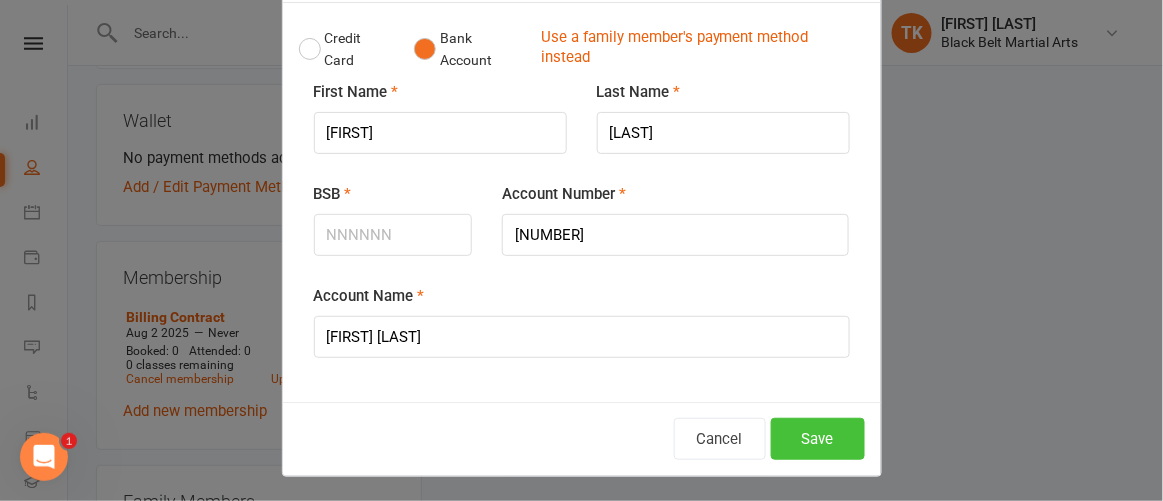 click on "Save" at bounding box center [818, 439] 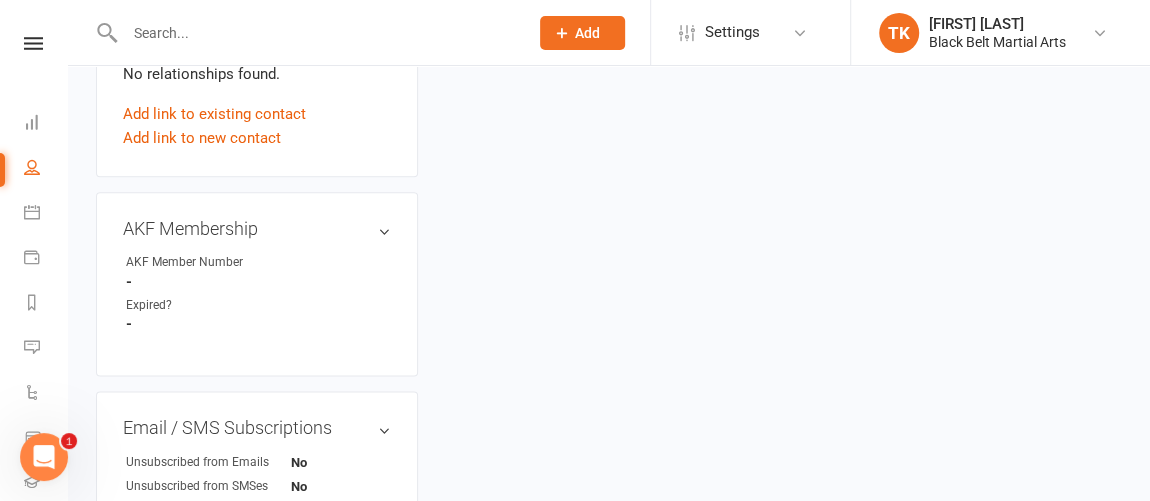 scroll, scrollTop: 1077, scrollLeft: 0, axis: vertical 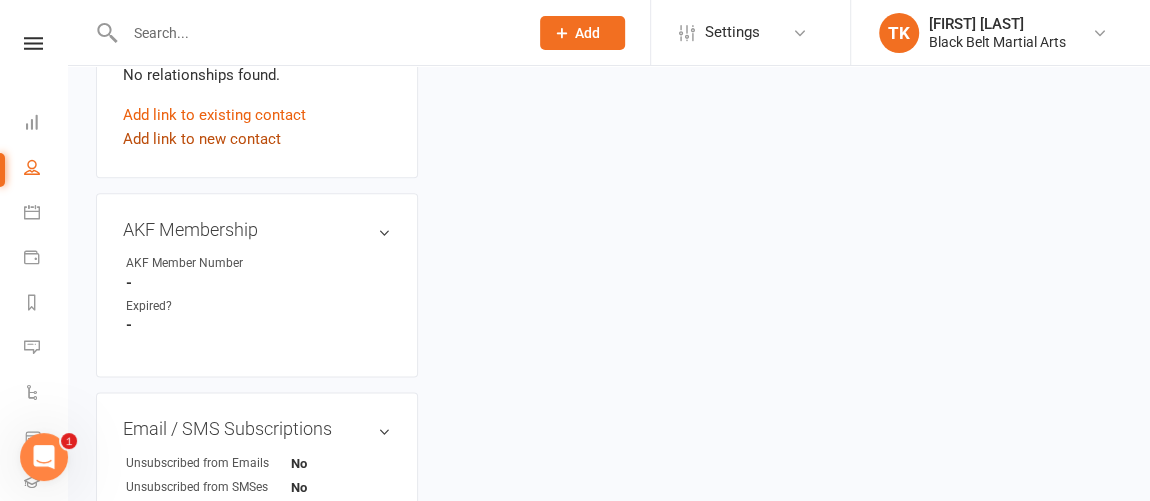 click on "Add link to new contact" at bounding box center [202, 139] 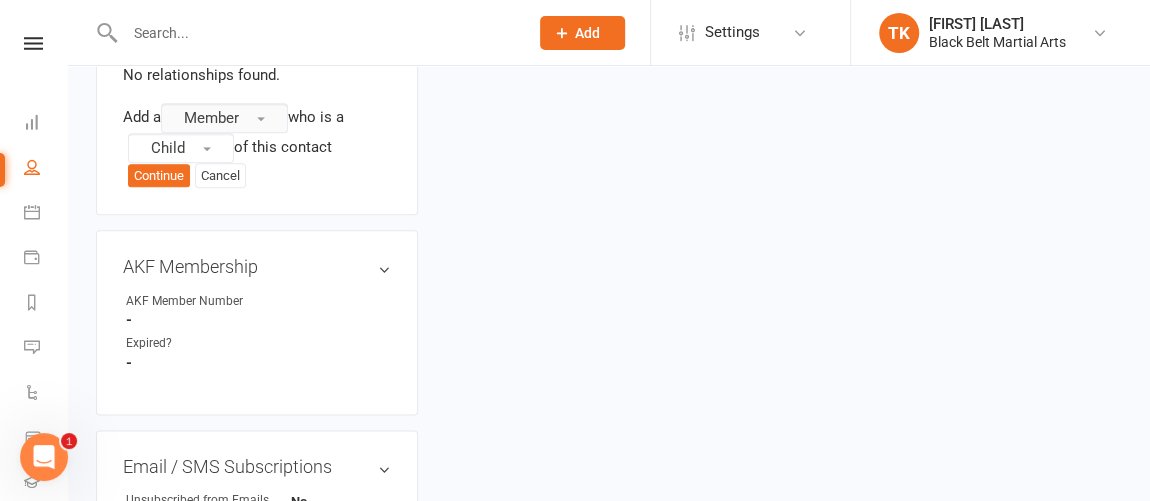 click on "Member" at bounding box center (211, 118) 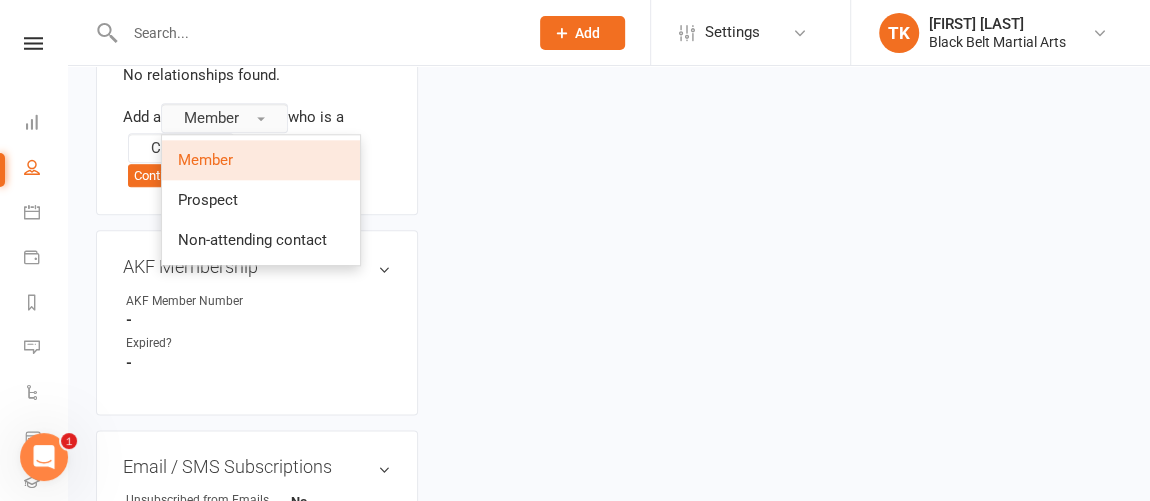 click on "Member" at bounding box center [211, 118] 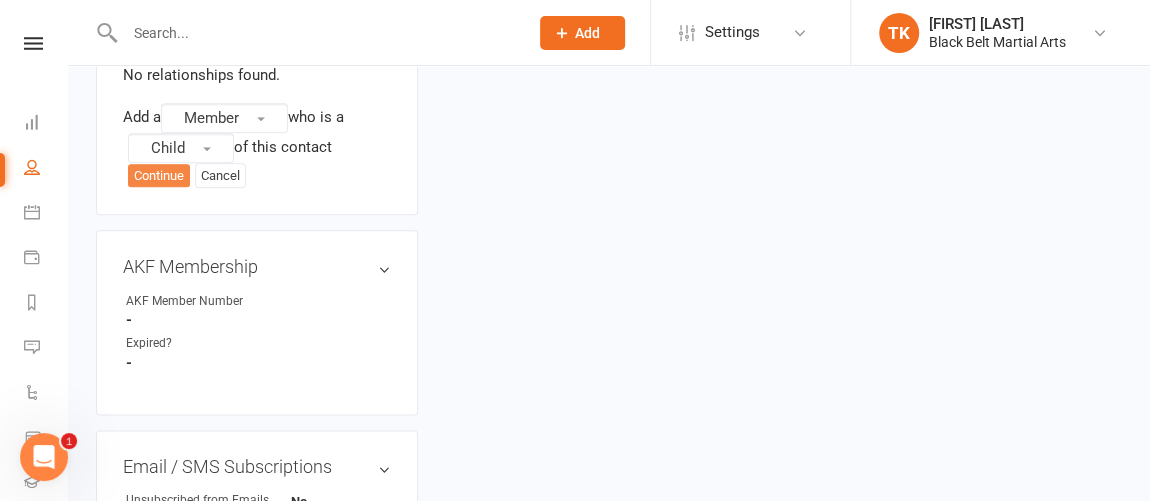 click on "Continue" at bounding box center [159, 176] 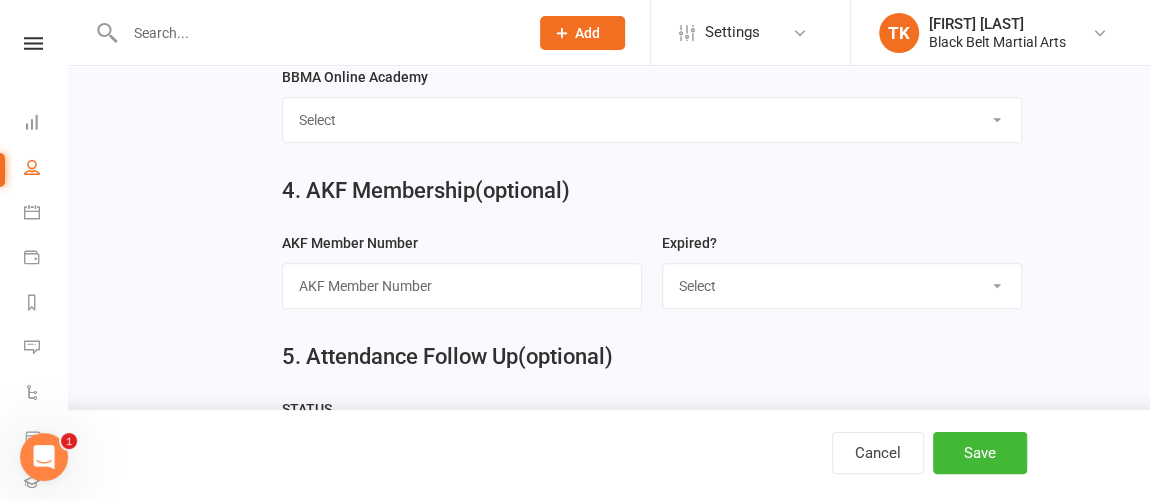 scroll, scrollTop: 0, scrollLeft: 0, axis: both 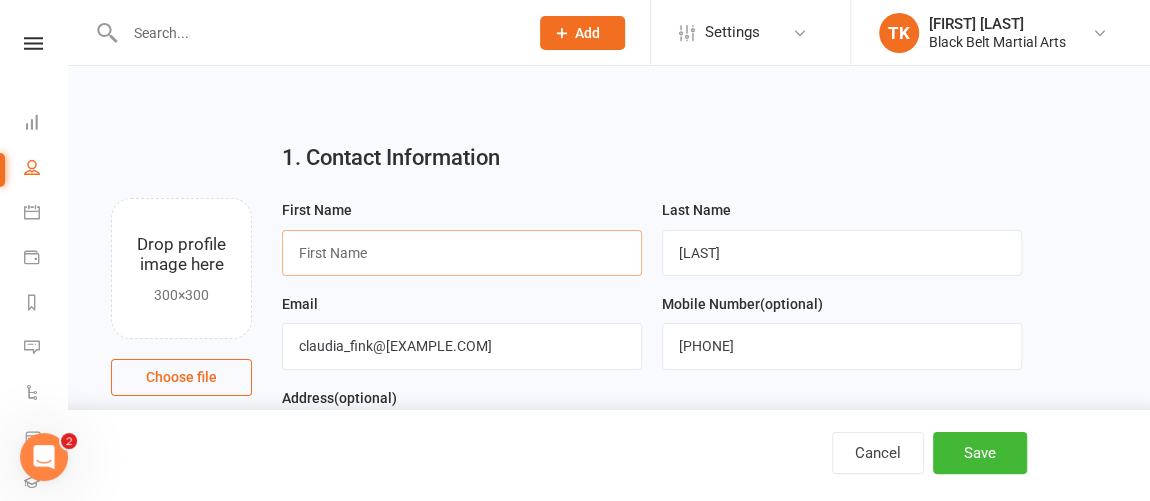 click at bounding box center (462, 253) 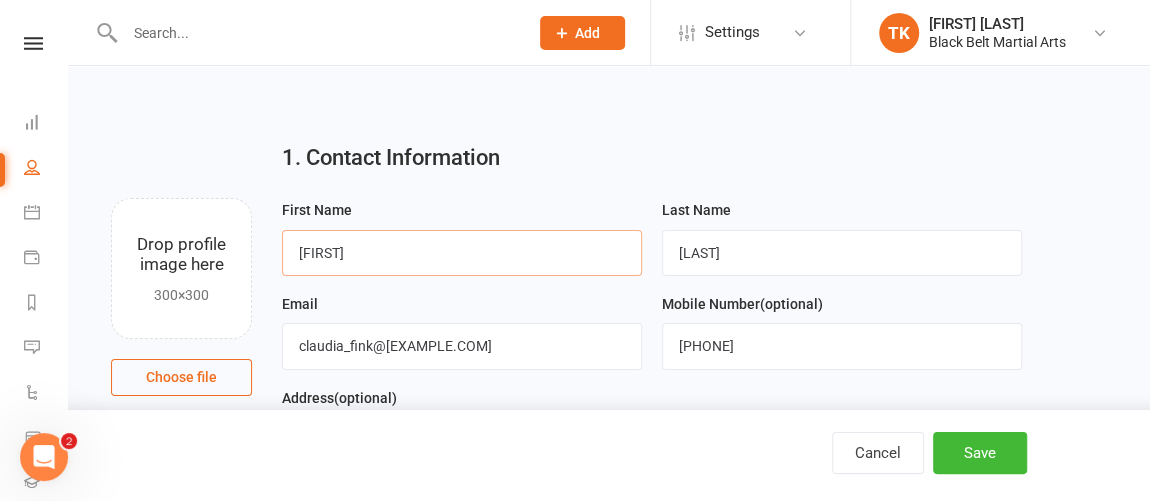 type on "Oliver" 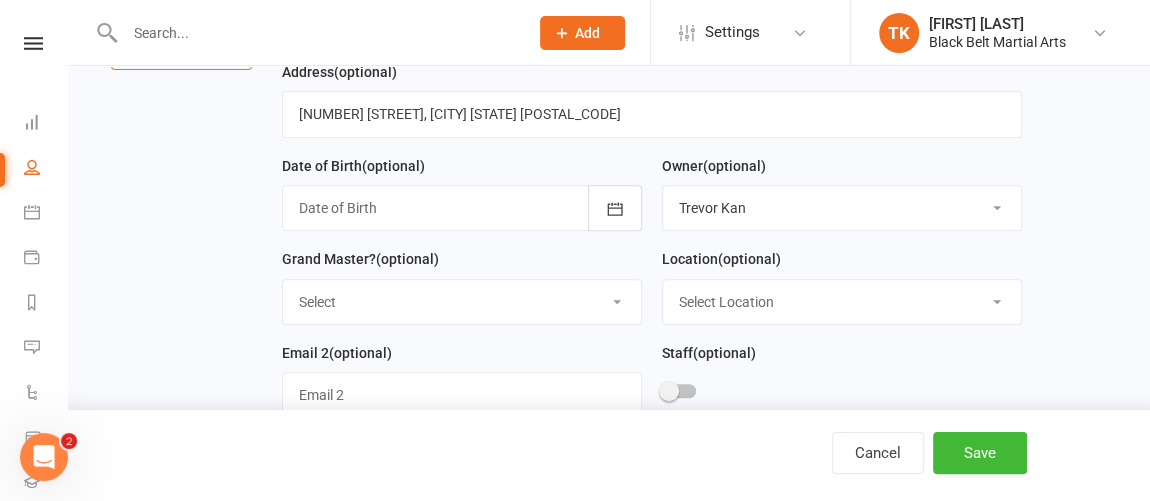 scroll, scrollTop: 350, scrollLeft: 0, axis: vertical 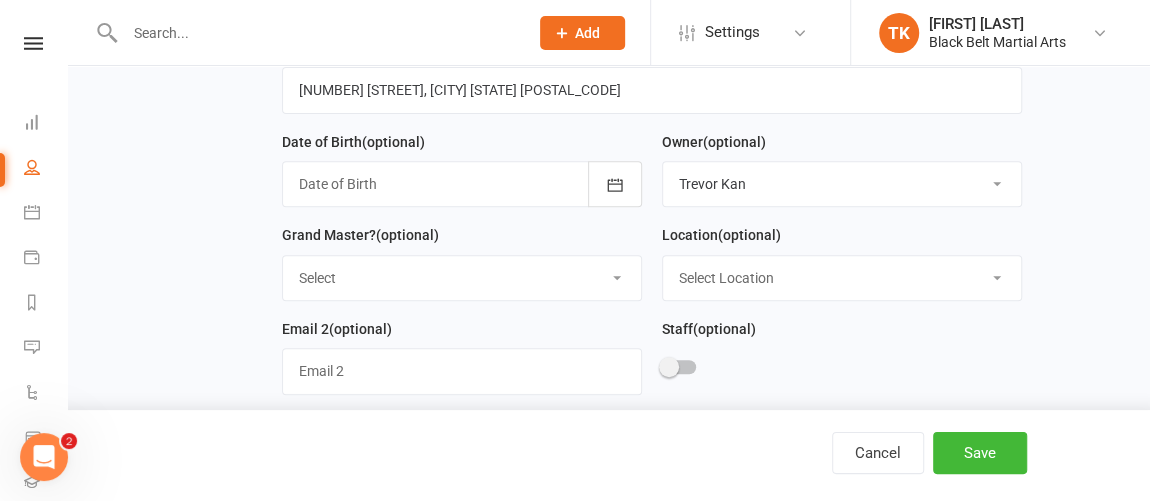 click at bounding box center [462, 184] 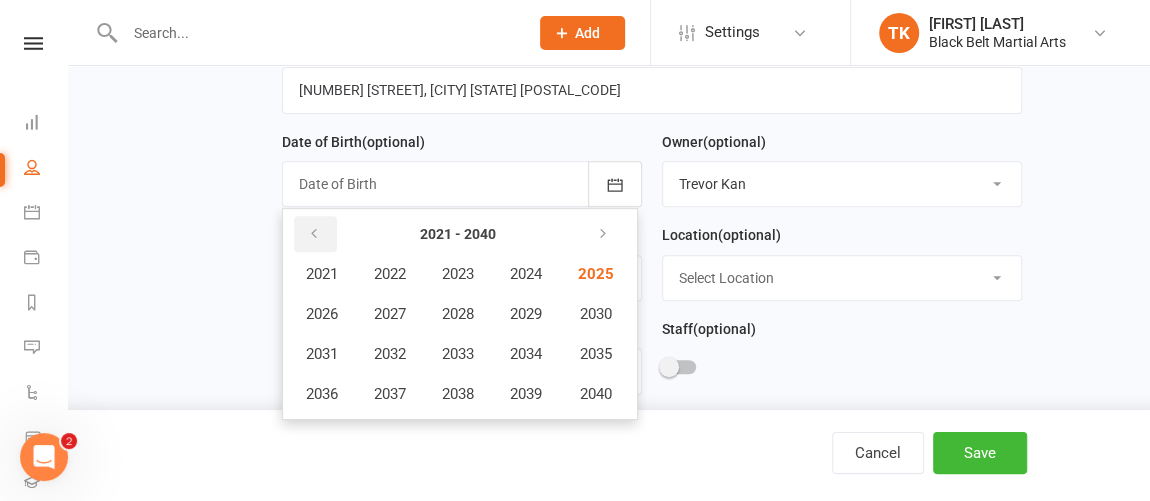 click at bounding box center (314, 234) 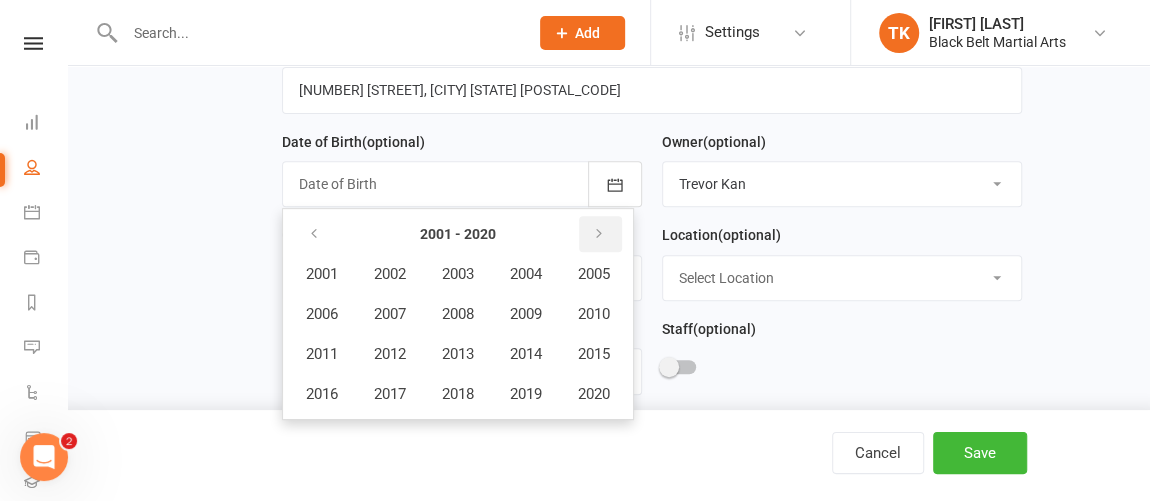 click at bounding box center [599, 234] 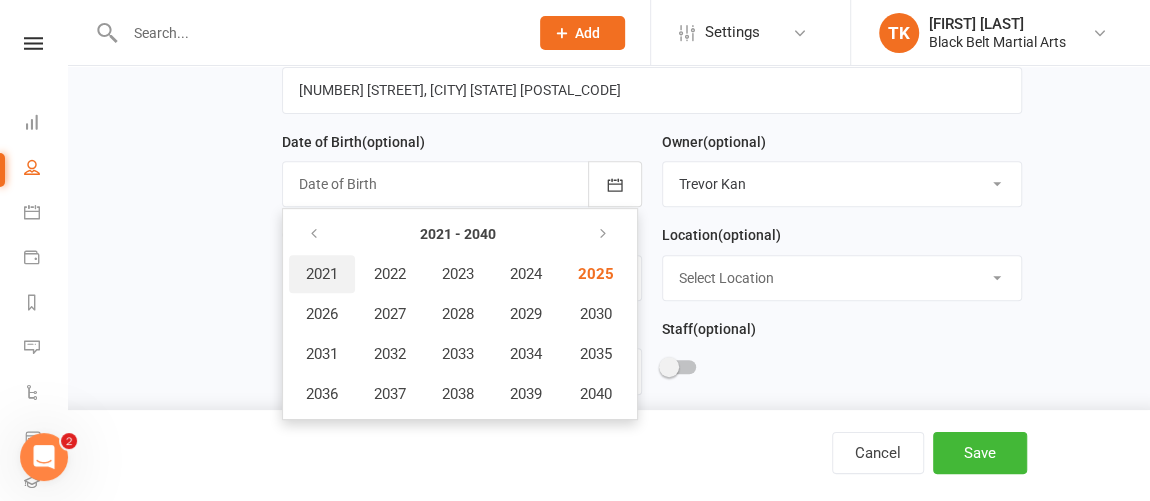 click on "2021" at bounding box center (322, 274) 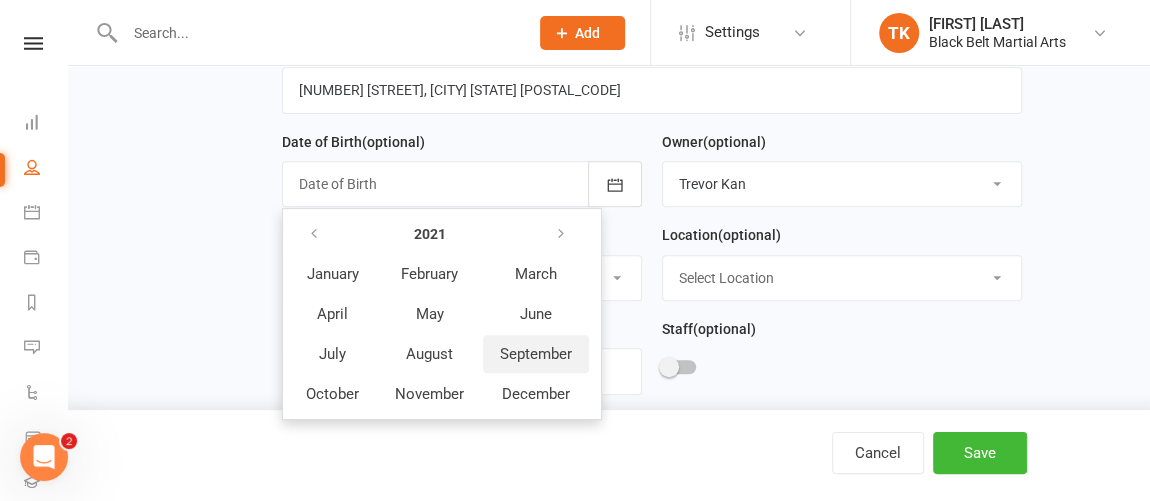 click on "September" at bounding box center [536, 354] 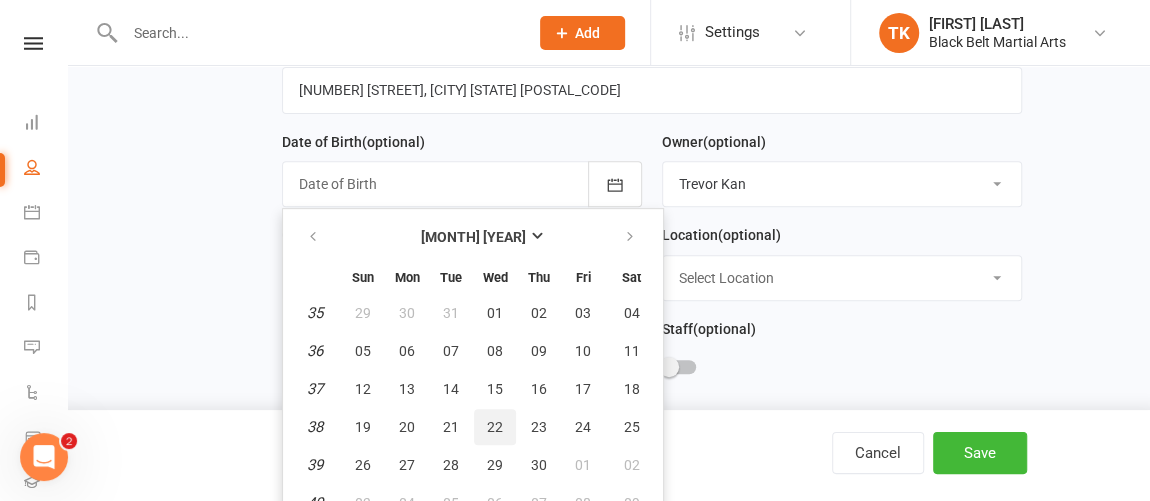 click on "22" at bounding box center [495, 427] 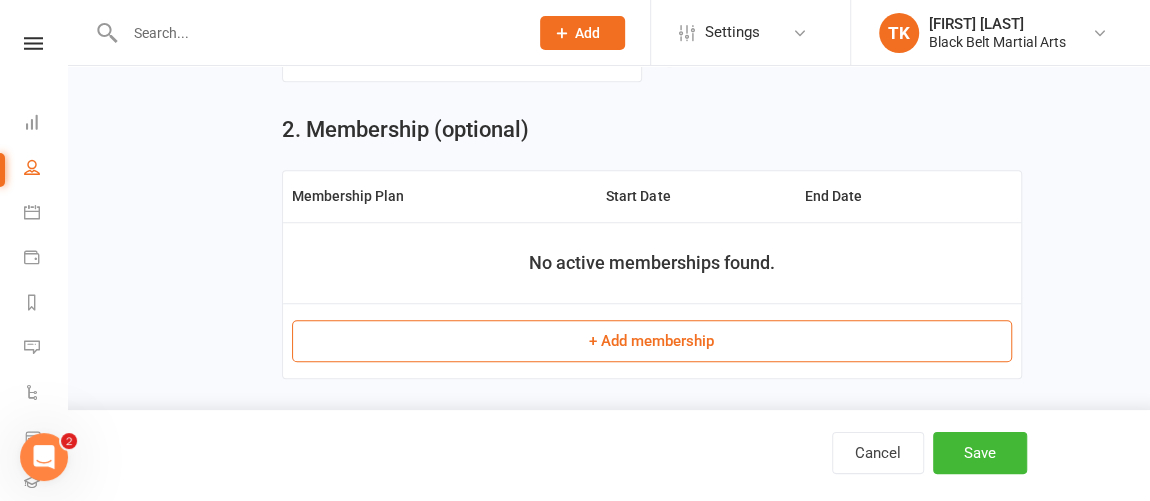 scroll, scrollTop: 664, scrollLeft: 0, axis: vertical 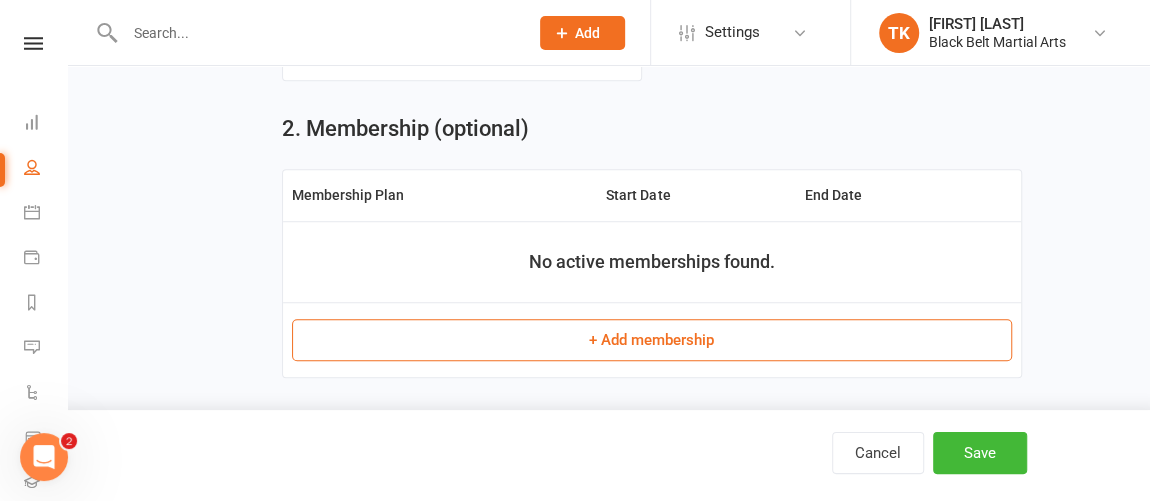 click on "+ Add membership" at bounding box center (652, 340) 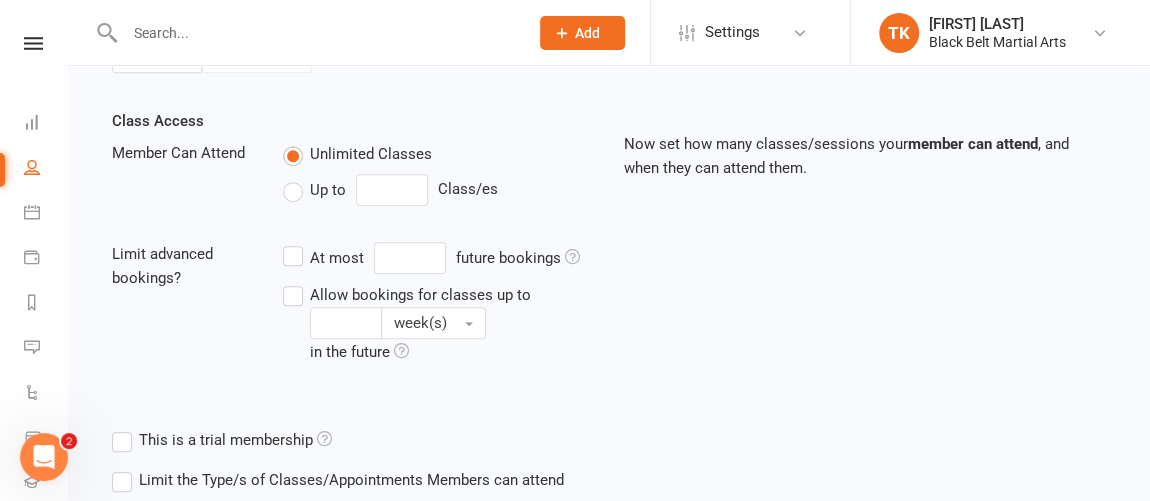 scroll, scrollTop: 0, scrollLeft: 0, axis: both 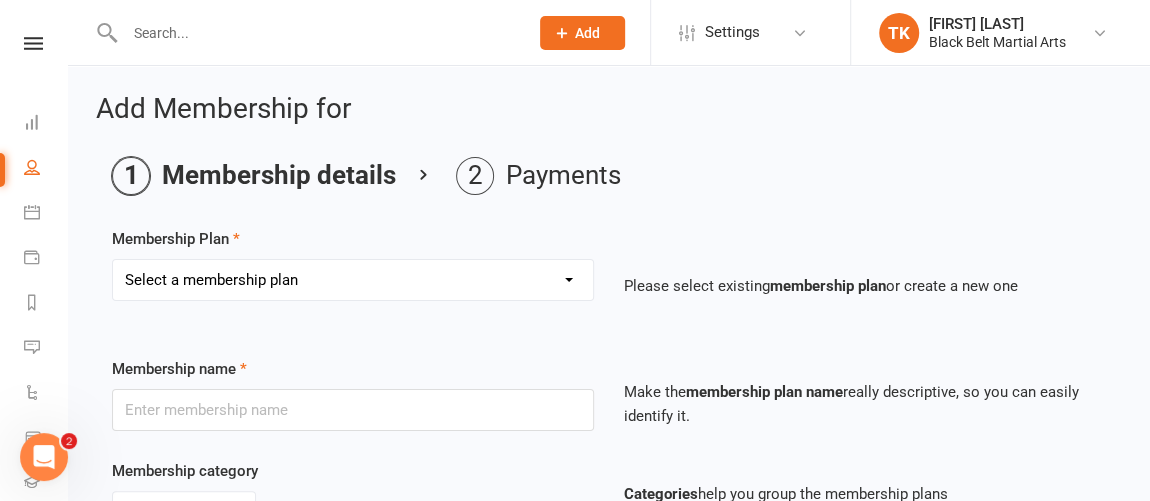 click on "Select a membership plan Create new Membership Plan Billing Contract Basic Program DDR Basic Program PIF Lil Dragon DDR Lil Dragon PIF 1 Year Tiny Dragon DDR Tiny Dragon PIF 1 Year Masterclub PIF 1 Year Masterclub DDR Masterclub PIF Leadership PIF 1 Year Leadership DDR Leadership PIF Kickboxing DDR Kickboxing PIF 1 Year Kobudo PIF 1 Year Kobudo DDR Grand Masters Program Staff Grand Masters Program PIF 1 Year W - Billing Contract W - Lil Dragons (One student) W - Lil Dragons (two students) W - Basic Program (One student) W - Basic Program (Two students) W - Family Membership (1 Basic & 1 LD)" at bounding box center [353, 280] 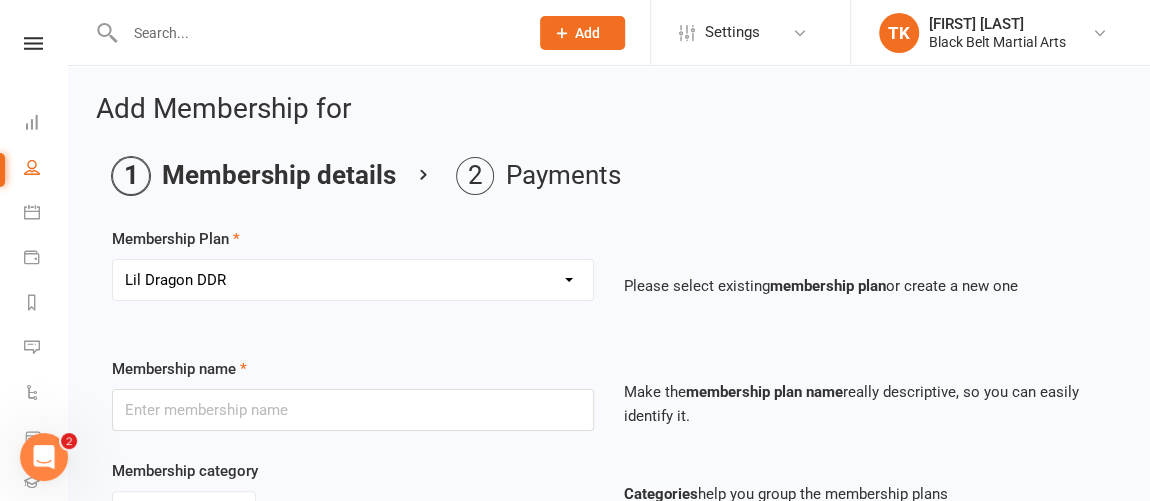 click on "Select a membership plan Create new Membership Plan Billing Contract Basic Program DDR Basic Program PIF Lil Dragon DDR Lil Dragon PIF 1 Year Tiny Dragon DDR Tiny Dragon PIF 1 Year Masterclub PIF 1 Year Masterclub DDR Masterclub PIF Leadership PIF 1 Year Leadership DDR Leadership PIF Kickboxing DDR Kickboxing PIF 1 Year Kobudo PIF 1 Year Kobudo DDR Grand Masters Program Staff Grand Masters Program PIF 1 Year W - Billing Contract W - Lil Dragons (One student) W - Lil Dragons (two students) W - Basic Program (One student) W - Basic Program (Two students) W - Family Membership (1 Basic & 1 LD)" at bounding box center (353, 280) 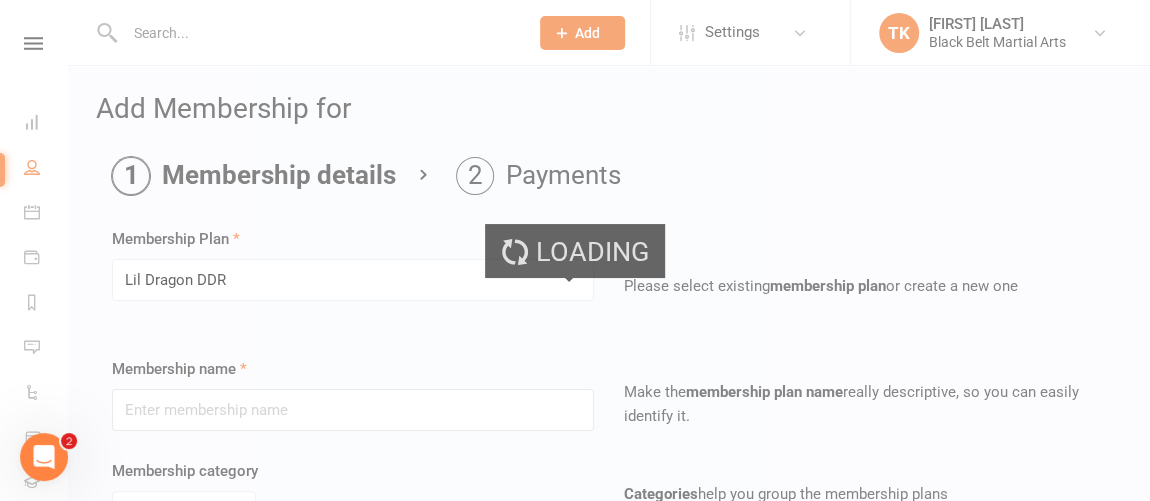 type on "Lil Dragon DDR" 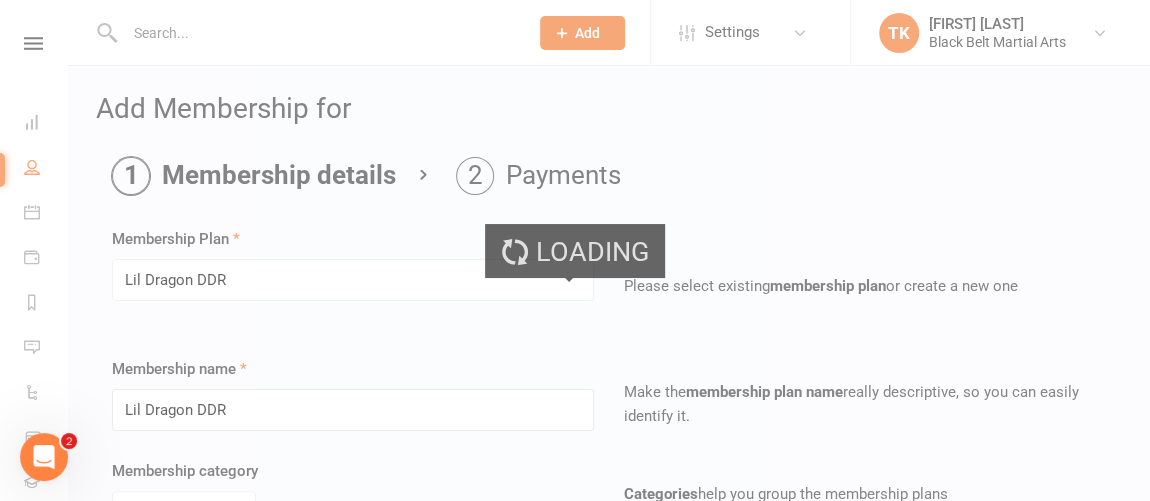 select on "0" 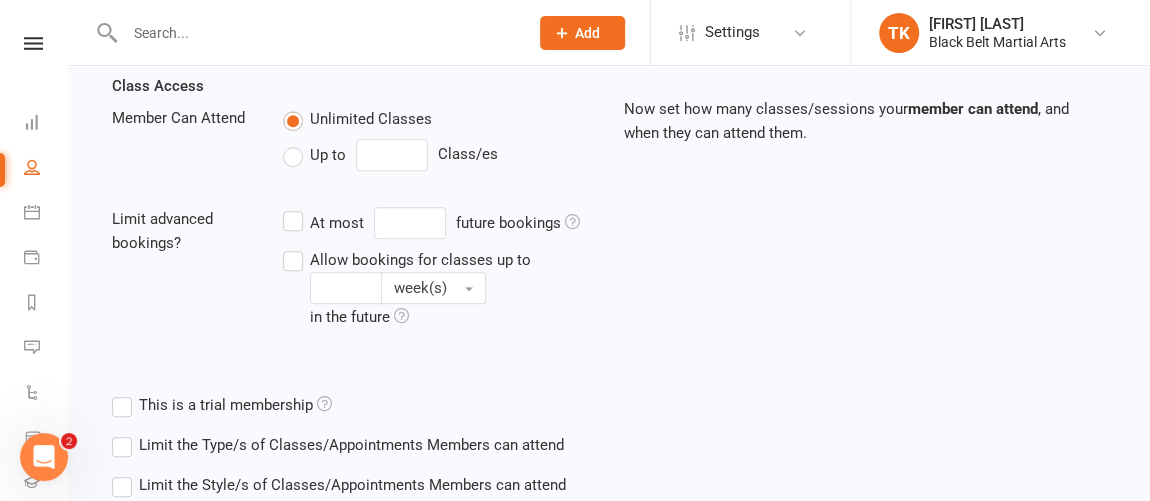 scroll, scrollTop: 827, scrollLeft: 0, axis: vertical 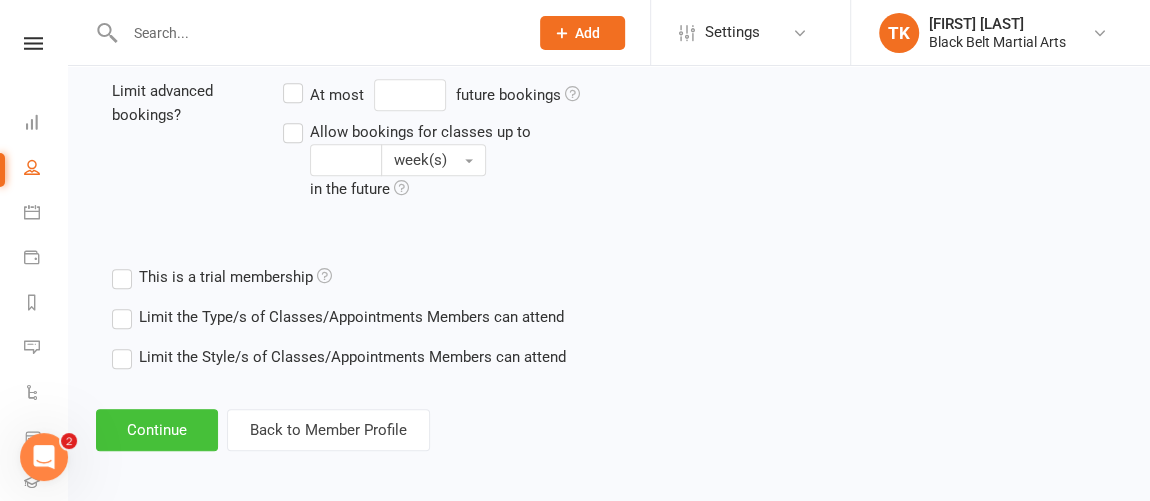 click on "Continue" at bounding box center (157, 430) 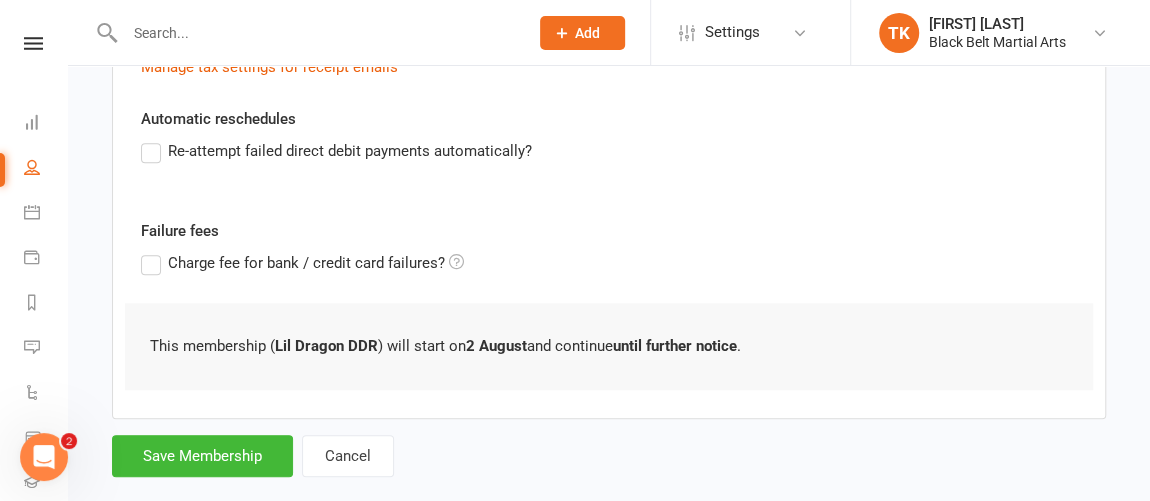 scroll, scrollTop: 707, scrollLeft: 0, axis: vertical 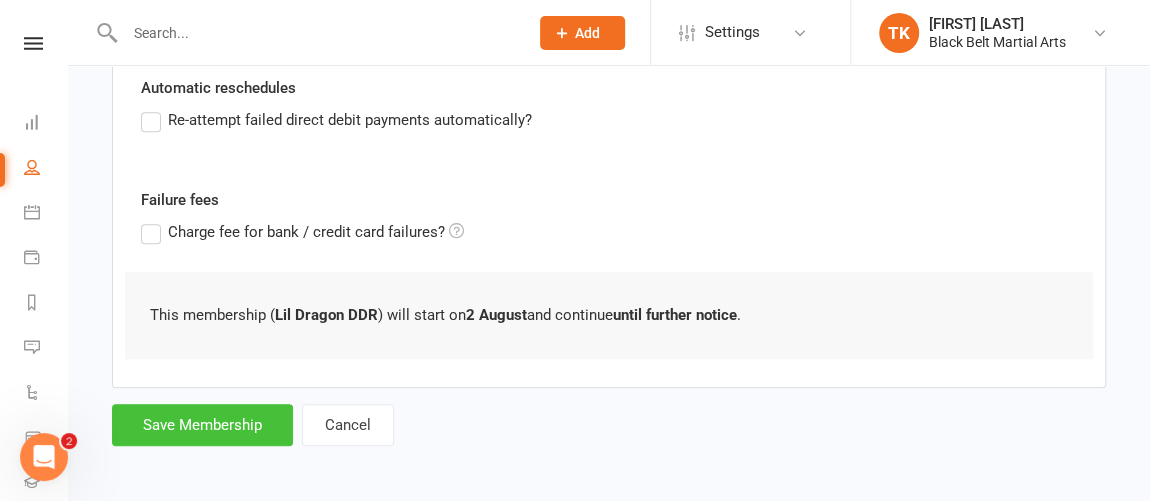 click on "Save Membership" at bounding box center (202, 425) 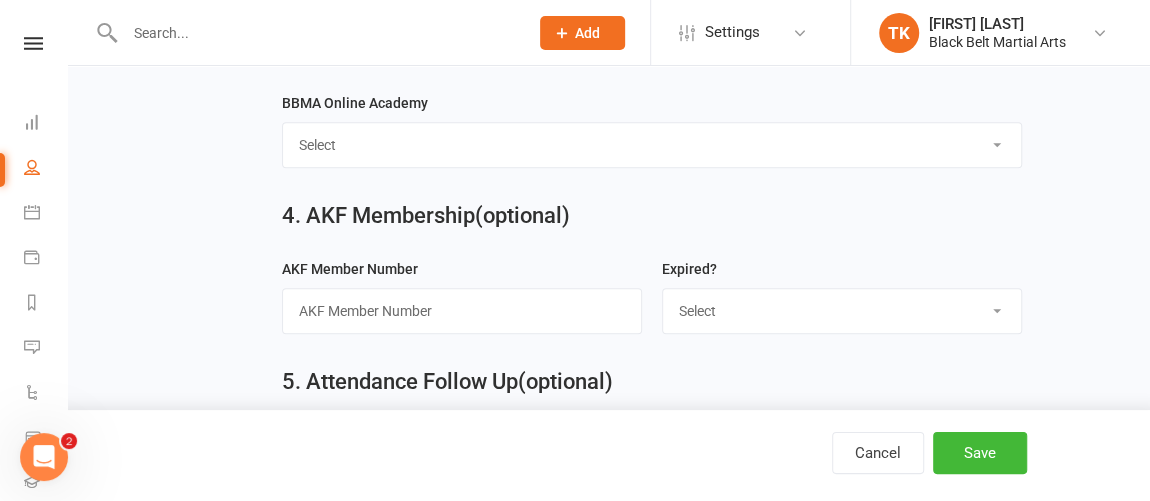 scroll, scrollTop: 1022, scrollLeft: 0, axis: vertical 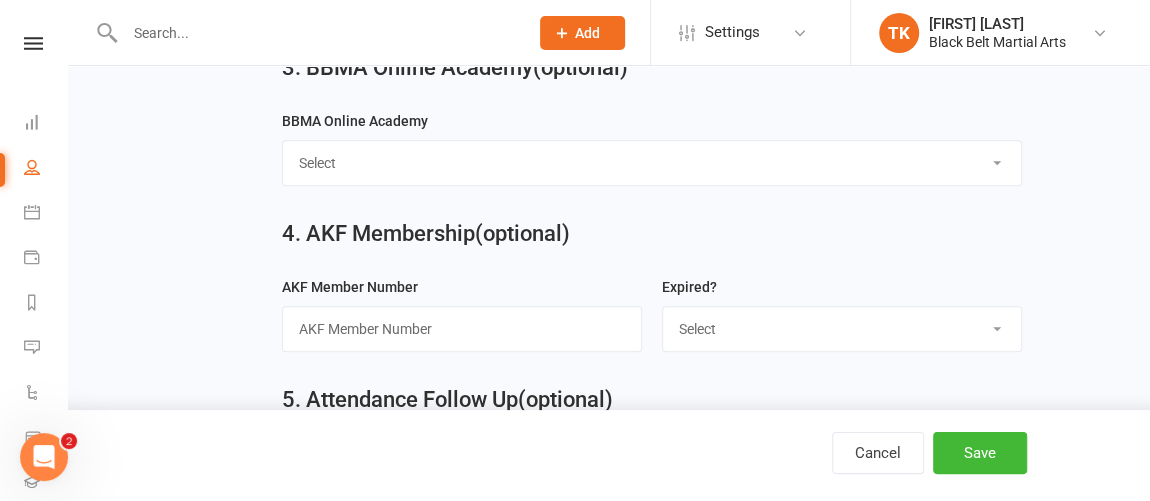 click on "Select BBMA Online Academy Standard BBMA Online Academy Grandfathered Rate BBMA Online Academy Family Rate BBMA Online Academy Staff Access No Access" at bounding box center [652, 163] 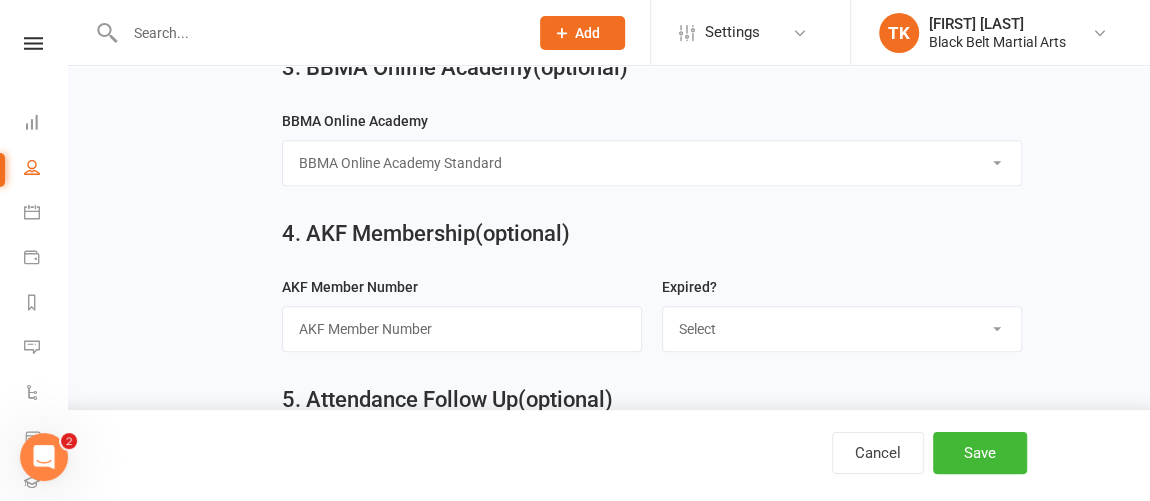 click on "Select BBMA Online Academy Standard BBMA Online Academy Grandfathered Rate BBMA Online Academy Family Rate BBMA Online Academy Staff Access No Access" at bounding box center (652, 163) 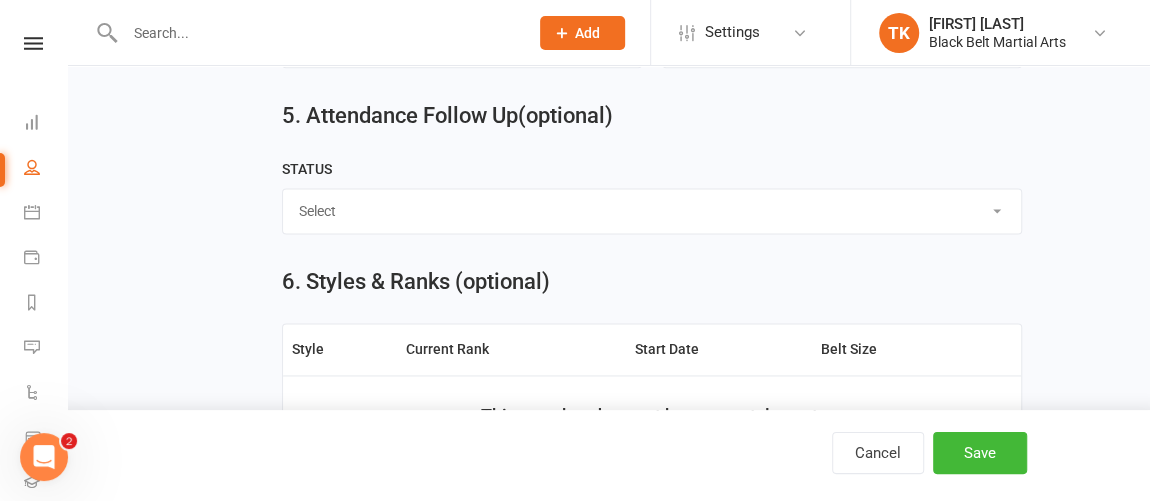 scroll, scrollTop: 1351, scrollLeft: 0, axis: vertical 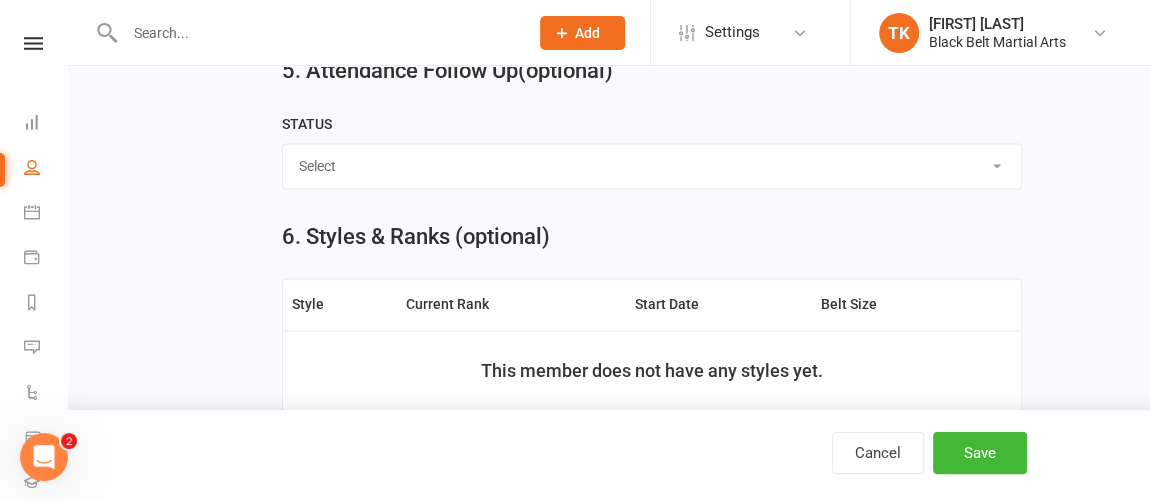 click on "Select CAN HOLD ABS - SICK ABS - INJ ABS - HOL ABS - OTH CON" at bounding box center (652, 166) 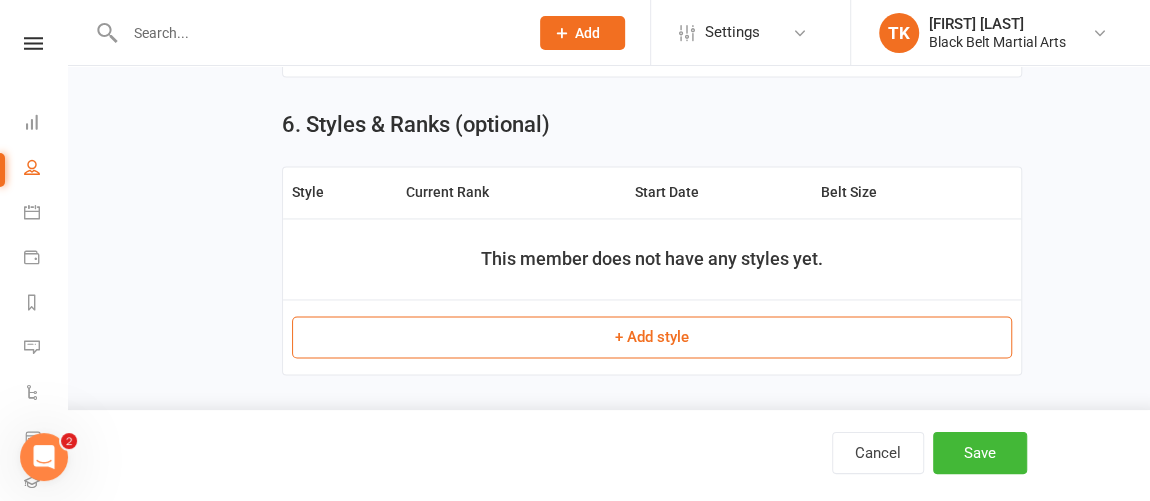 scroll, scrollTop: 1464, scrollLeft: 0, axis: vertical 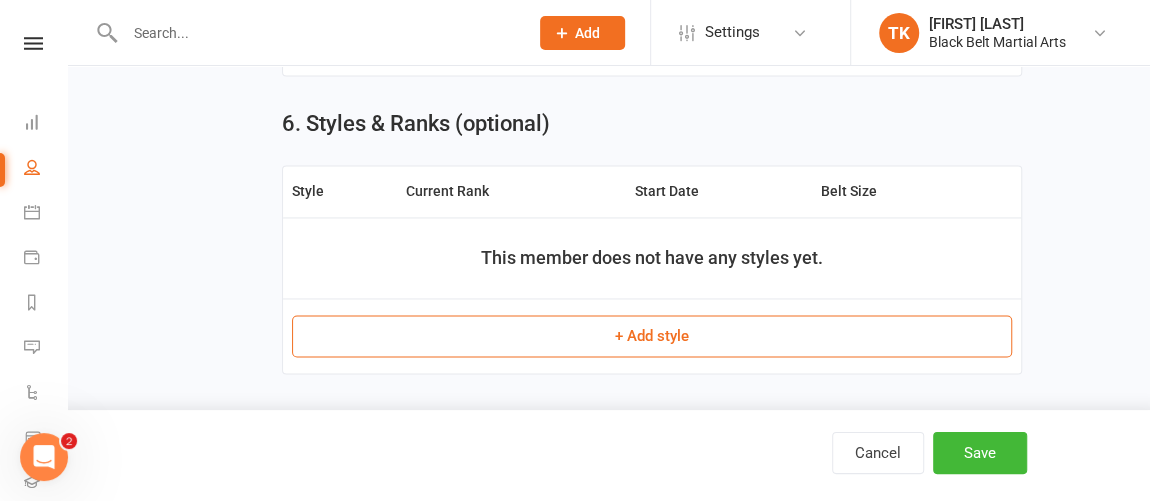 click on "+ Add style" at bounding box center [652, 336] 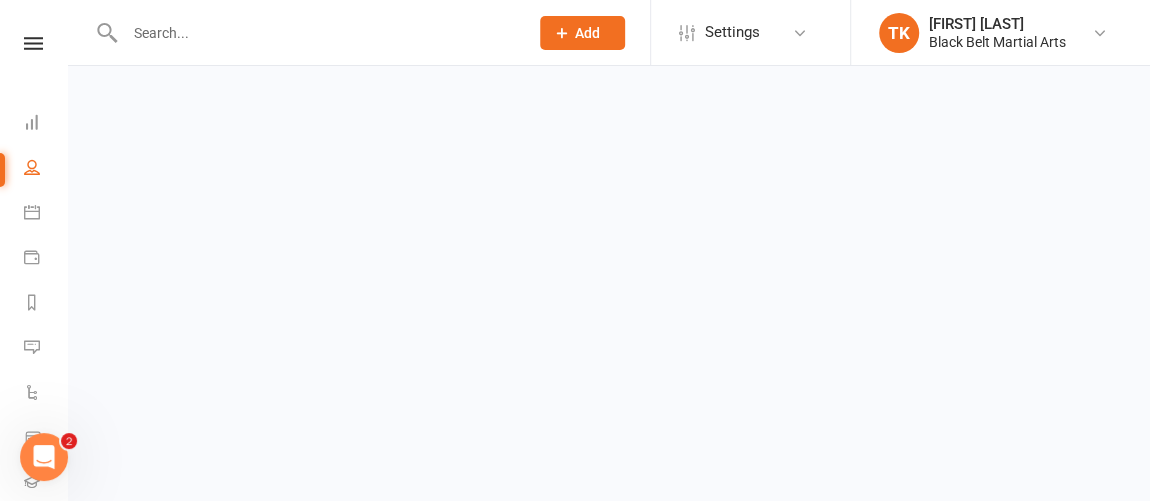 scroll, scrollTop: 0, scrollLeft: 0, axis: both 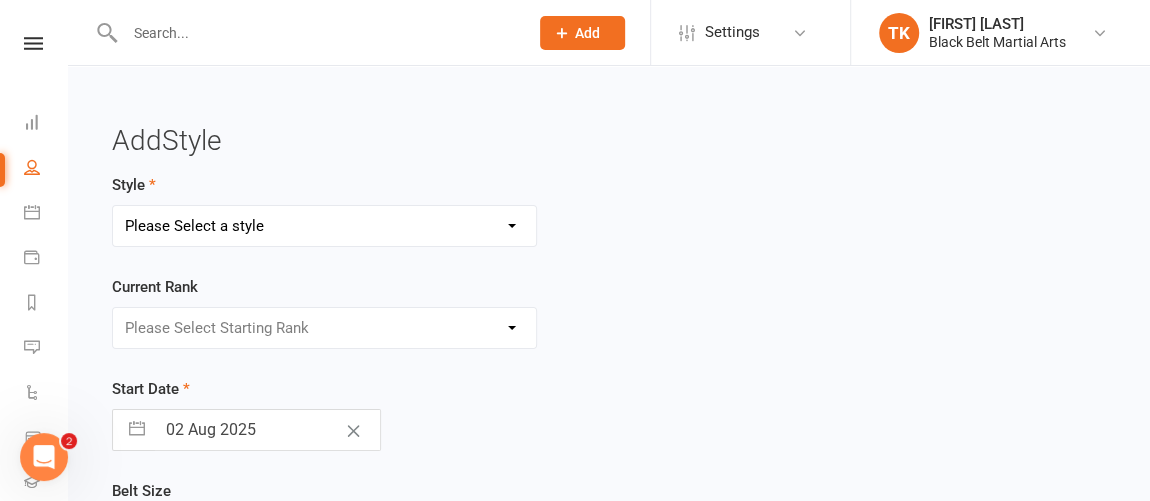 click on "Please Select a style Karate Kickboxing Kobudo Lil Dragons Tiny Dragons" at bounding box center (324, 226) 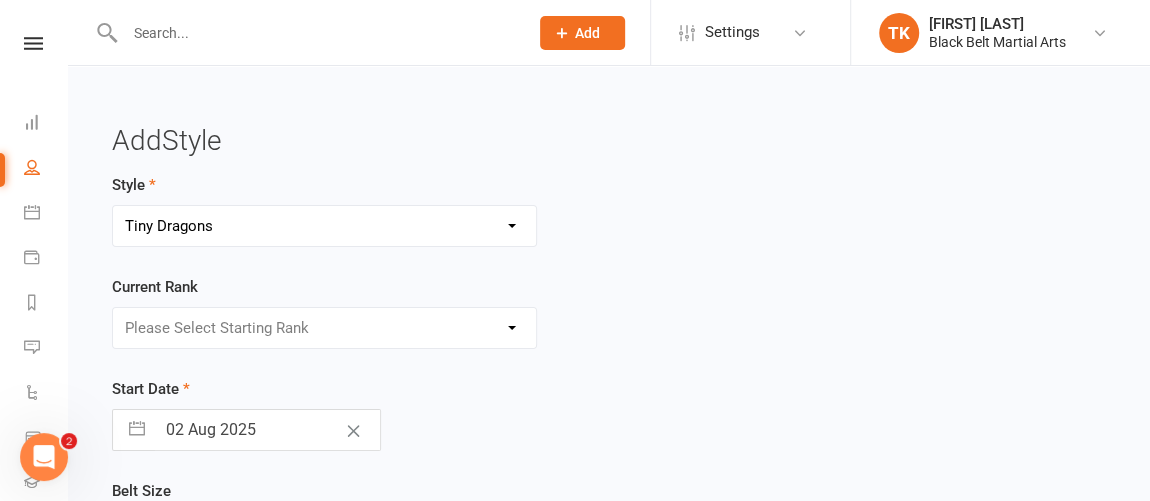 click on "Please Select a style Karate Kickboxing Kobudo Lil Dragons Tiny Dragons" at bounding box center (324, 226) 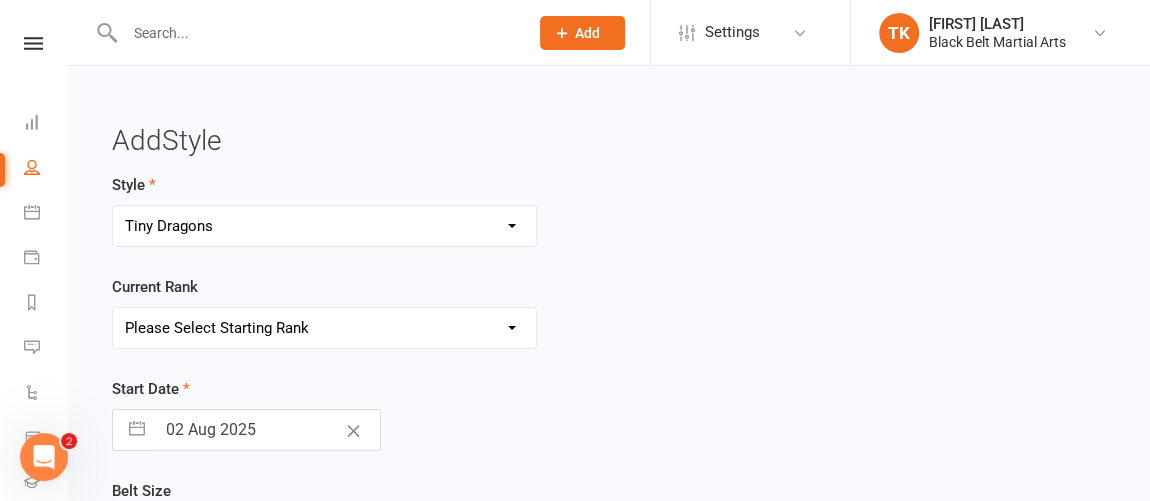 click on "Please Select Starting Rank White White / Green White / Blue White / Purple White / Gold White / Orange White / Red White / Brown" at bounding box center (324, 328) 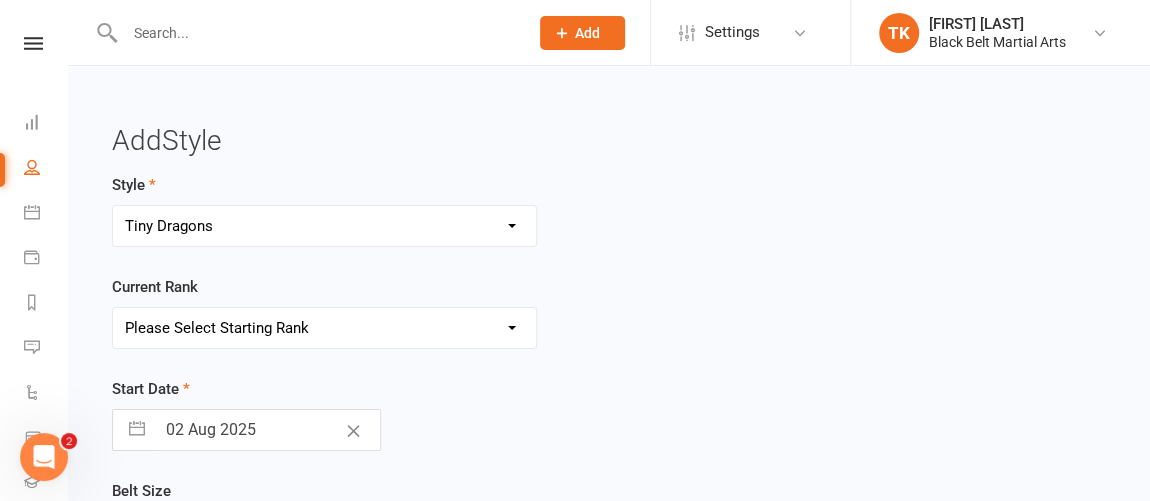 select on "7129" 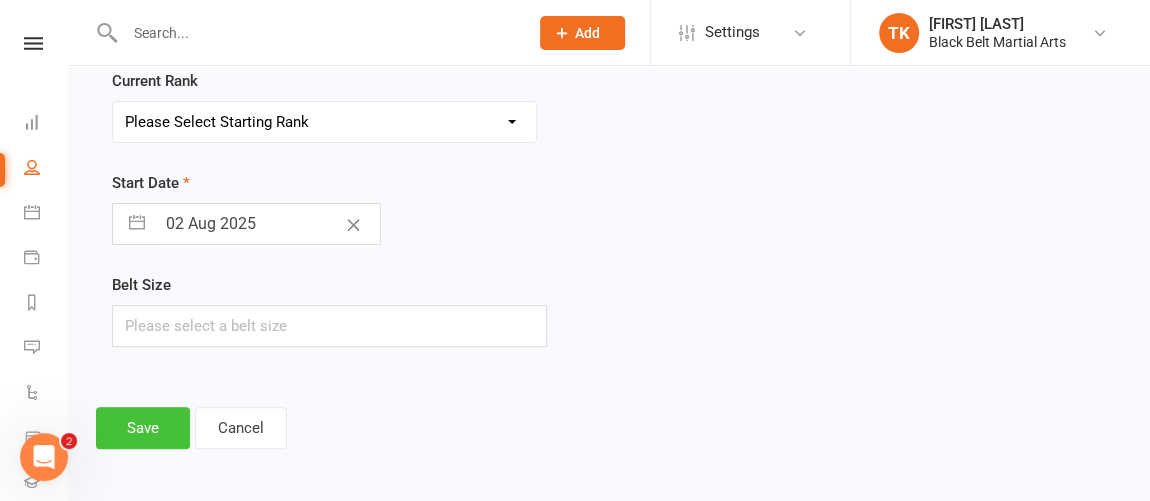 click on "Save" at bounding box center (143, 428) 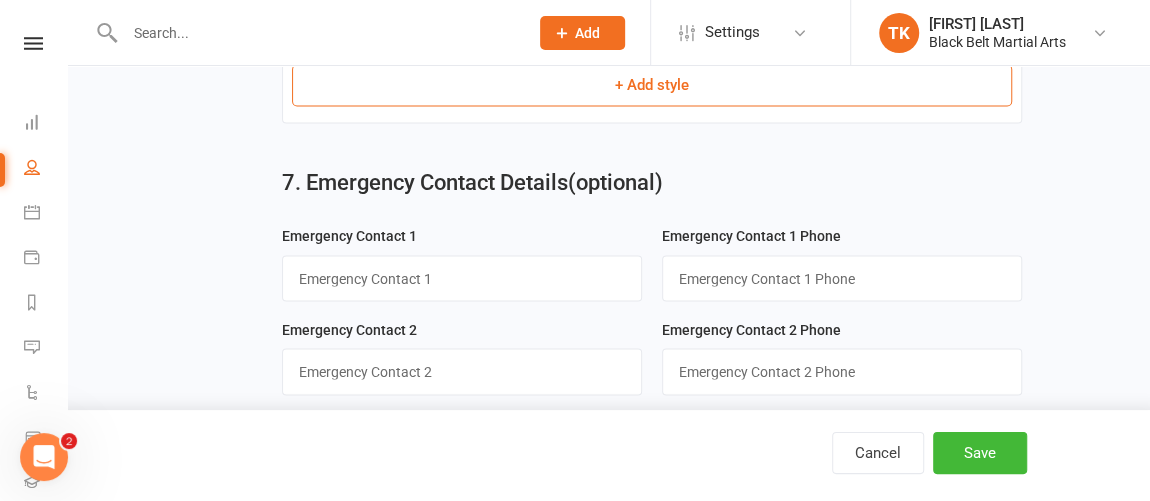 scroll, scrollTop: 1733, scrollLeft: 0, axis: vertical 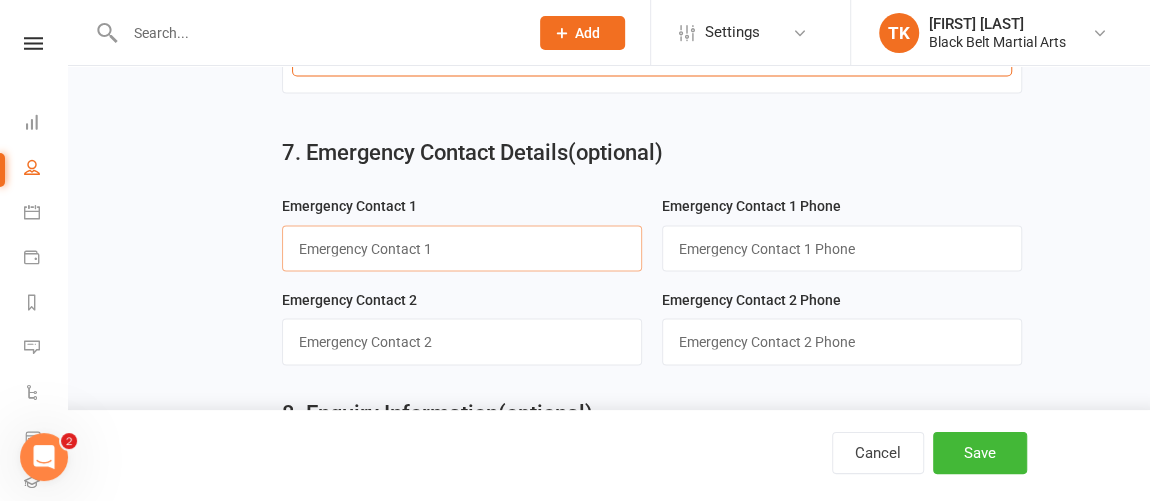 click at bounding box center (462, 248) 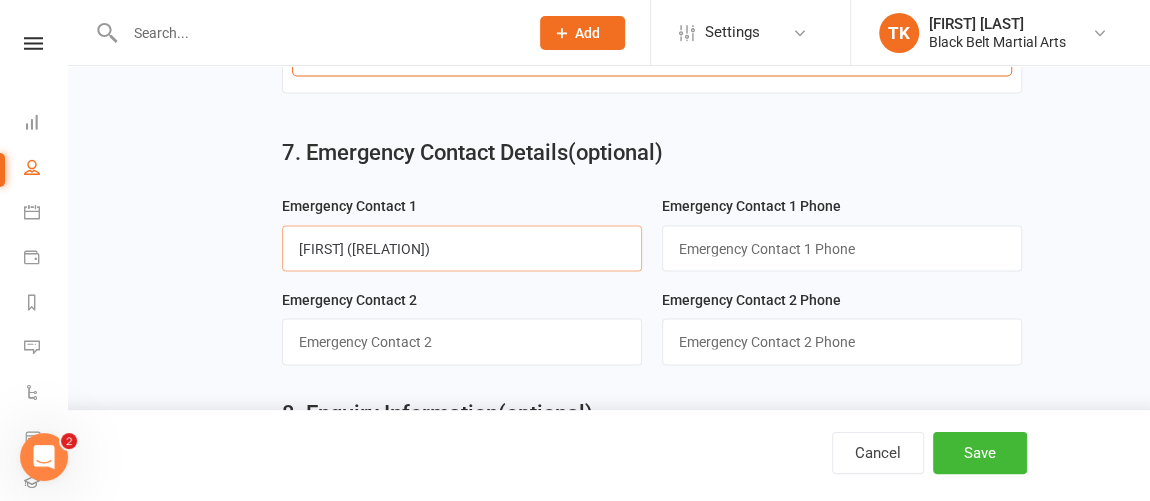 type on "Claudia (mum)" 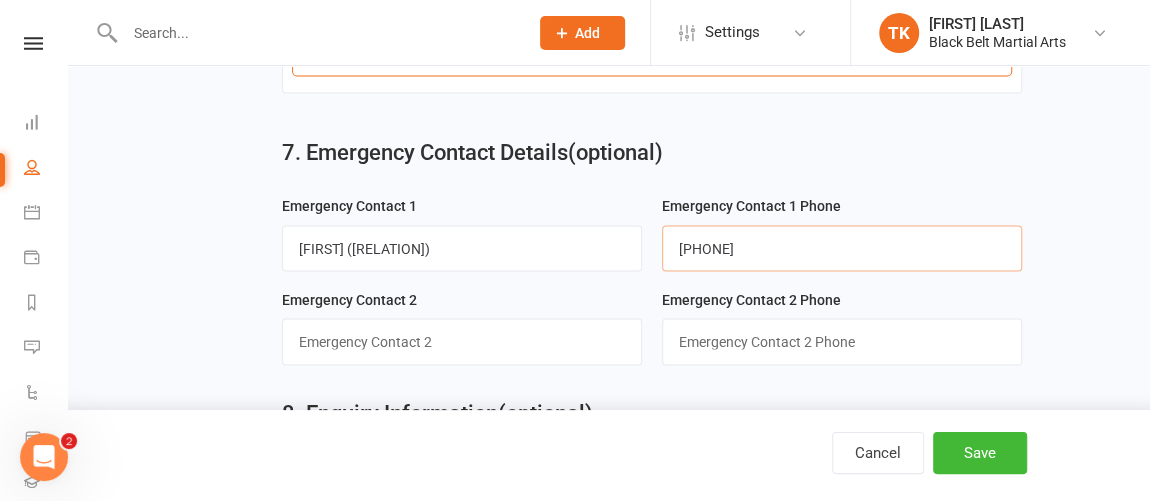 type on "0420 224 074" 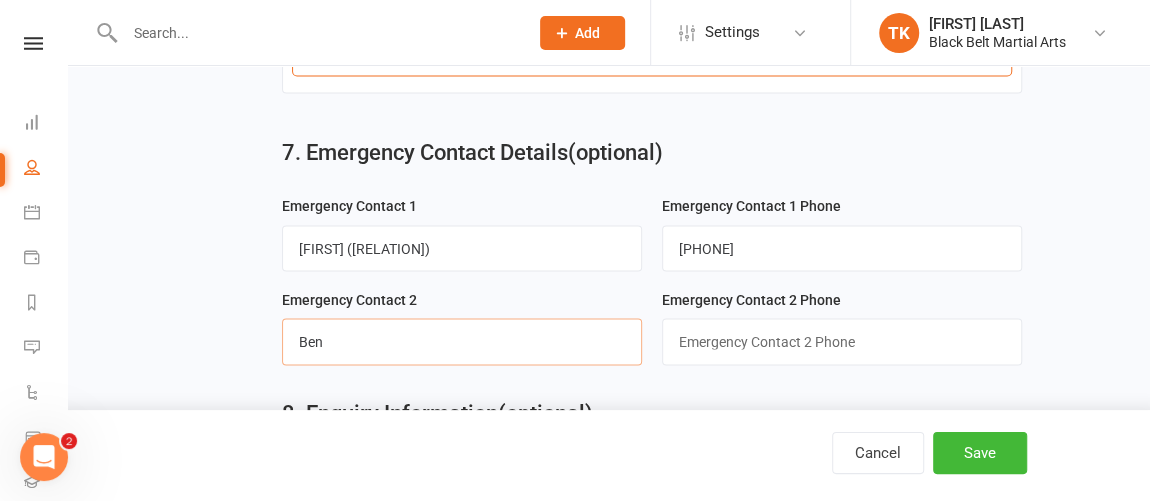 type on "Ben (dad)" 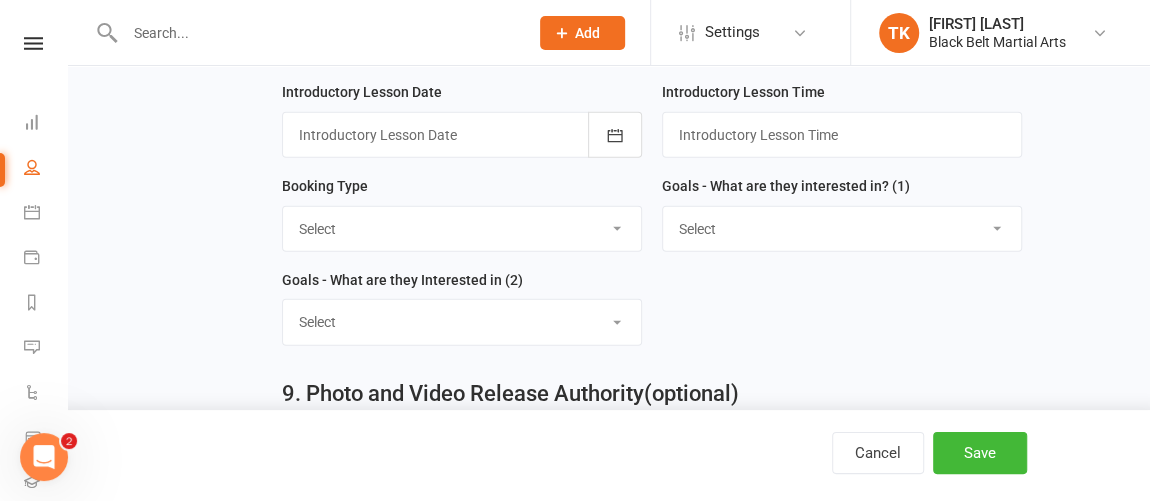 scroll, scrollTop: 2292, scrollLeft: 0, axis: vertical 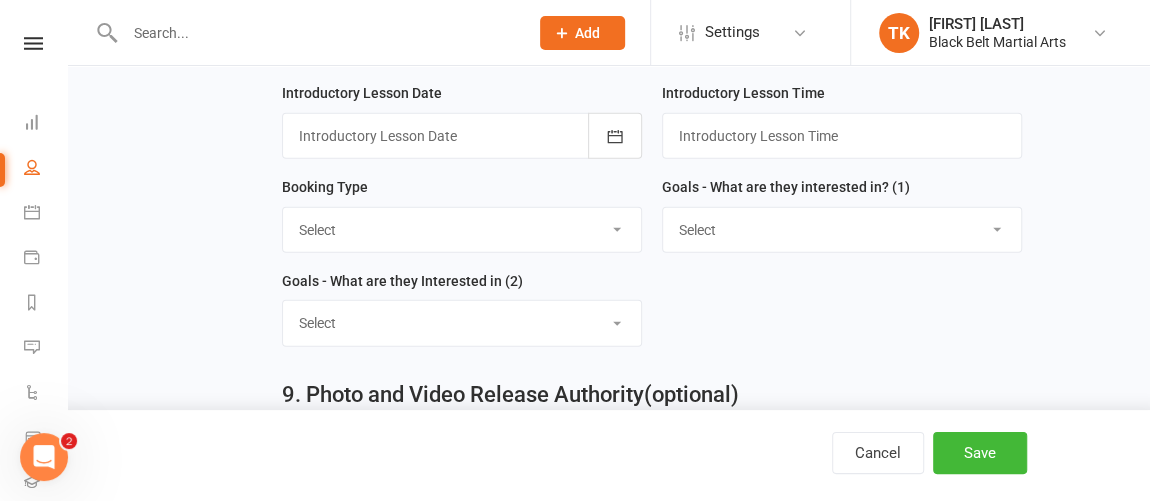 click on "Select Increased Confidence Better Focus Improved Self Esteem Sporting Ability Self Defence Respect Self / Others Discipline Self Motivation Self Control Social Skills Fun Fitness Concentration Balance Co-ordination Goal Setting Leadership Ability Self Belief Academic Improvement Assertiveness Weight Control Strength Flexibility Resilience" at bounding box center (842, 230) 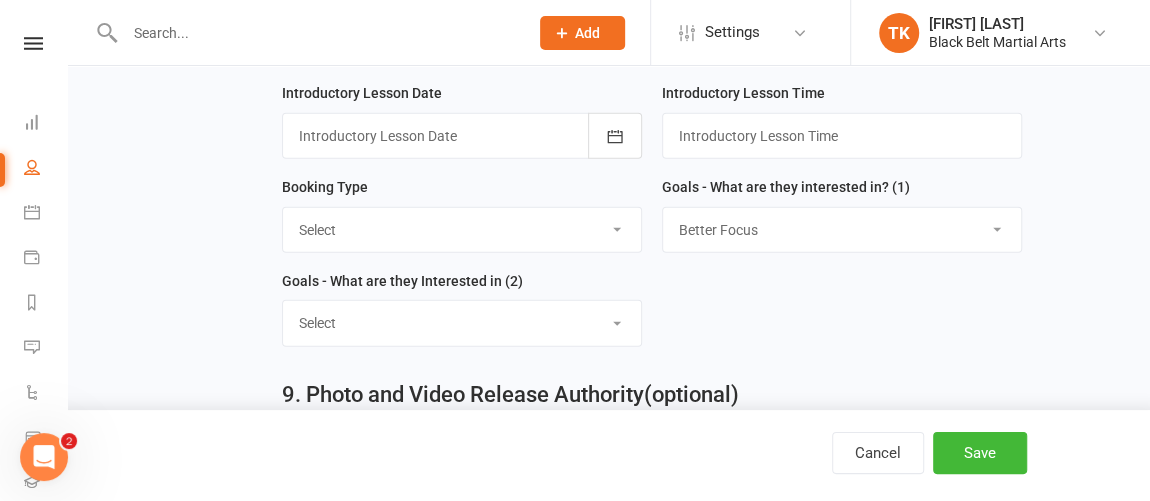 click on "Select Increased Confidence Better Focus Improved Self Esteem Sporting Ability Self Defence Respect Self / Others Discipline Self Motivation Self Control Social Skills Fun Fitness Concentration Balance Co-ordination Goal Setting Leadership Ability Self Belief Academic Improvement Assertiveness Weight Control Strength Flexibility Resilience" at bounding box center (842, 230) 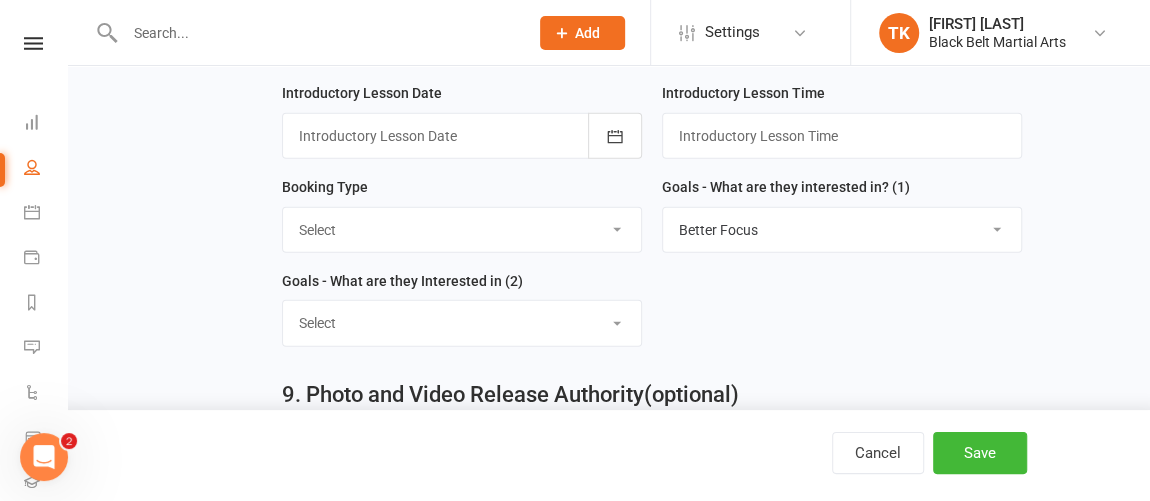 click on "Select Increased Confidence Better Focus Improved Self Esteem Sporting Ability Self Defence Respect Self / Others Discipline Self Motivation Self Control Social Skills Fun Fitness Concentration Balance Co-ordination Goal Setting Leadership Ability Self Belief Academic Improvement Assertiveness Weight Control Strength Flexibility Resilience" at bounding box center (462, 323) 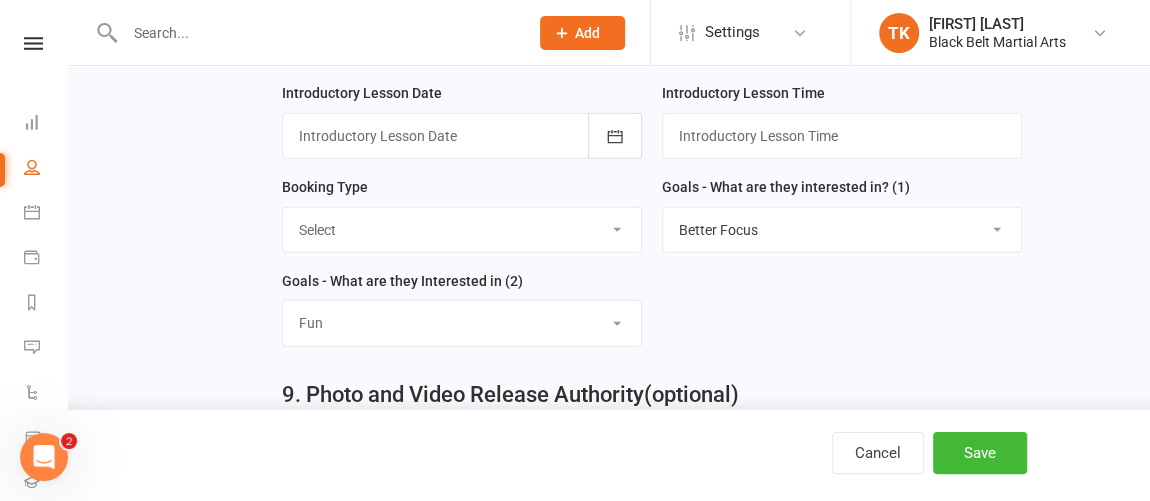 click on "Select Increased Confidence Better Focus Improved Self Esteem Sporting Ability Self Defence Respect Self / Others Discipline Self Motivation Self Control Social Skills Fun Fitness Concentration Balance Co-ordination Goal Setting Leadership Ability Self Belief Academic Improvement Assertiveness Weight Control Strength Flexibility Resilience" at bounding box center [462, 323] 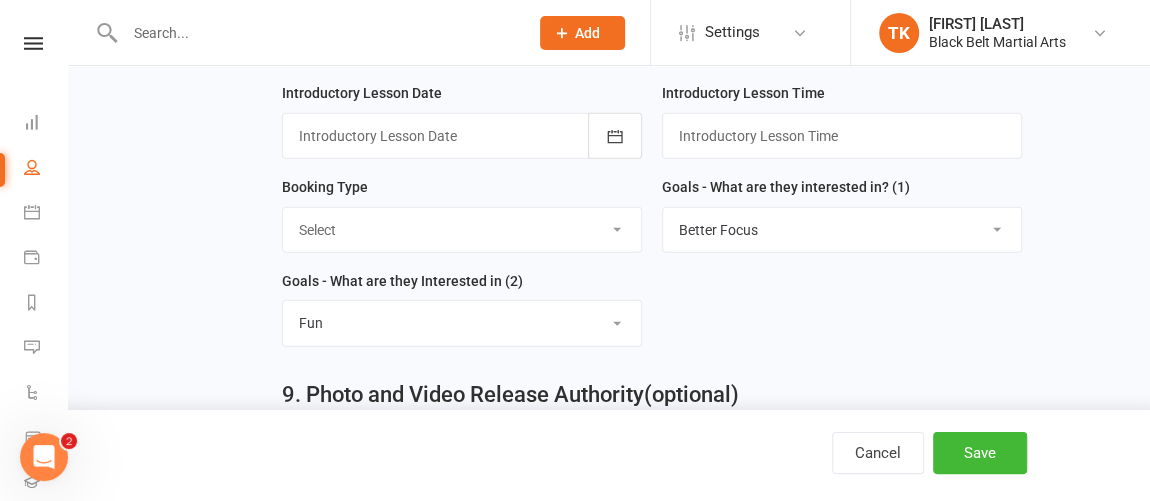 scroll, scrollTop: 2415, scrollLeft: 0, axis: vertical 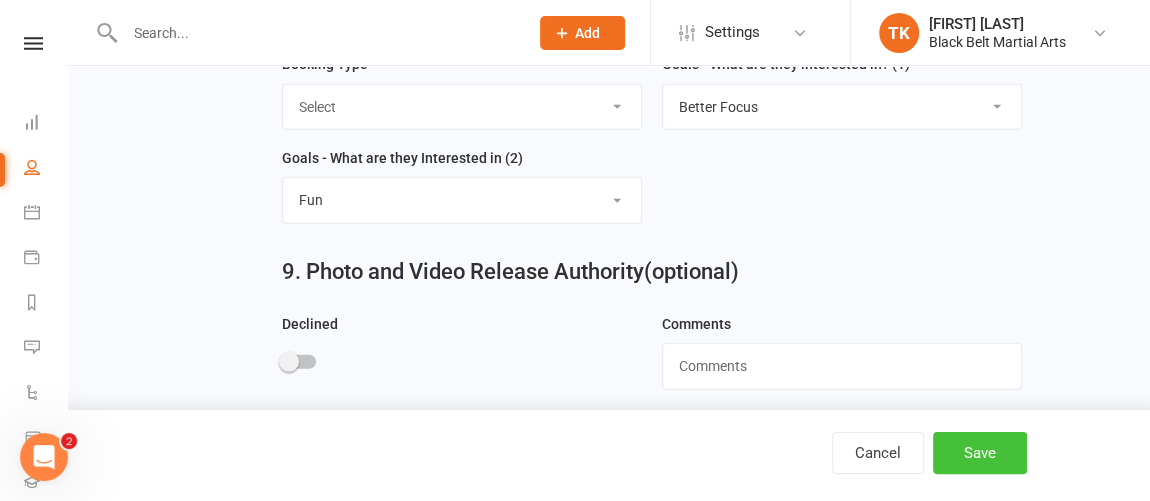 click on "Save" at bounding box center [980, 453] 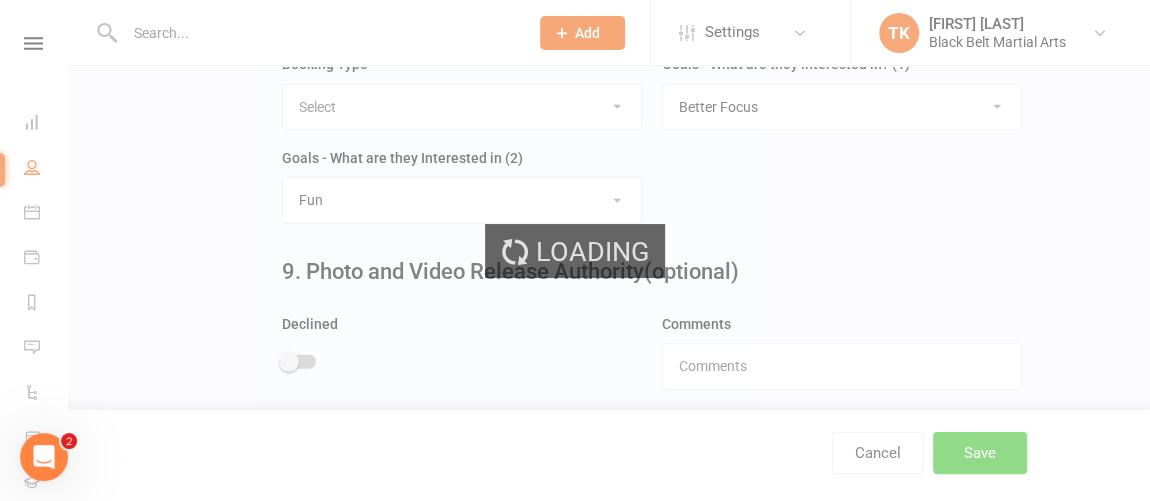 scroll, scrollTop: 0, scrollLeft: 0, axis: both 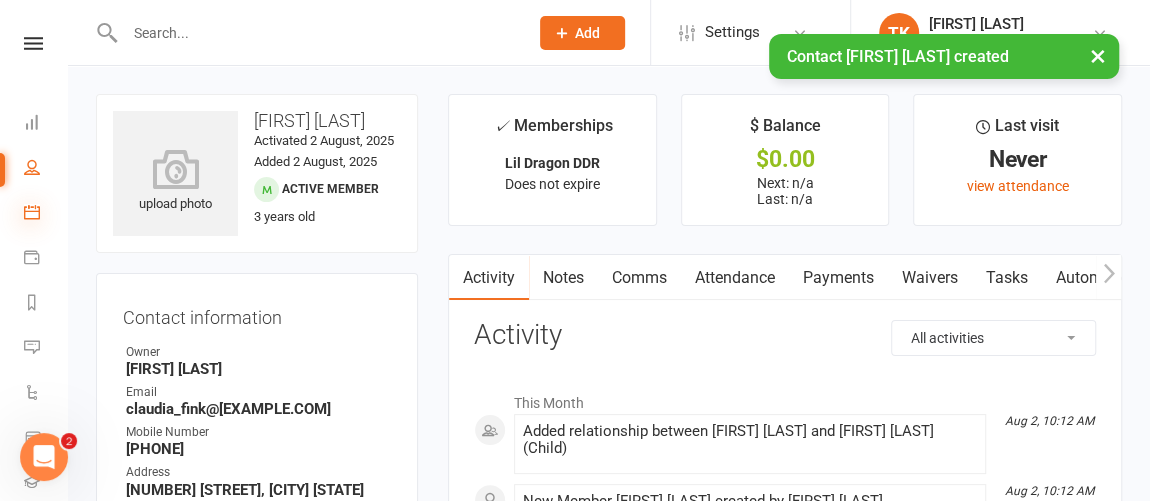 click at bounding box center (32, 212) 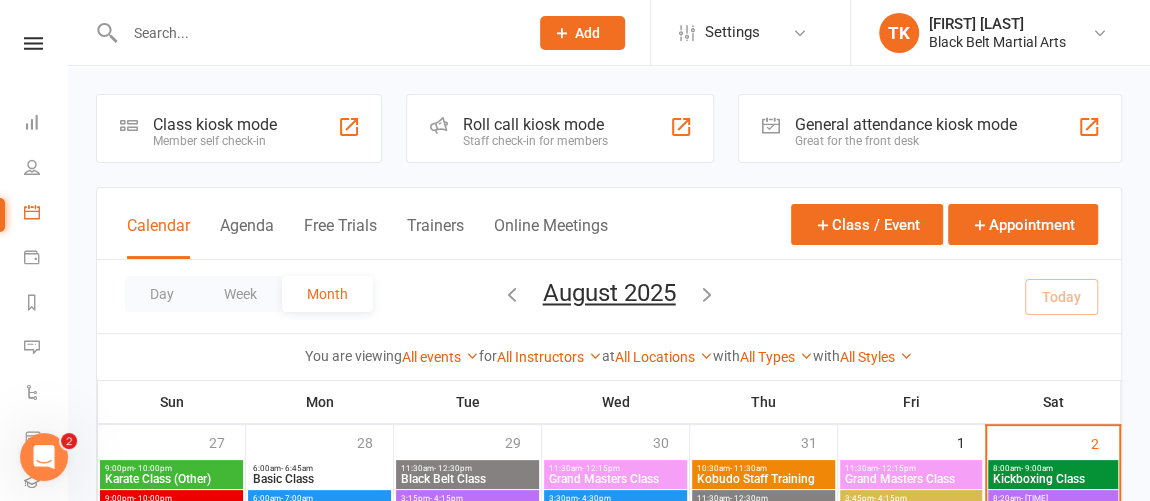 click on "Staff check-in for members" at bounding box center (535, 141) 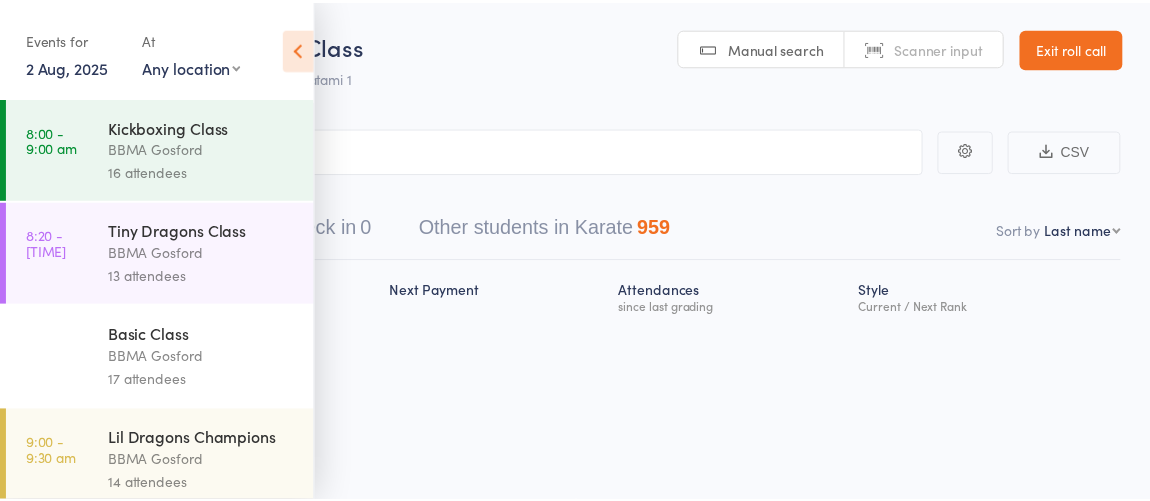 scroll, scrollTop: 0, scrollLeft: 0, axis: both 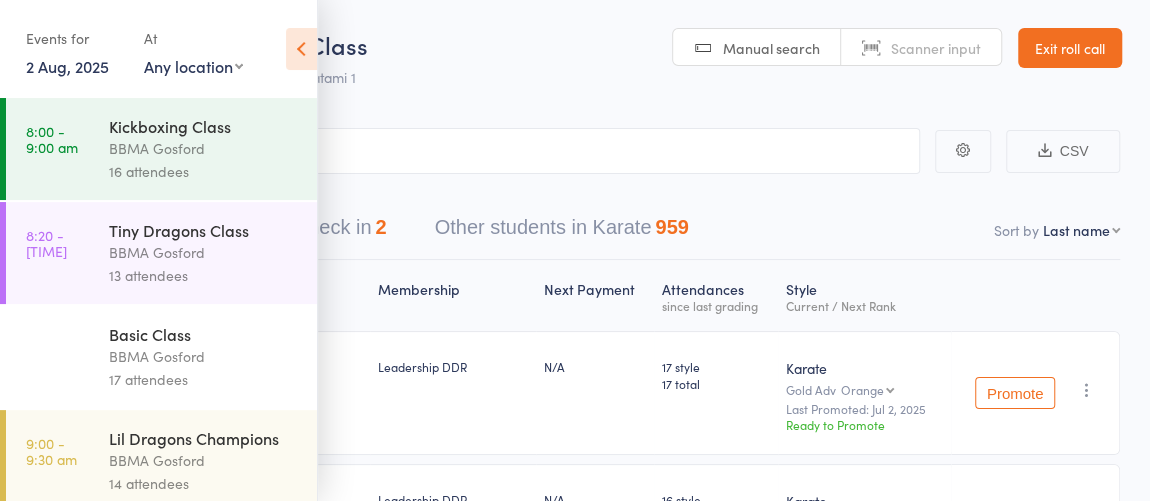 click on "Tiny Dragons Class" at bounding box center (204, 230) 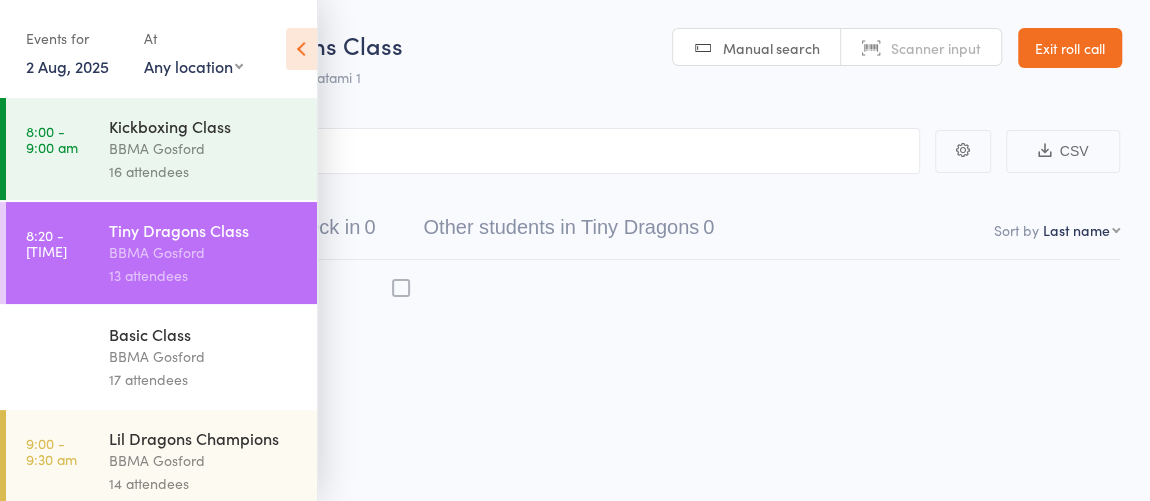 click at bounding box center (301, 49) 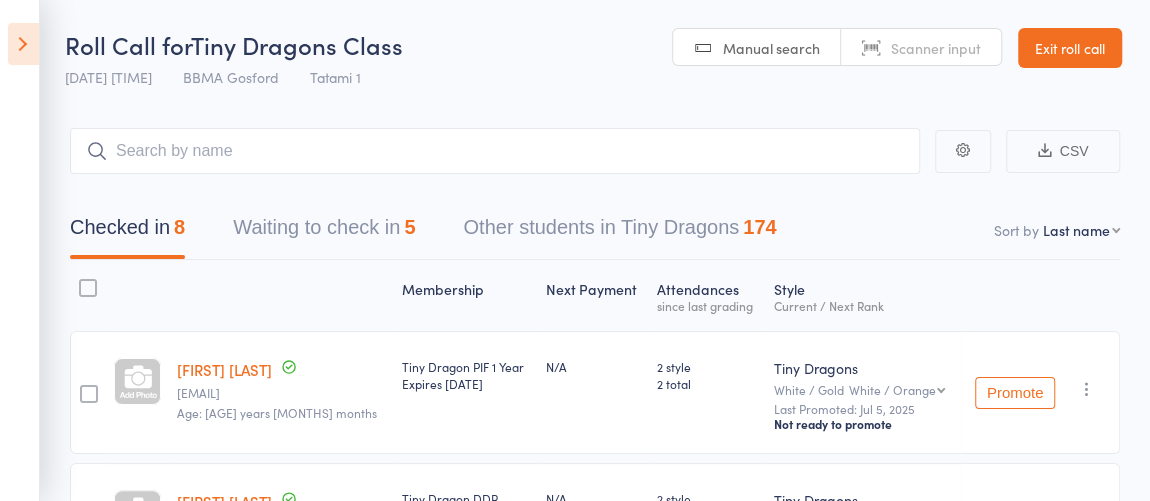 click at bounding box center [495, 151] 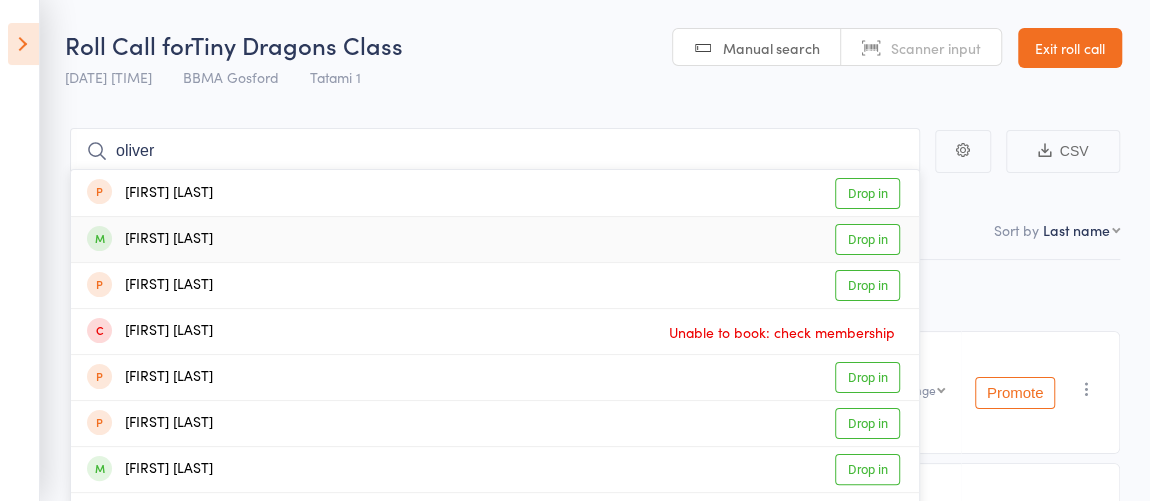 type on "oliver" 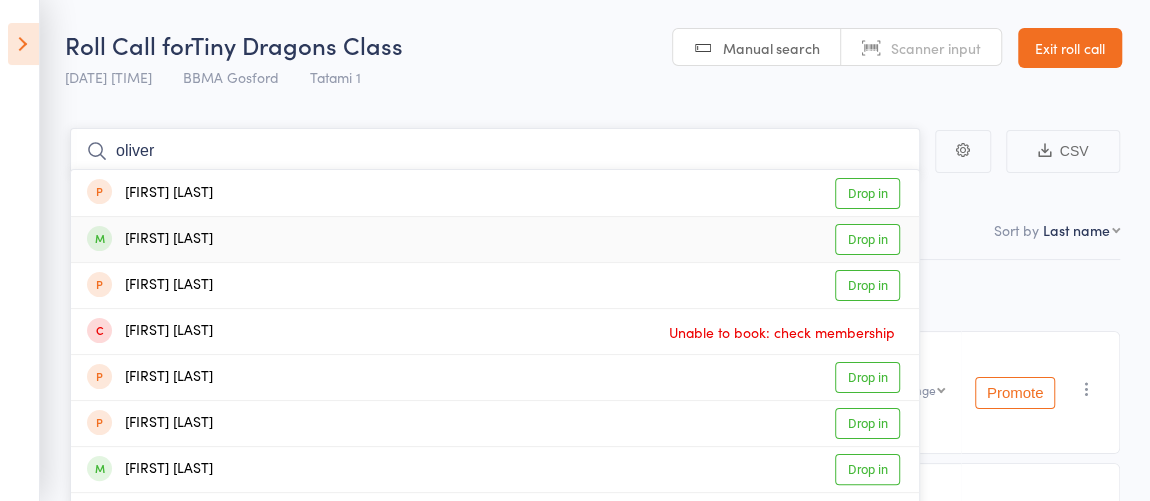 type 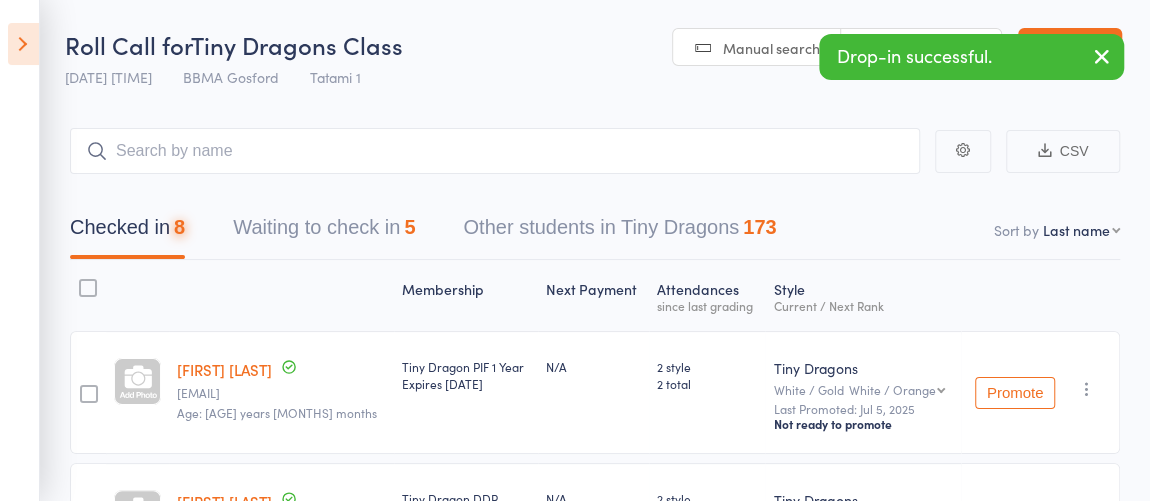 click at bounding box center (23, 44) 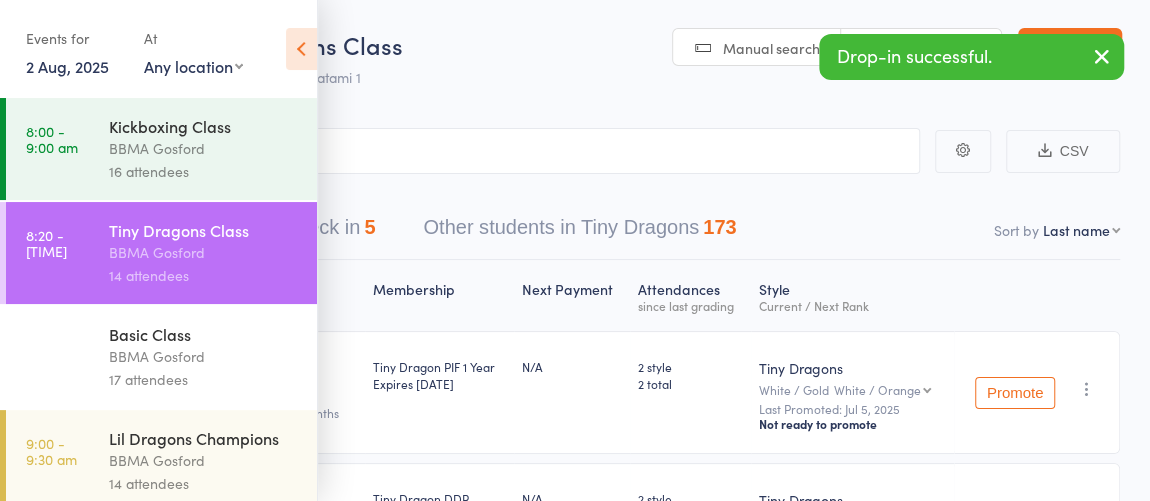 click on "Kickboxing Class" at bounding box center (204, 126) 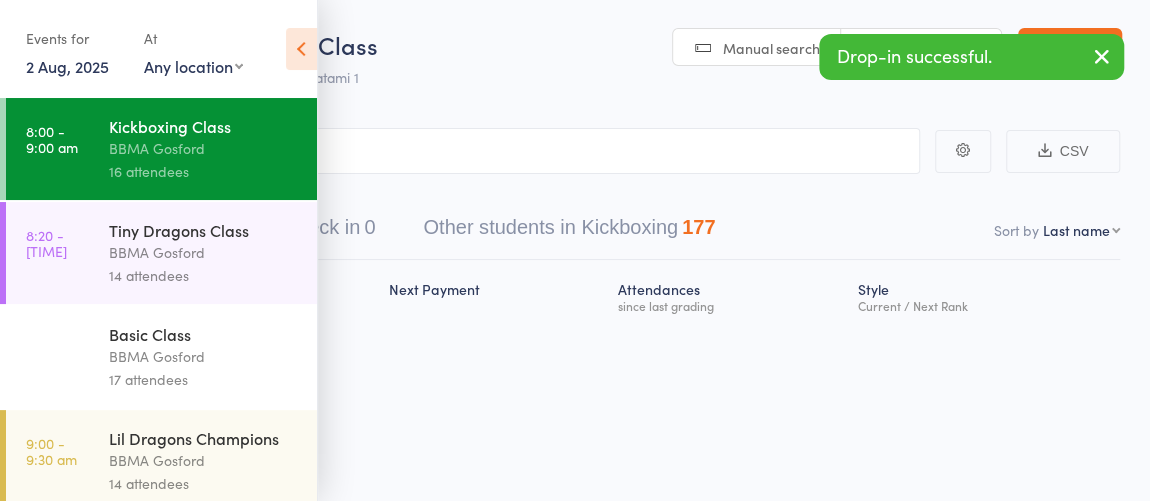 click at bounding box center (475, 151) 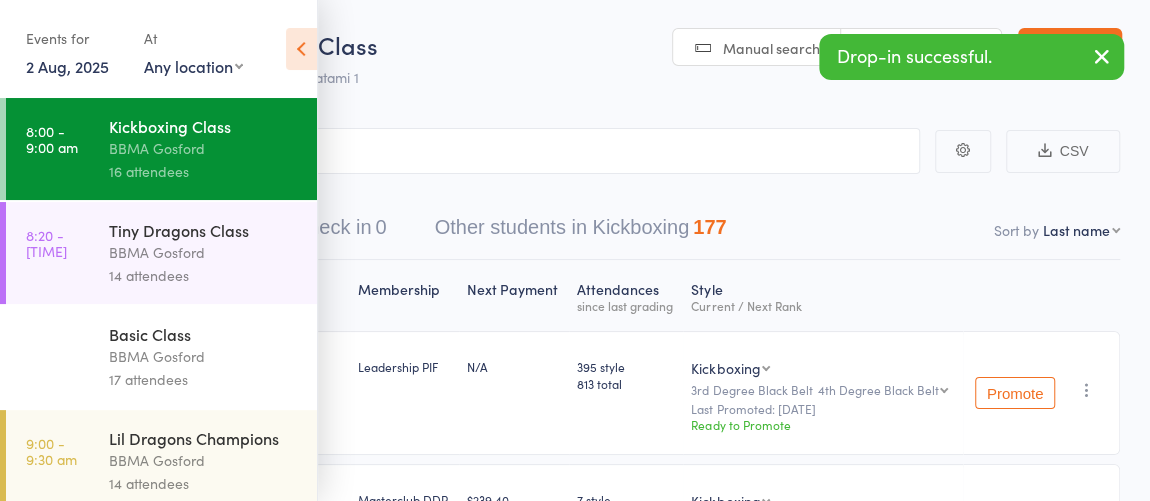 click at bounding box center (301, 49) 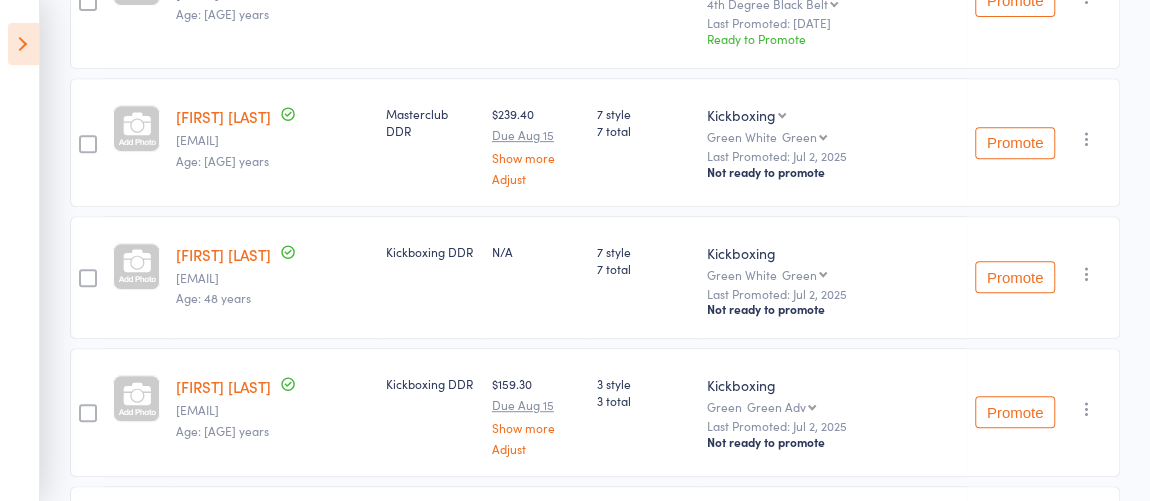 scroll, scrollTop: 0, scrollLeft: 0, axis: both 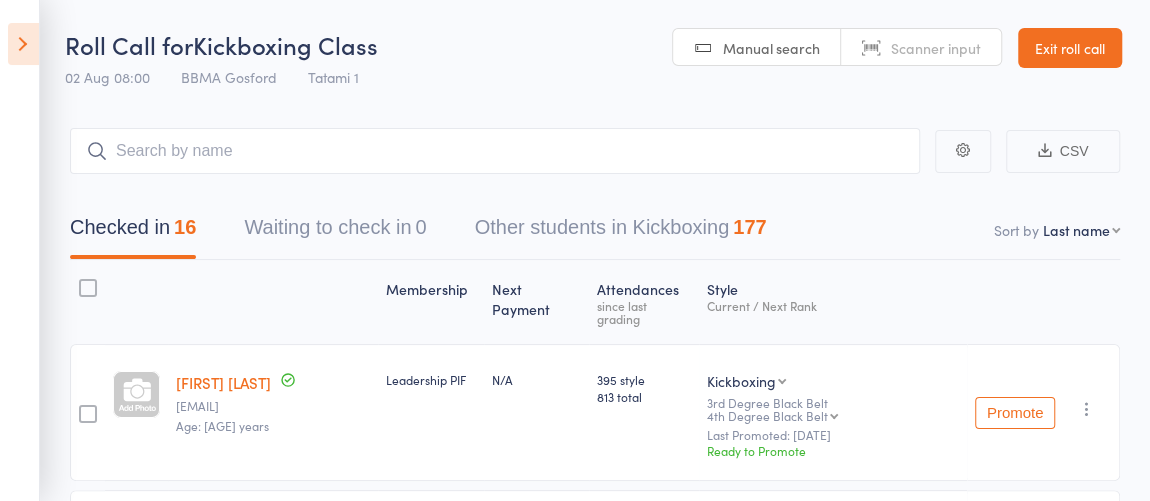 click on "Roll Call for  Kickboxing Class 02 Aug 08:00  BBMA Gosford  Tatami 1  Manual search Scanner input Exit roll call" at bounding box center (575, 49) 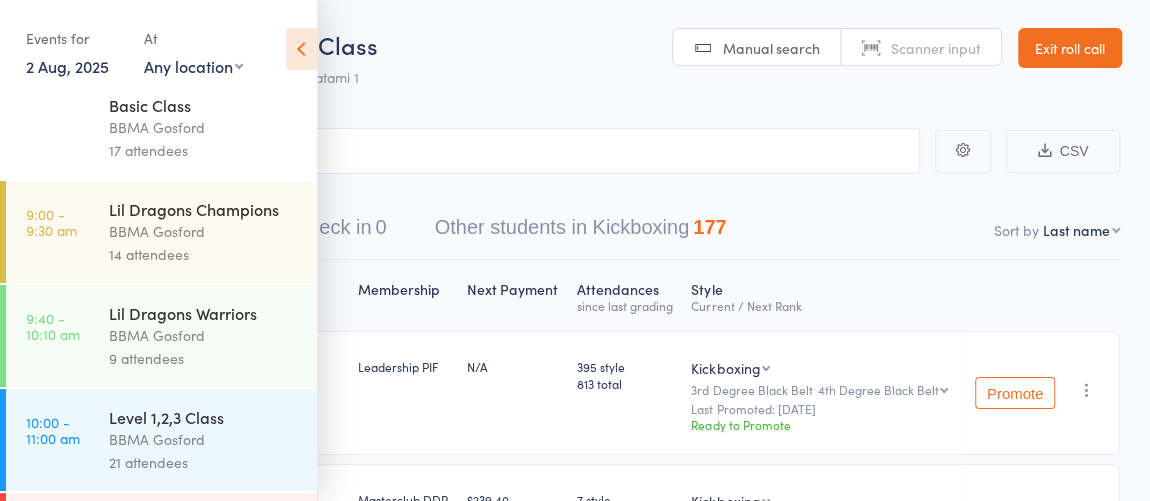 scroll, scrollTop: 404, scrollLeft: 0, axis: vertical 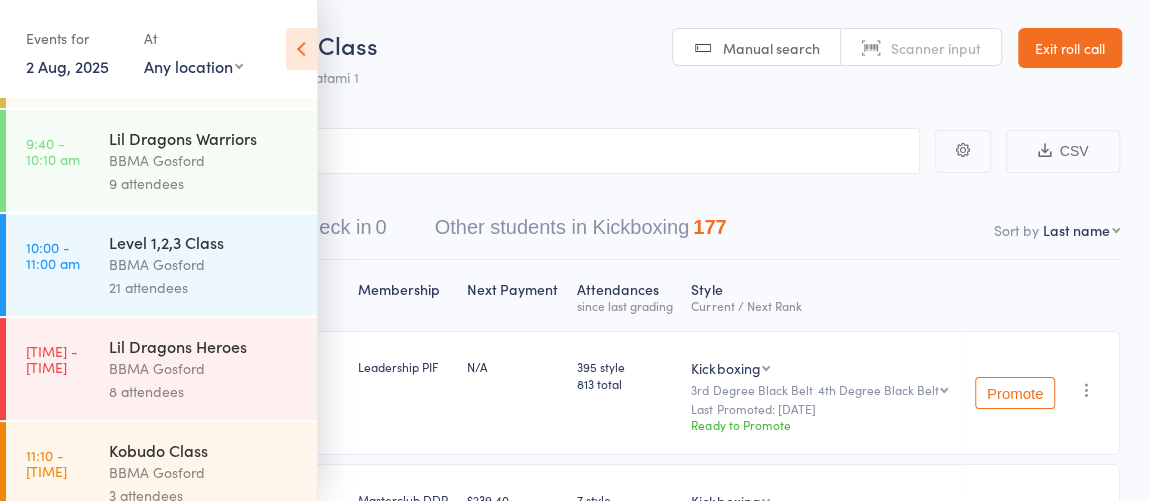 click on "BBMA Gosford" at bounding box center (204, 264) 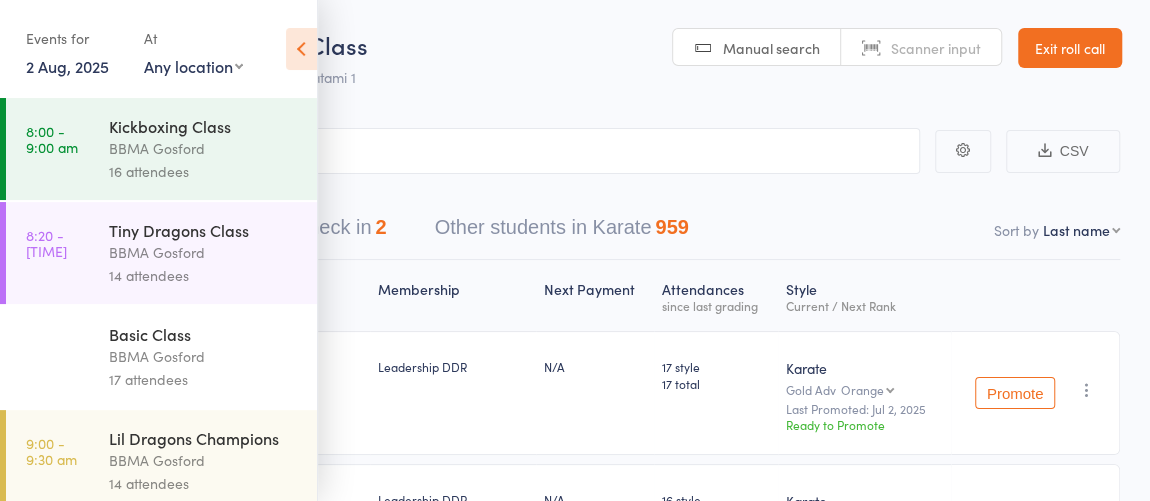 click at bounding box center (301, 49) 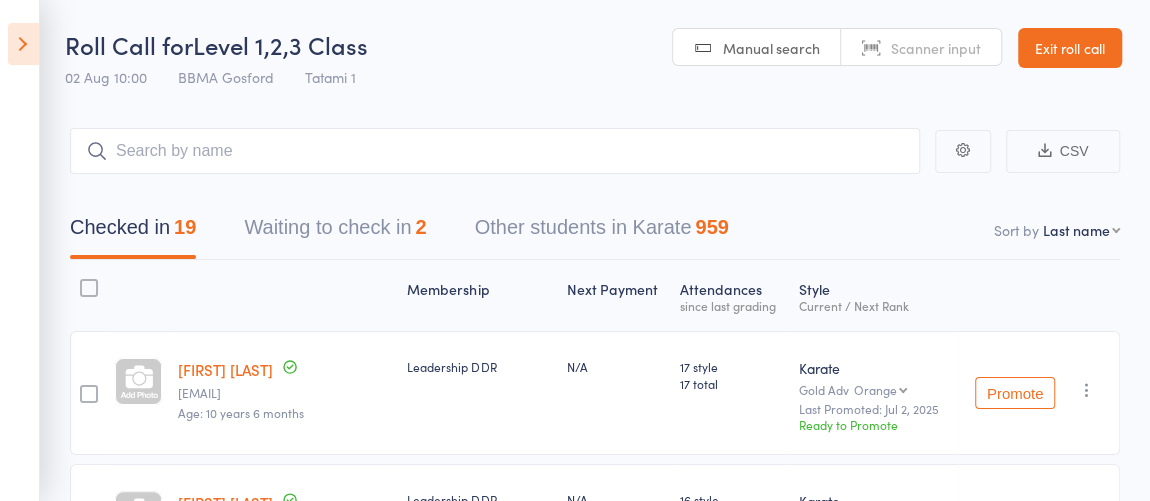 click on "Waiting to check in  2" at bounding box center [335, 232] 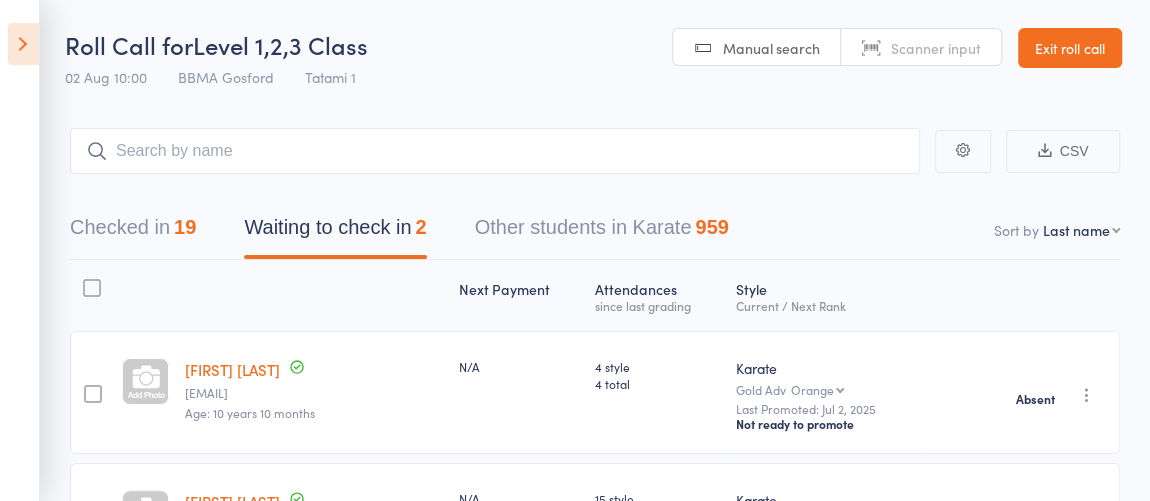 scroll, scrollTop: 170, scrollLeft: 0, axis: vertical 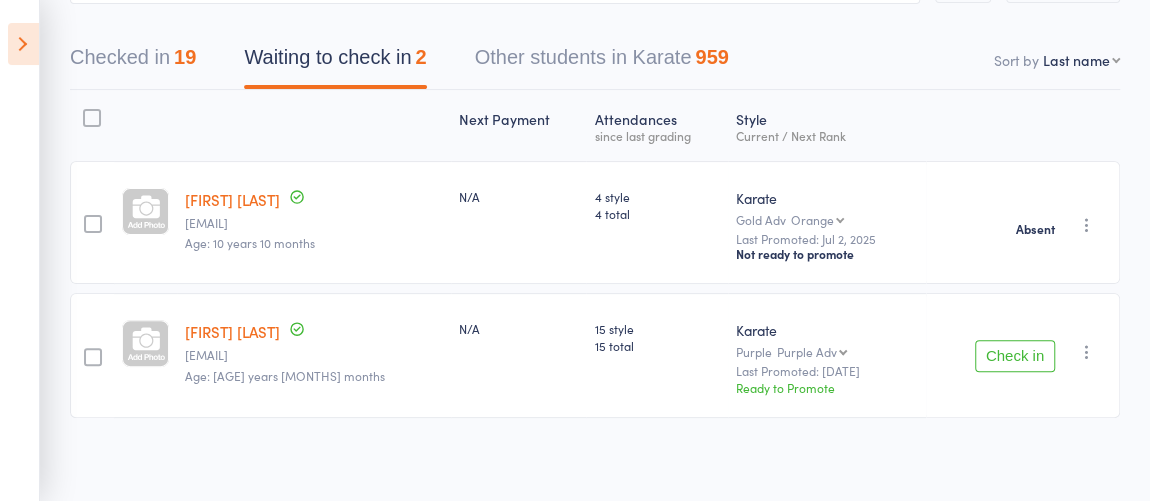 click on "Check in" at bounding box center [1015, 356] 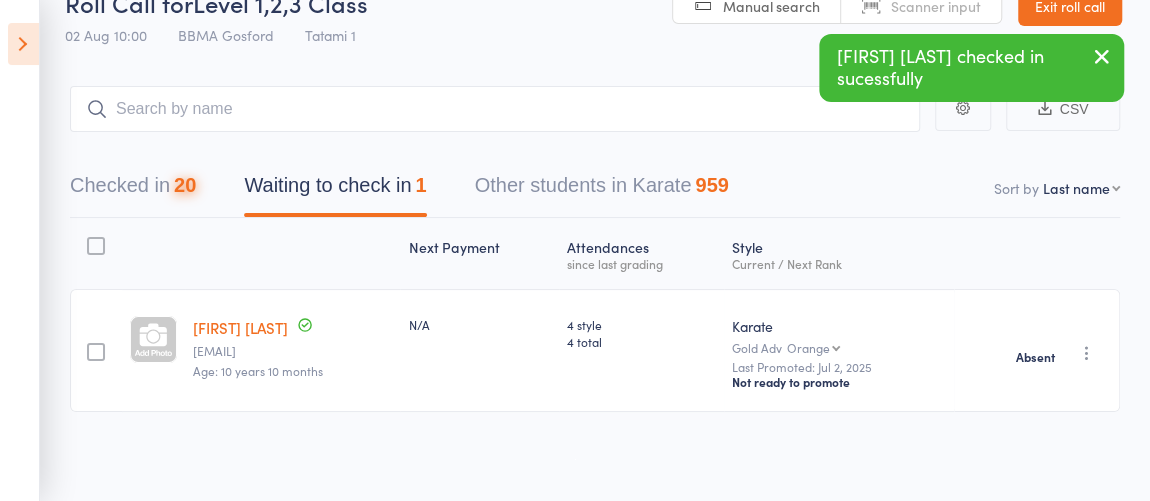 scroll, scrollTop: 0, scrollLeft: 0, axis: both 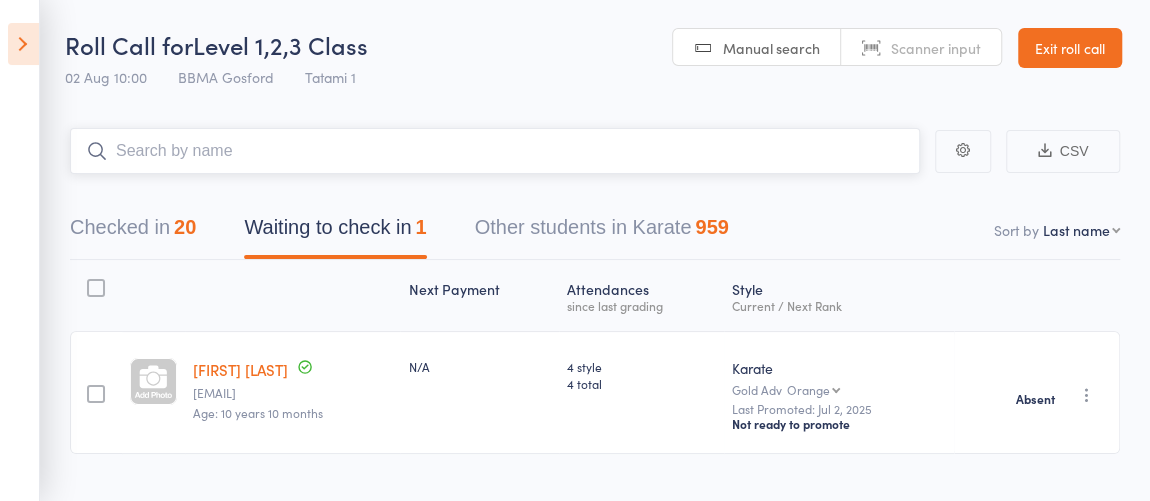 click at bounding box center [495, 151] 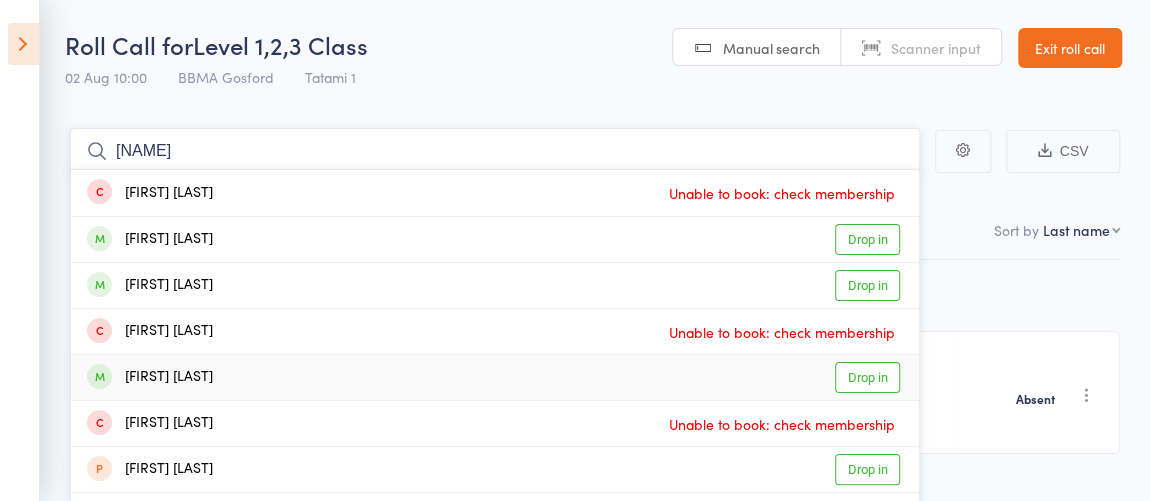 type on "declan" 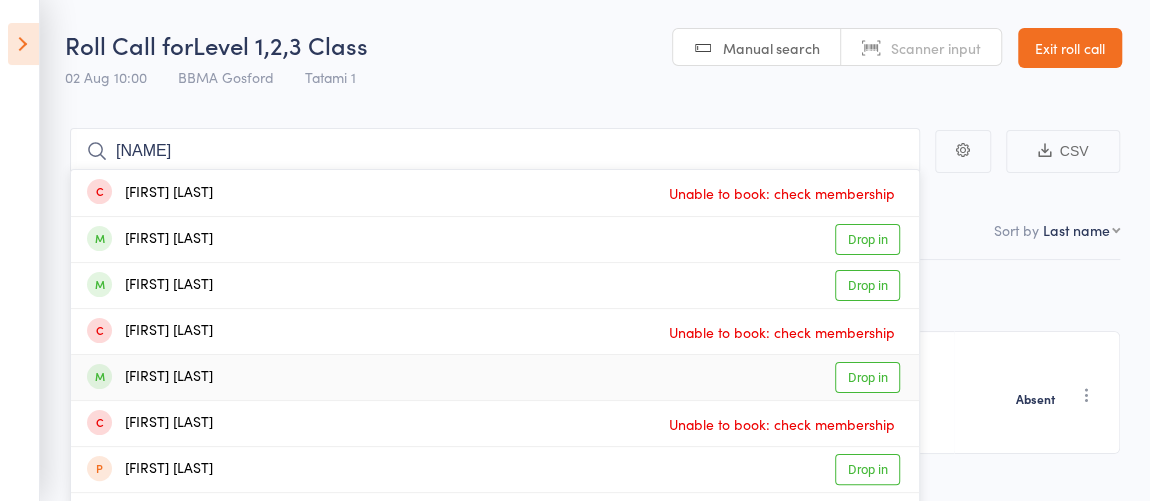 click on "Declan Viveiros Drop in" at bounding box center (495, 377) 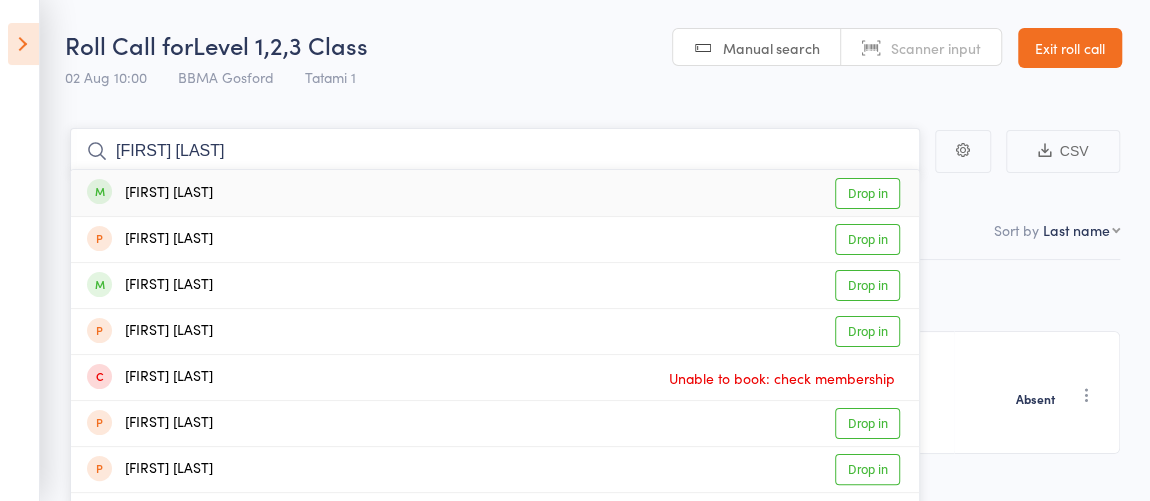 type on "oliver young" 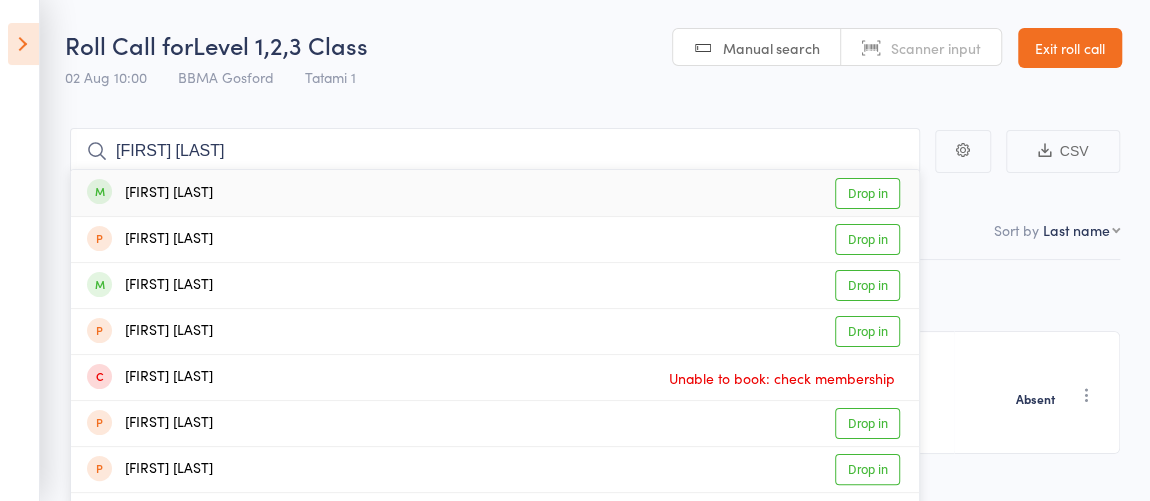click on "Oliver Young Drop in" at bounding box center [495, 193] 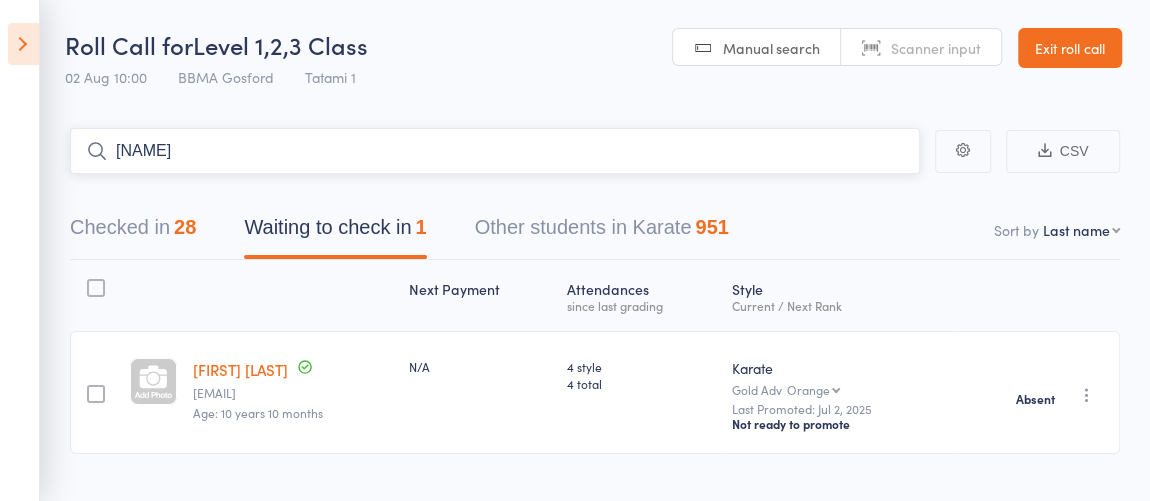 type on "charmian" 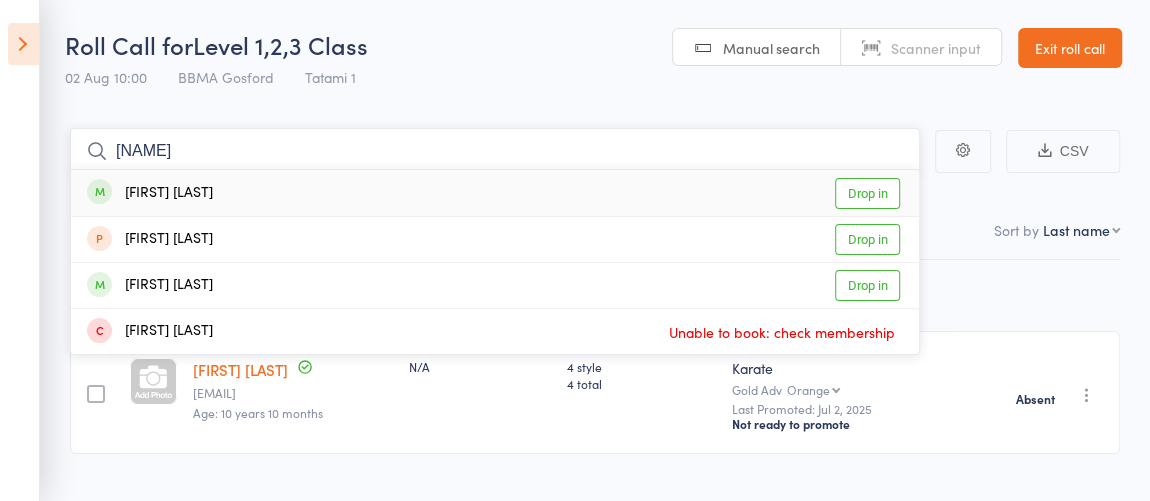 type on "shrav" 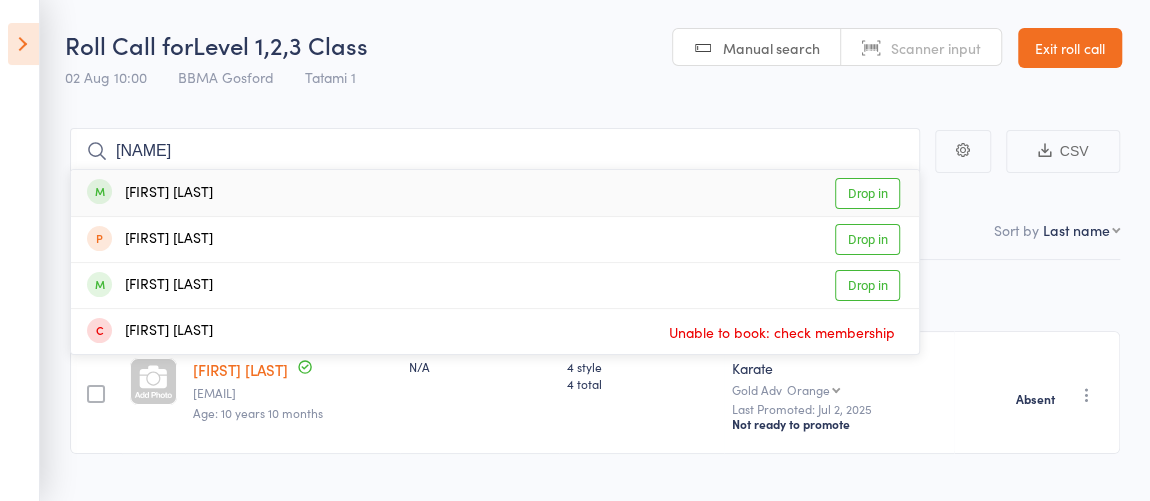 click on "Shravan Sai Shankar Drop in" at bounding box center (495, 193) 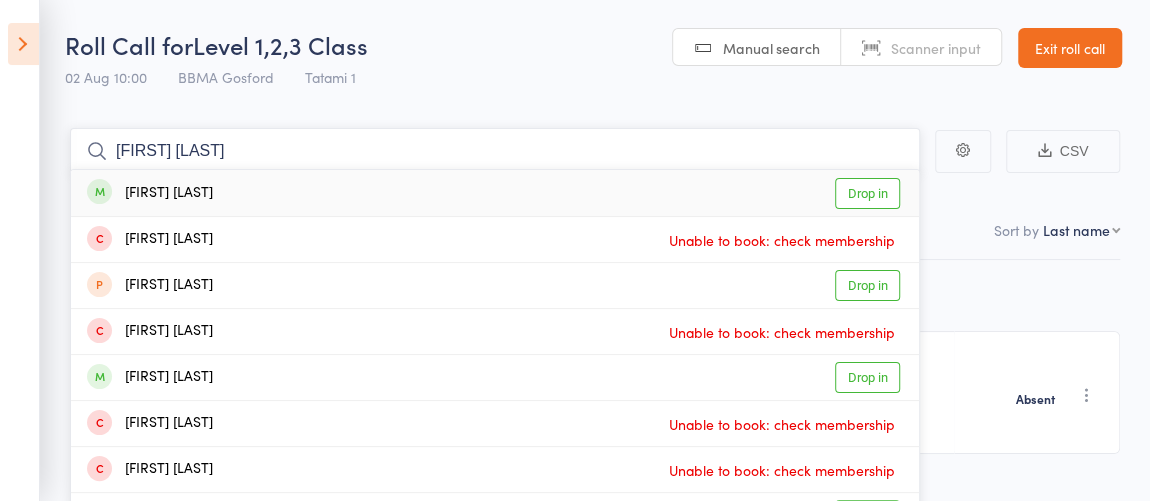 type on "thomas jones" 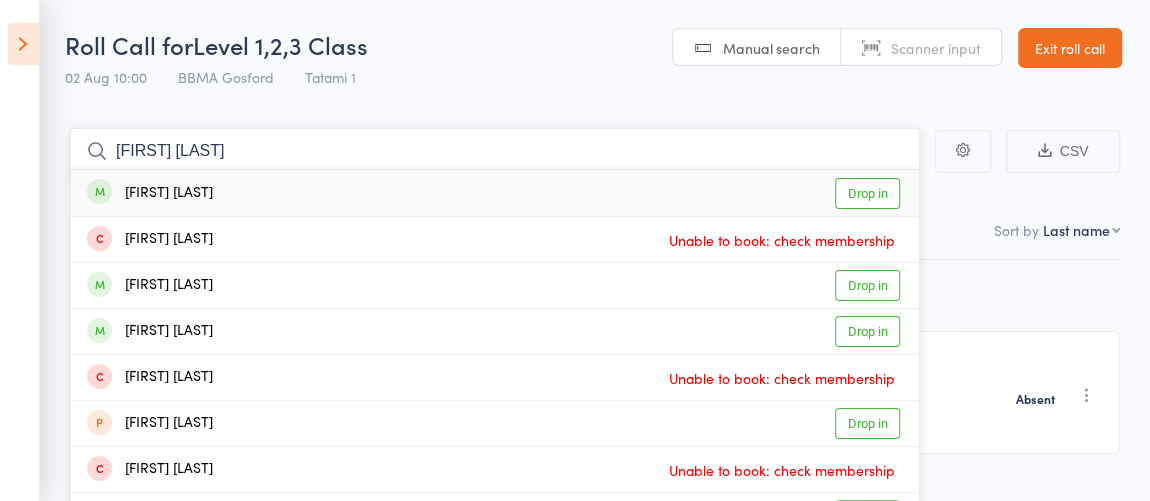 type 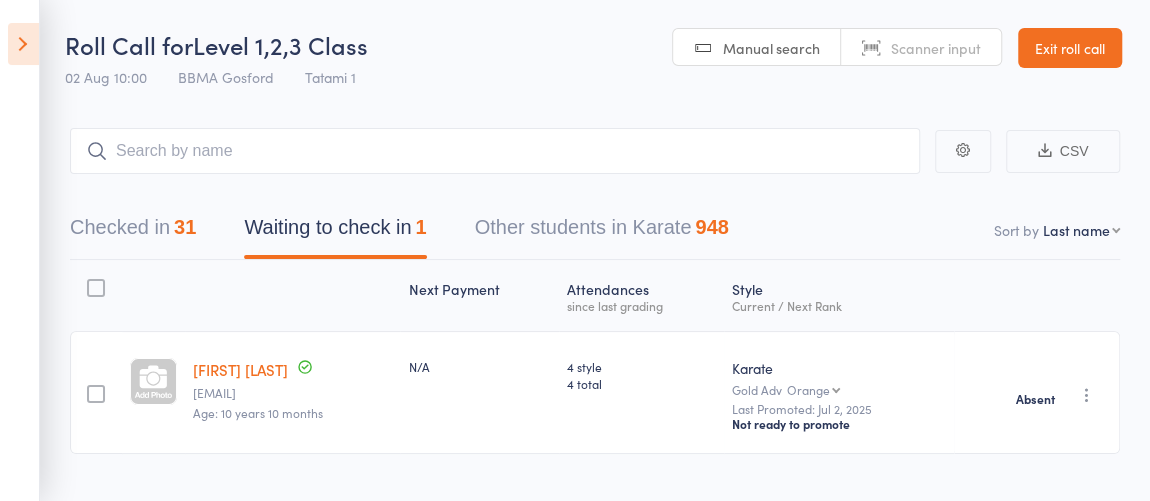 click on "Exit roll call" at bounding box center (1070, 48) 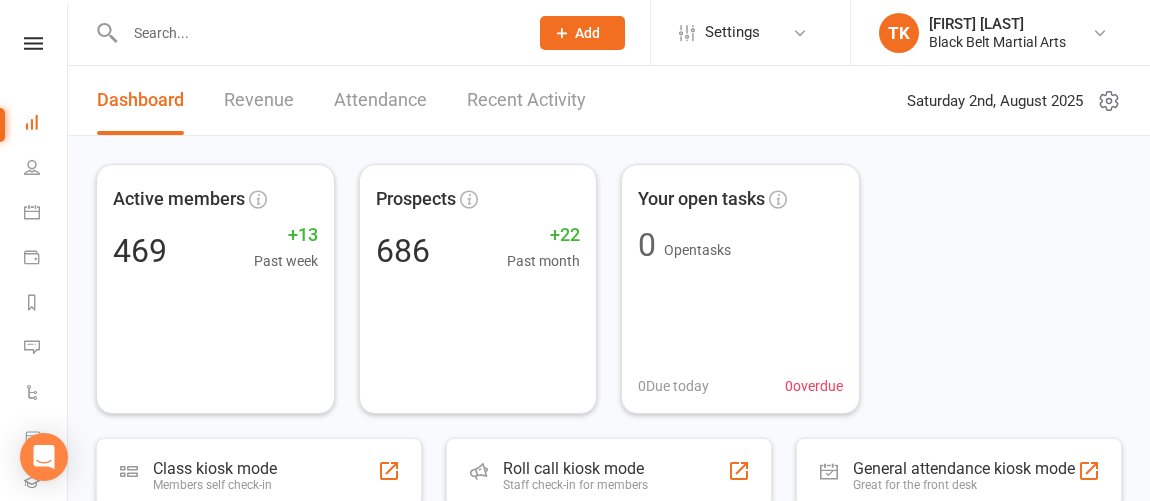 click at bounding box center (316, 33) 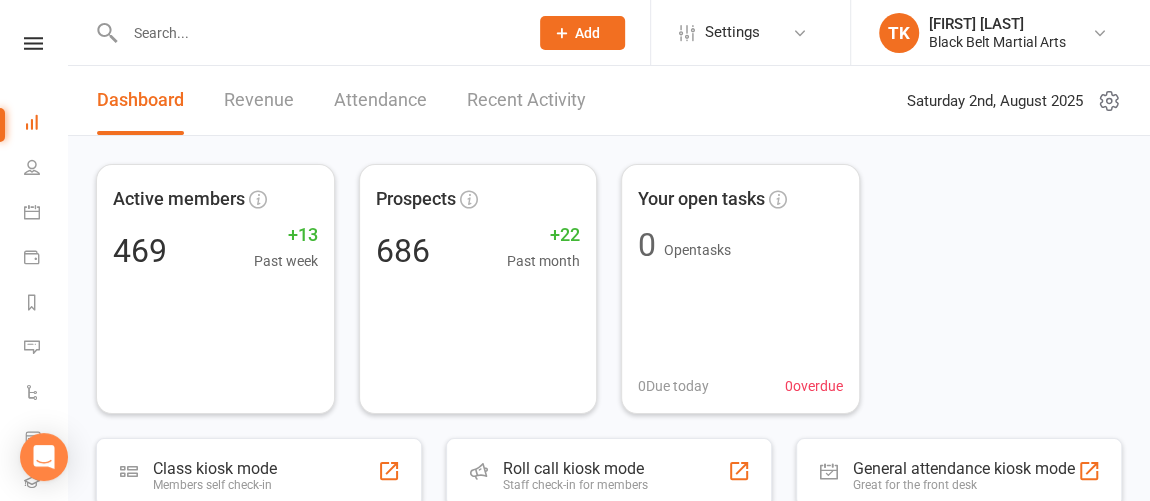 scroll, scrollTop: 0, scrollLeft: 0, axis: both 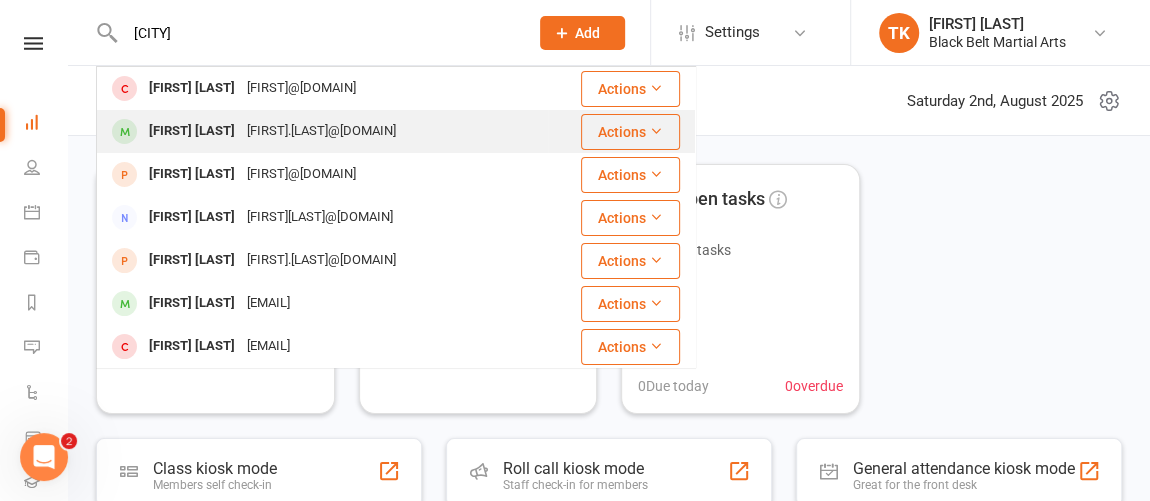 type on "brookyn" 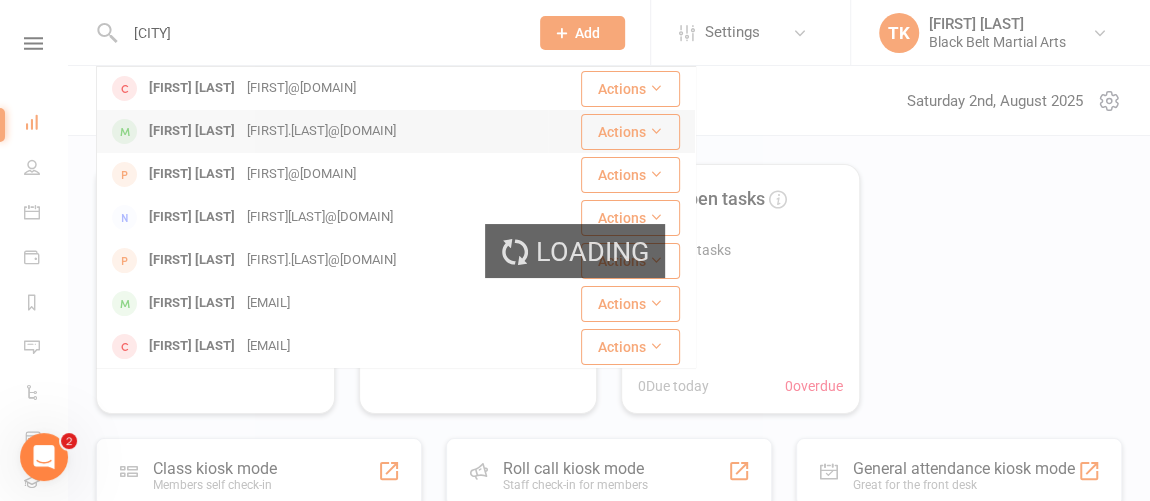 type 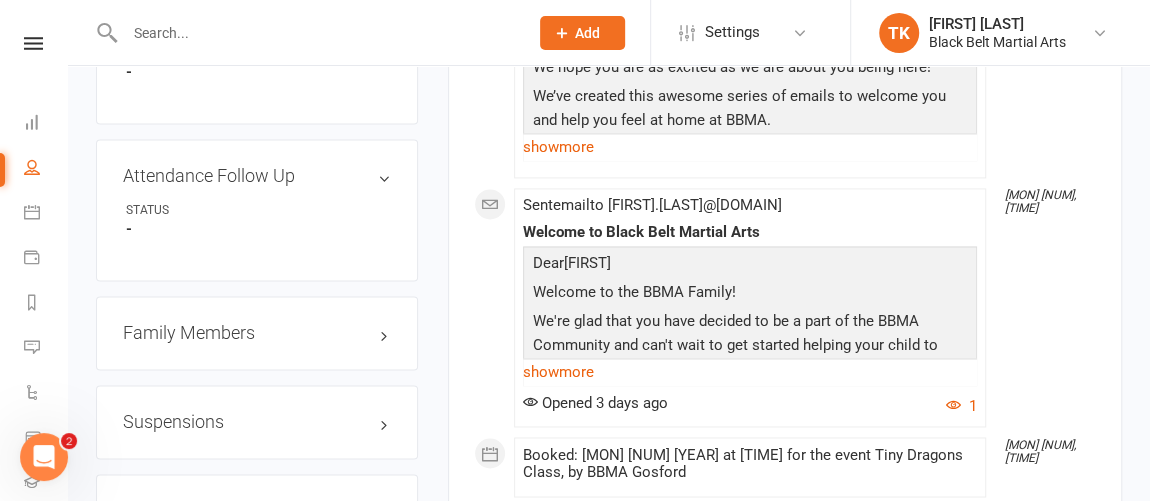 scroll, scrollTop: 1458, scrollLeft: 0, axis: vertical 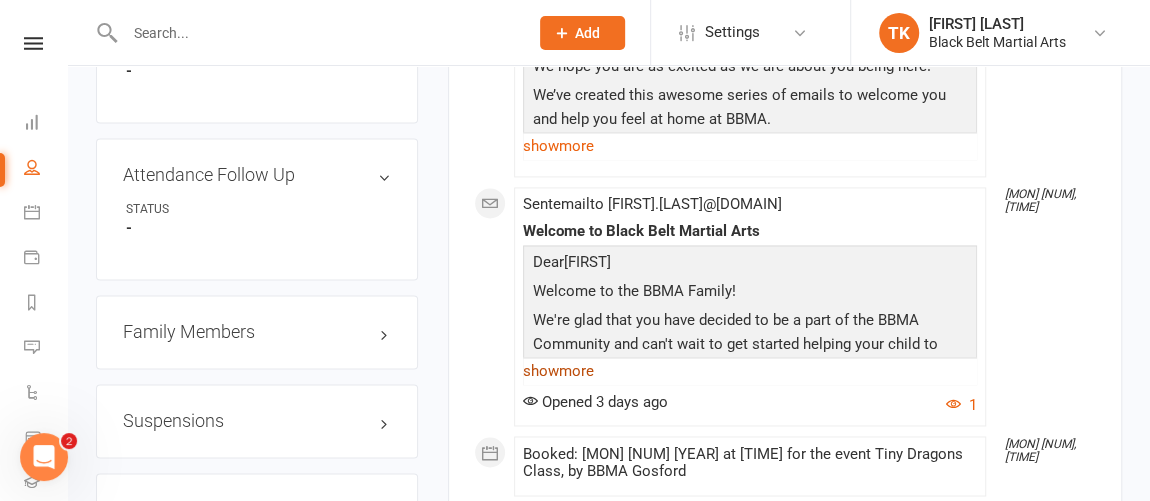 click on "show  more" at bounding box center (750, 371) 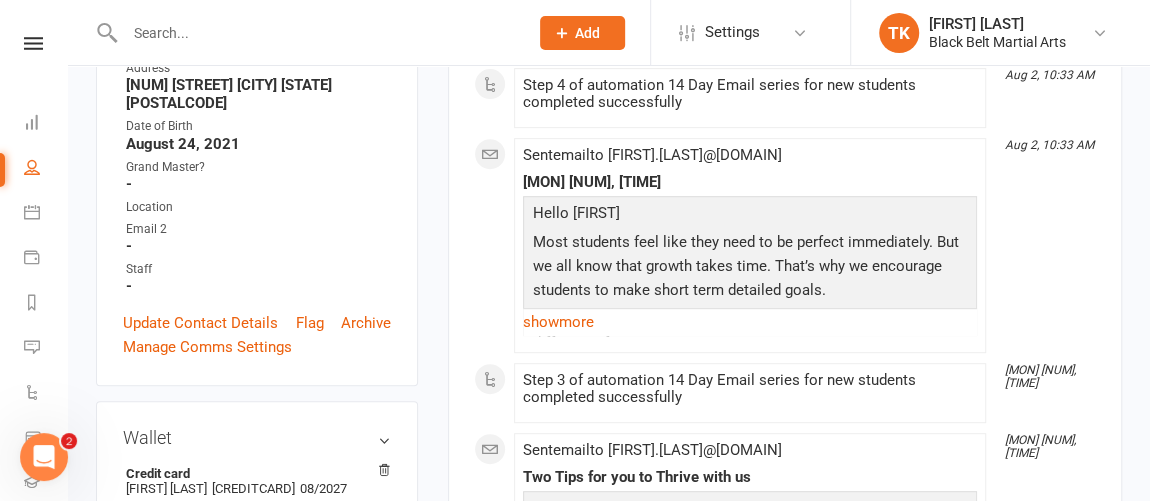 scroll, scrollTop: 0, scrollLeft: 0, axis: both 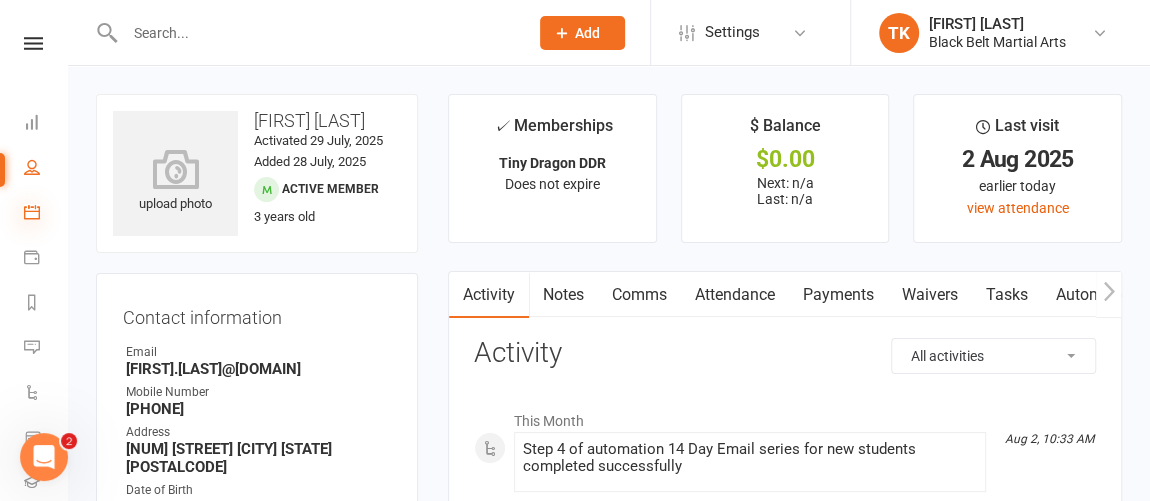 click at bounding box center (32, 212) 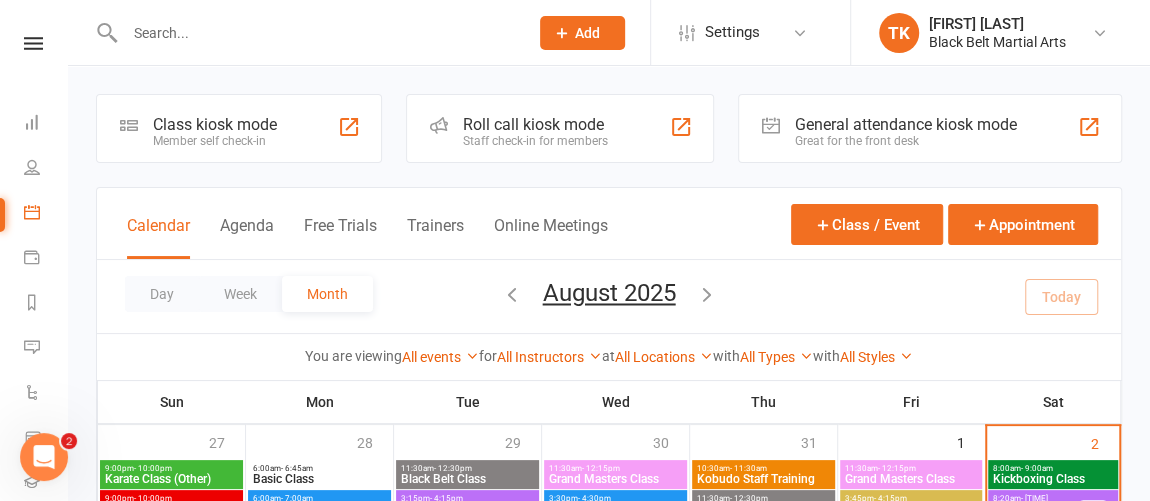 click on "Staff check-in for members" at bounding box center [535, 141] 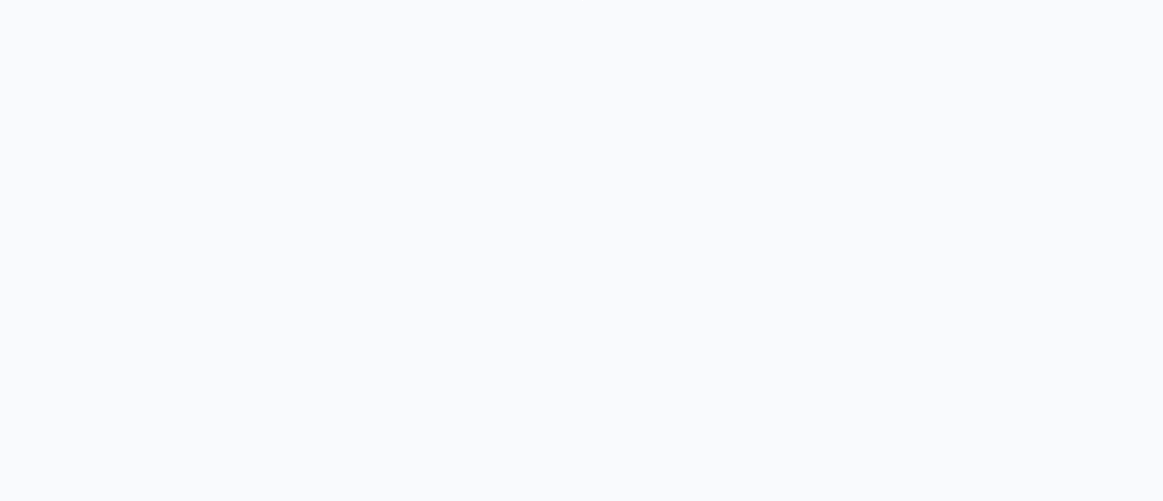 scroll, scrollTop: 0, scrollLeft: 0, axis: both 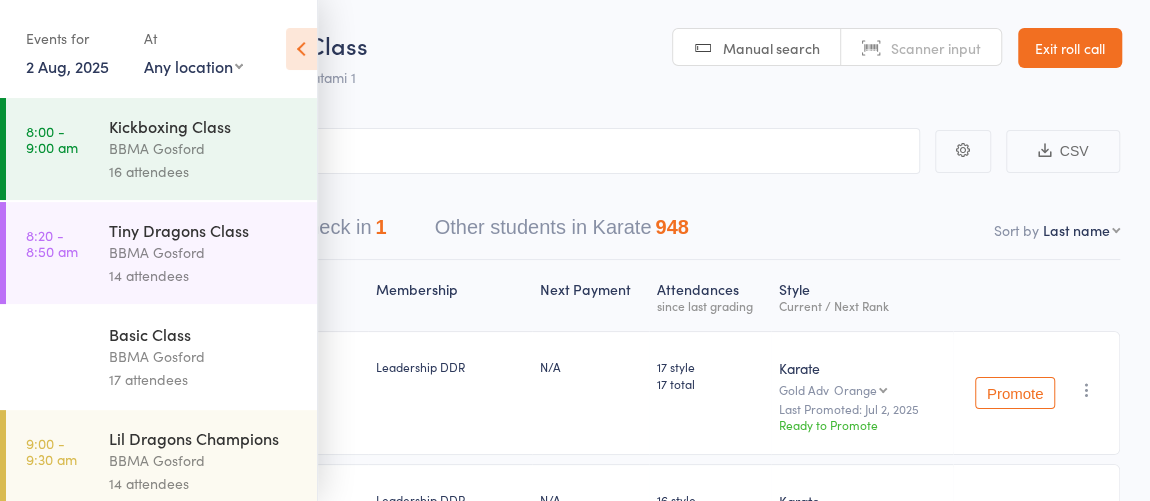 click on "Exit roll call" at bounding box center (1070, 48) 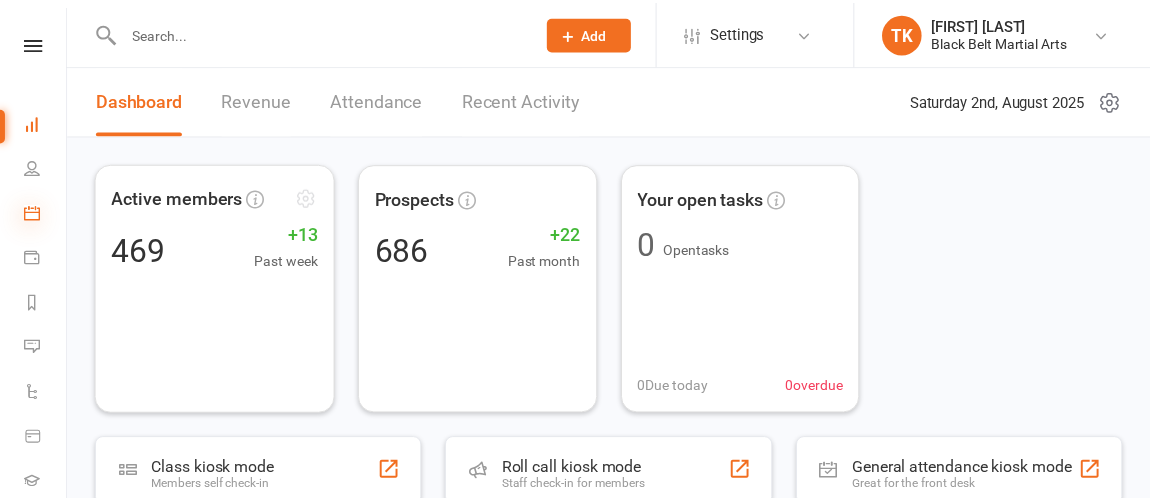 scroll, scrollTop: 0, scrollLeft: 0, axis: both 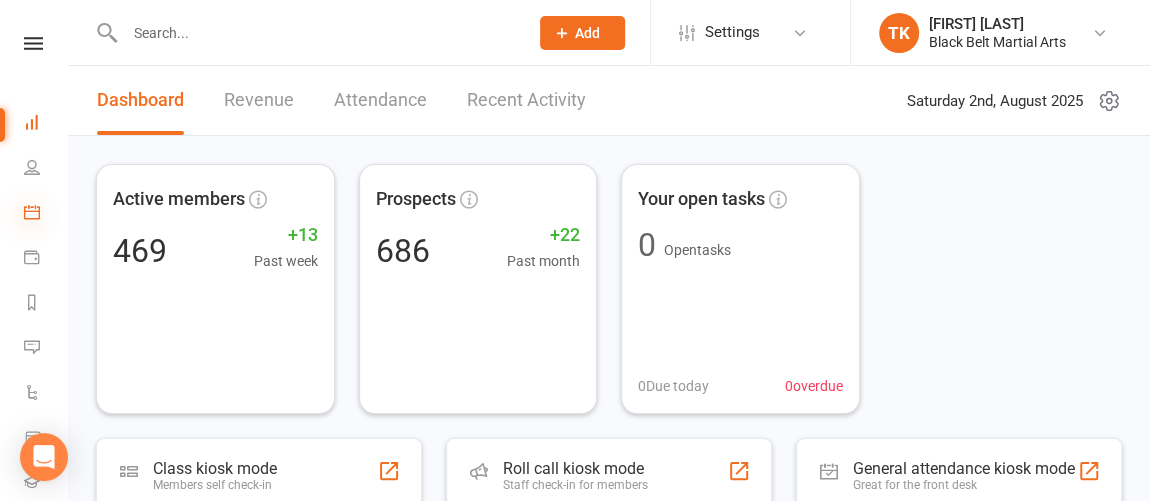 click at bounding box center [32, 212] 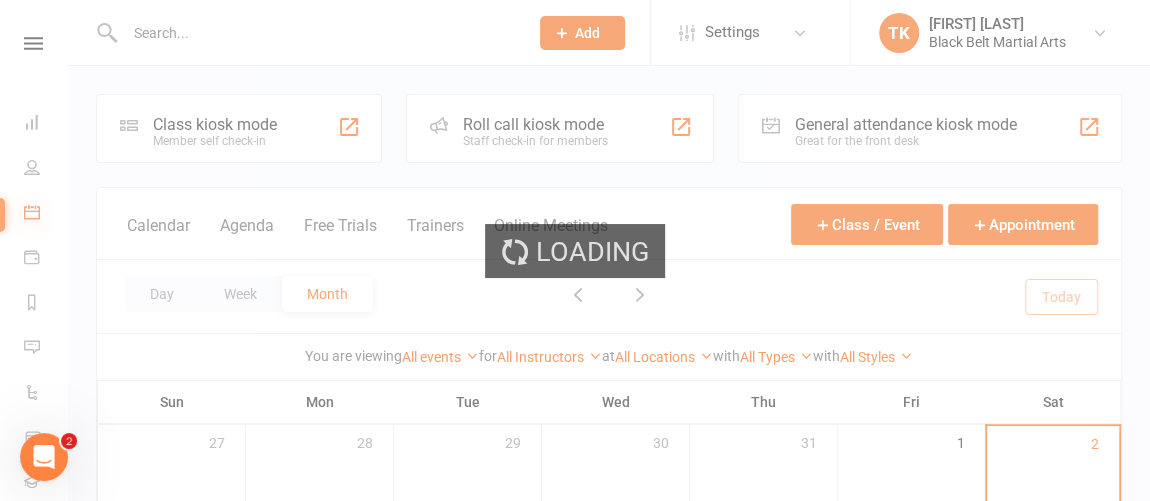 scroll, scrollTop: 0, scrollLeft: 0, axis: both 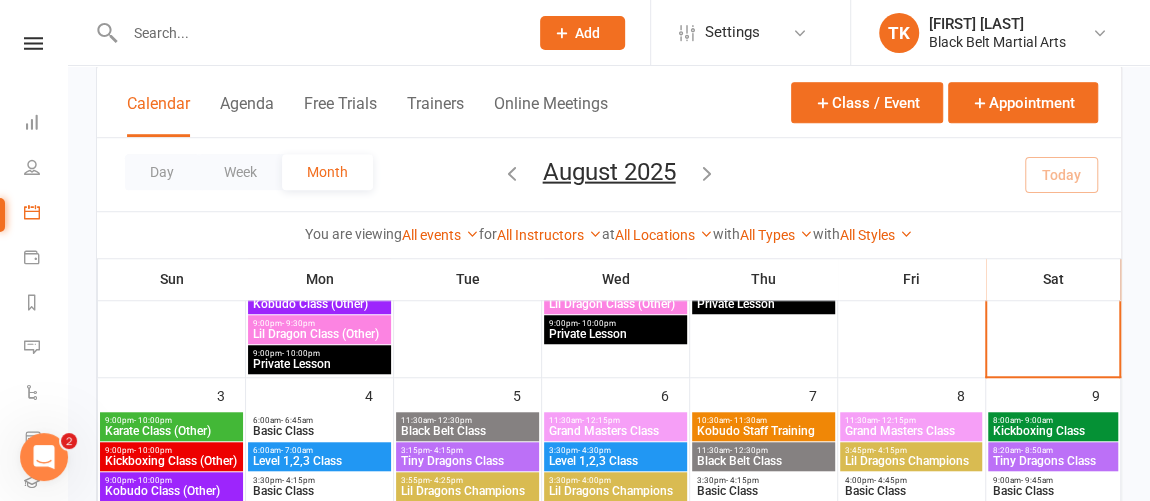 click on "[TIME] - [TIME]" at bounding box center (1053, 450) 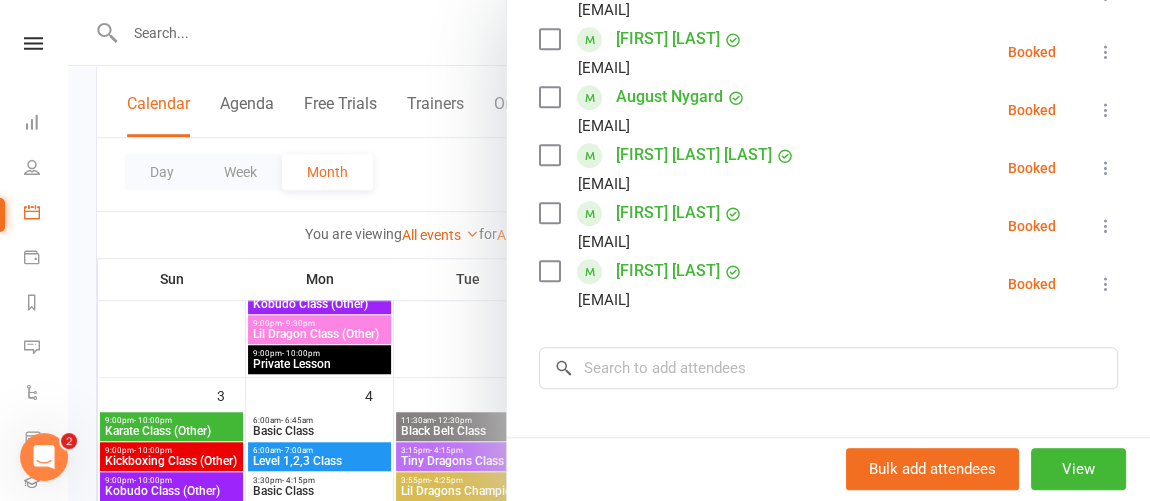 scroll, scrollTop: 814, scrollLeft: 0, axis: vertical 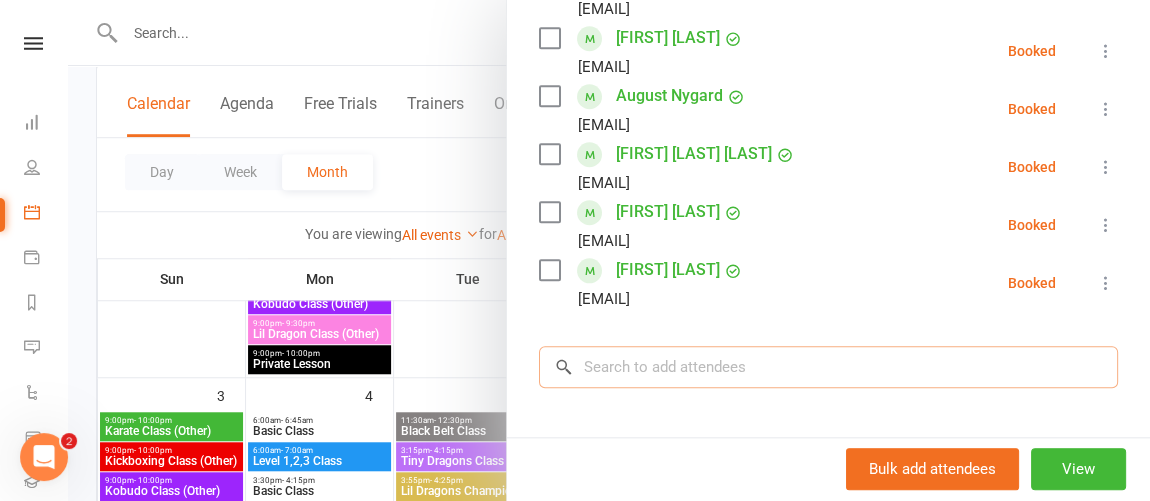 click at bounding box center [828, 367] 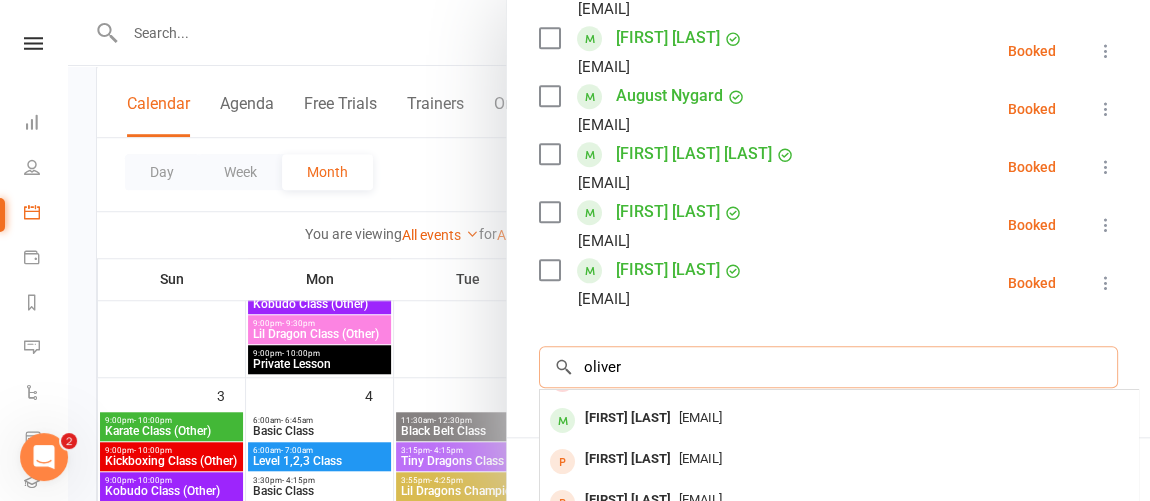 scroll, scrollTop: 70, scrollLeft: 0, axis: vertical 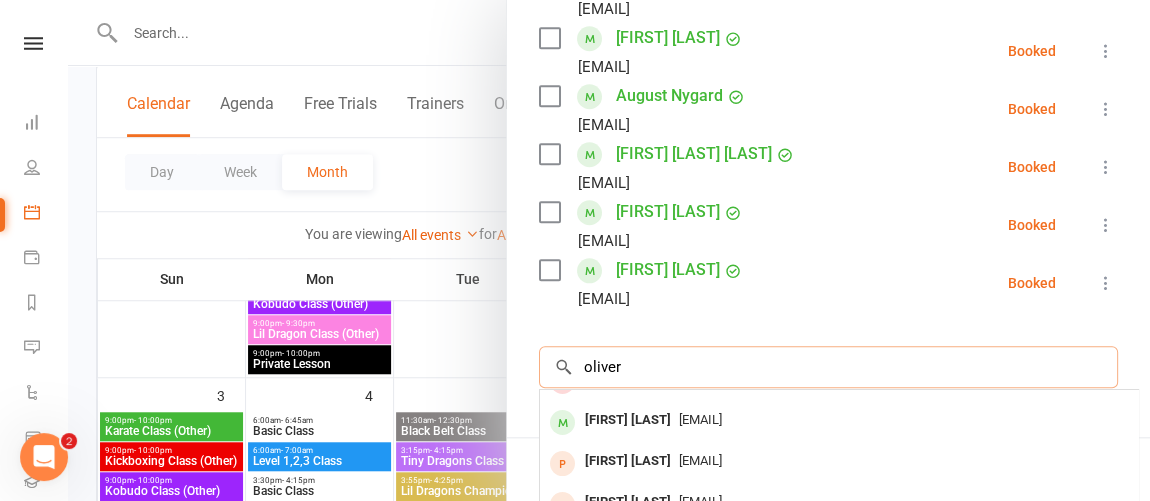 type on "oliver" 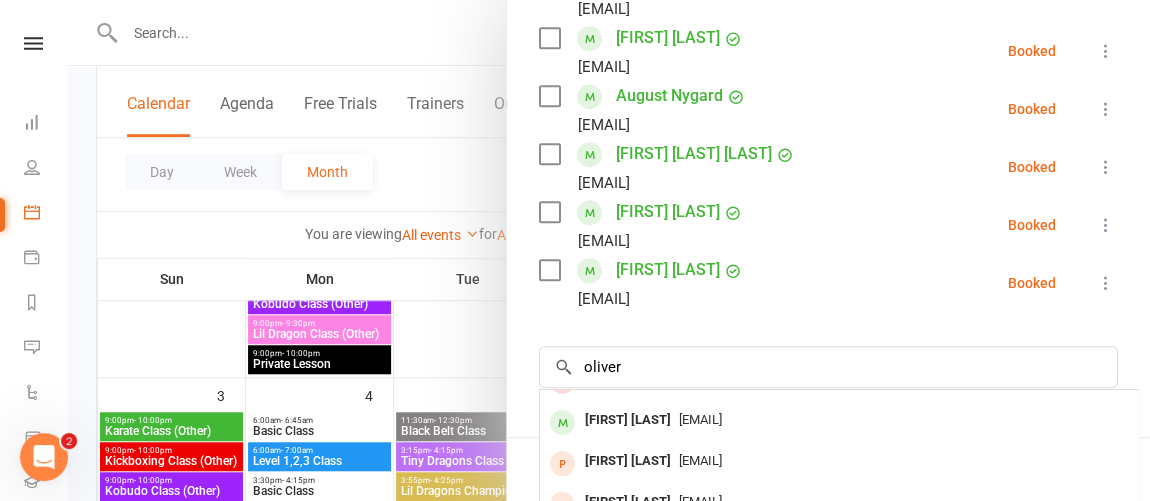 click on "[EMAIL]" at bounding box center (700, 419) 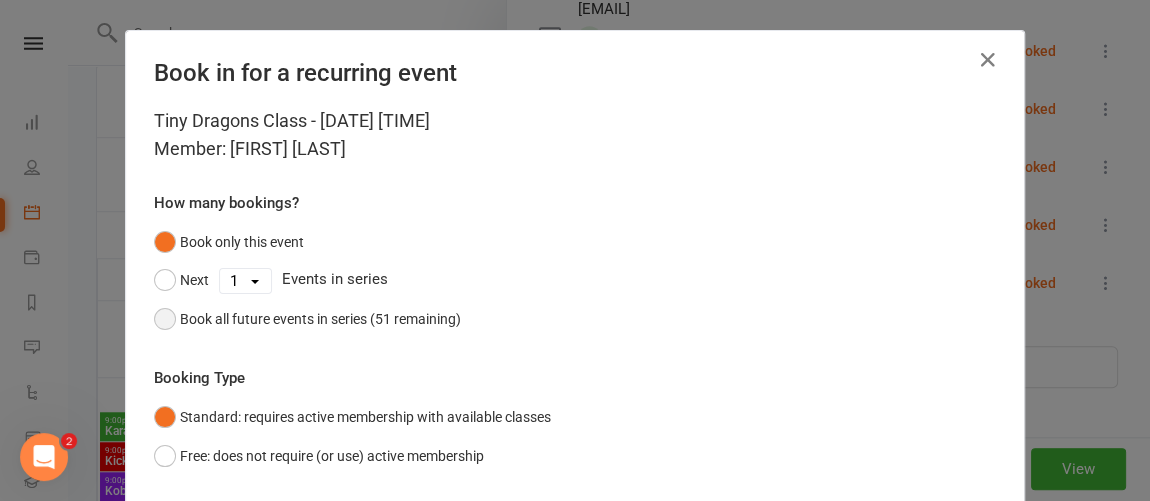 click on "Book all future events in series (51 remaining)" at bounding box center [320, 319] 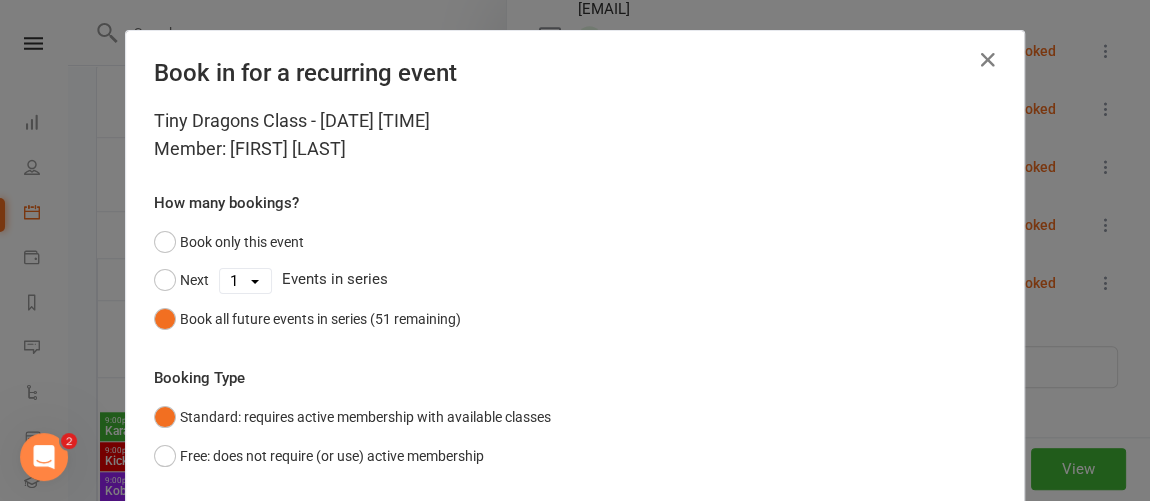 scroll, scrollTop: 132, scrollLeft: 0, axis: vertical 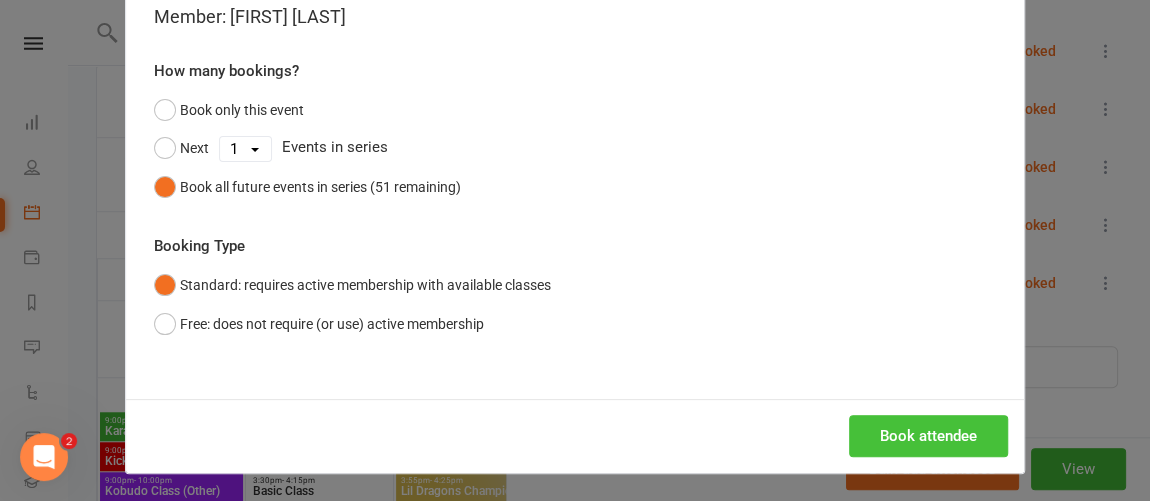 click on "Book attendee" at bounding box center [928, 436] 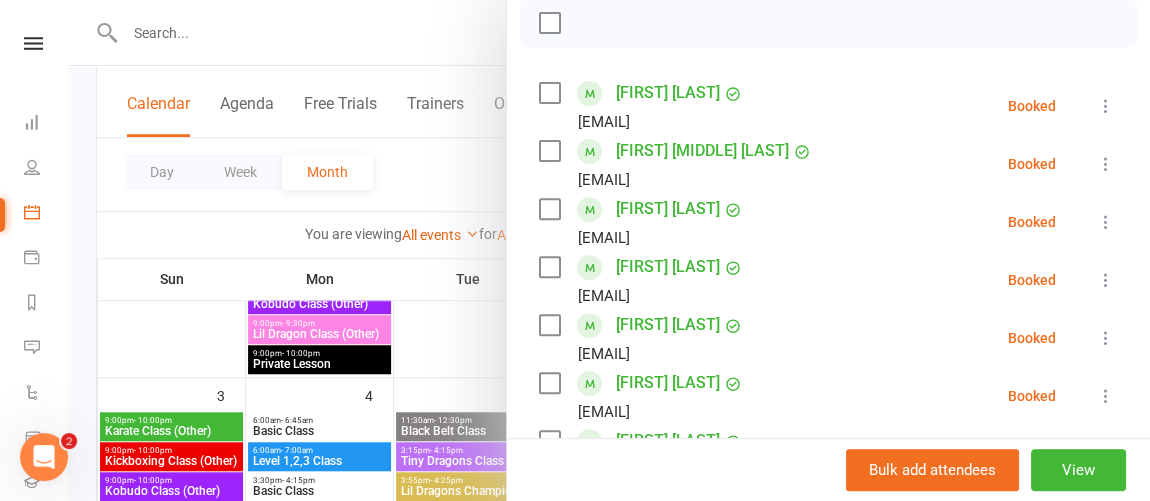 scroll, scrollTop: 244, scrollLeft: 0, axis: vertical 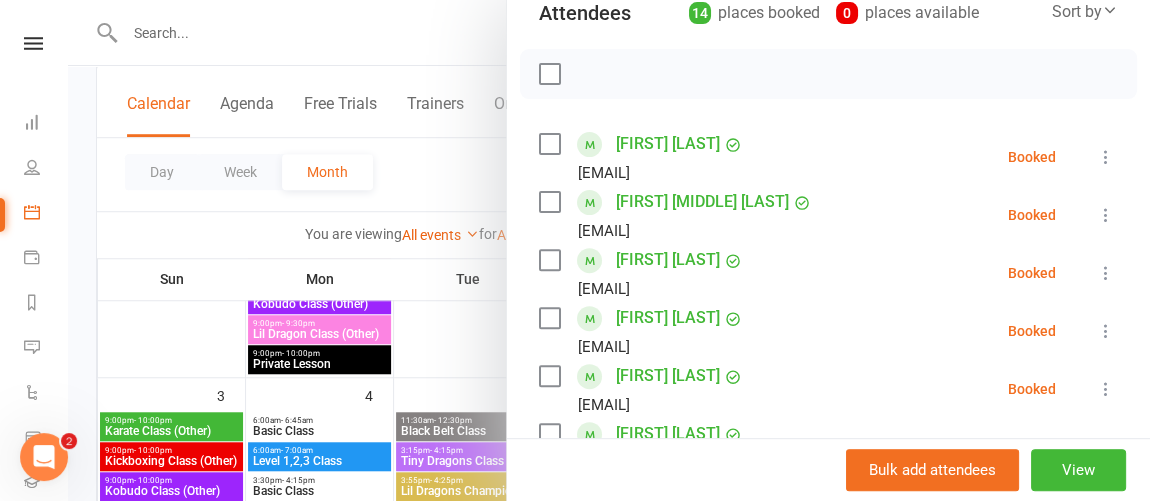click at bounding box center [609, 250] 